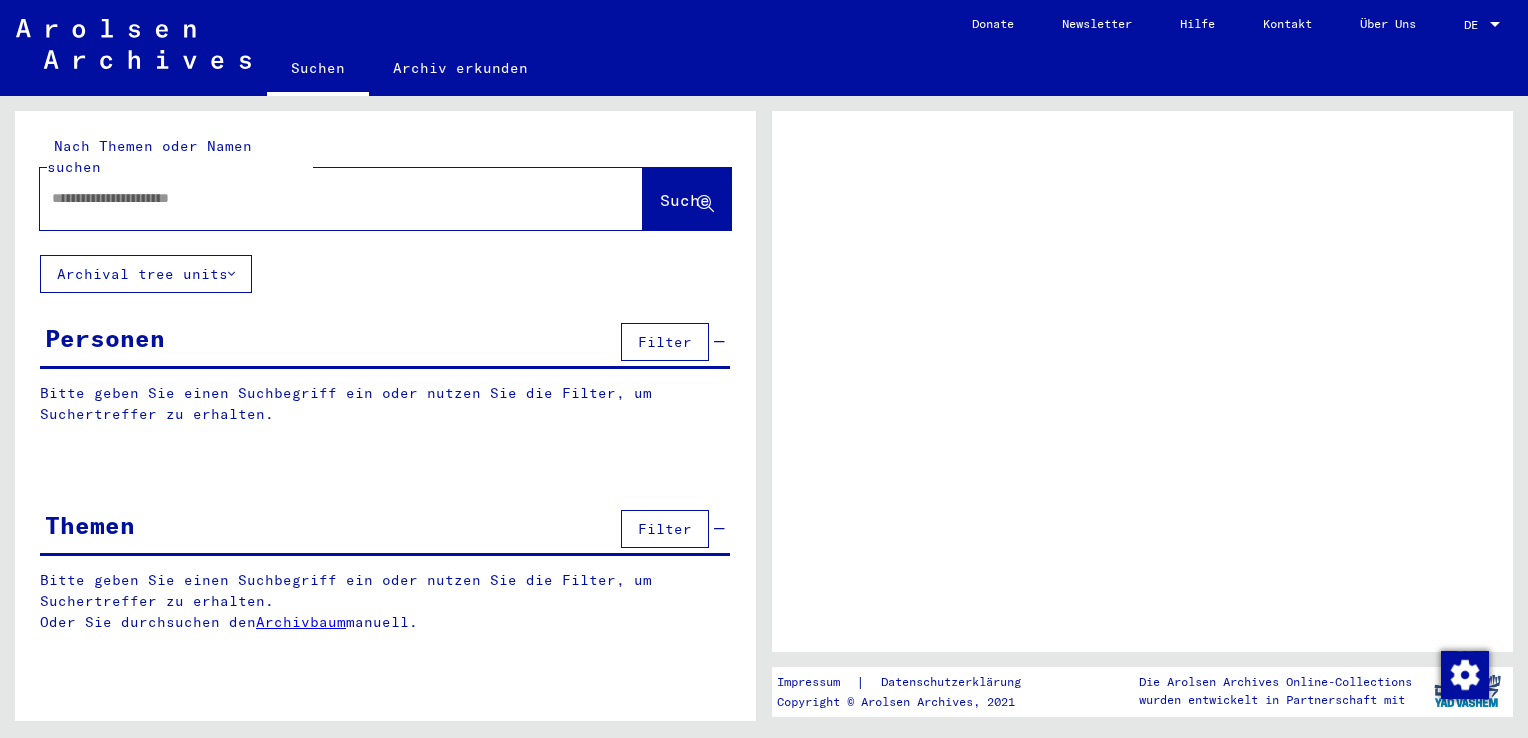 scroll, scrollTop: 0, scrollLeft: 0, axis: both 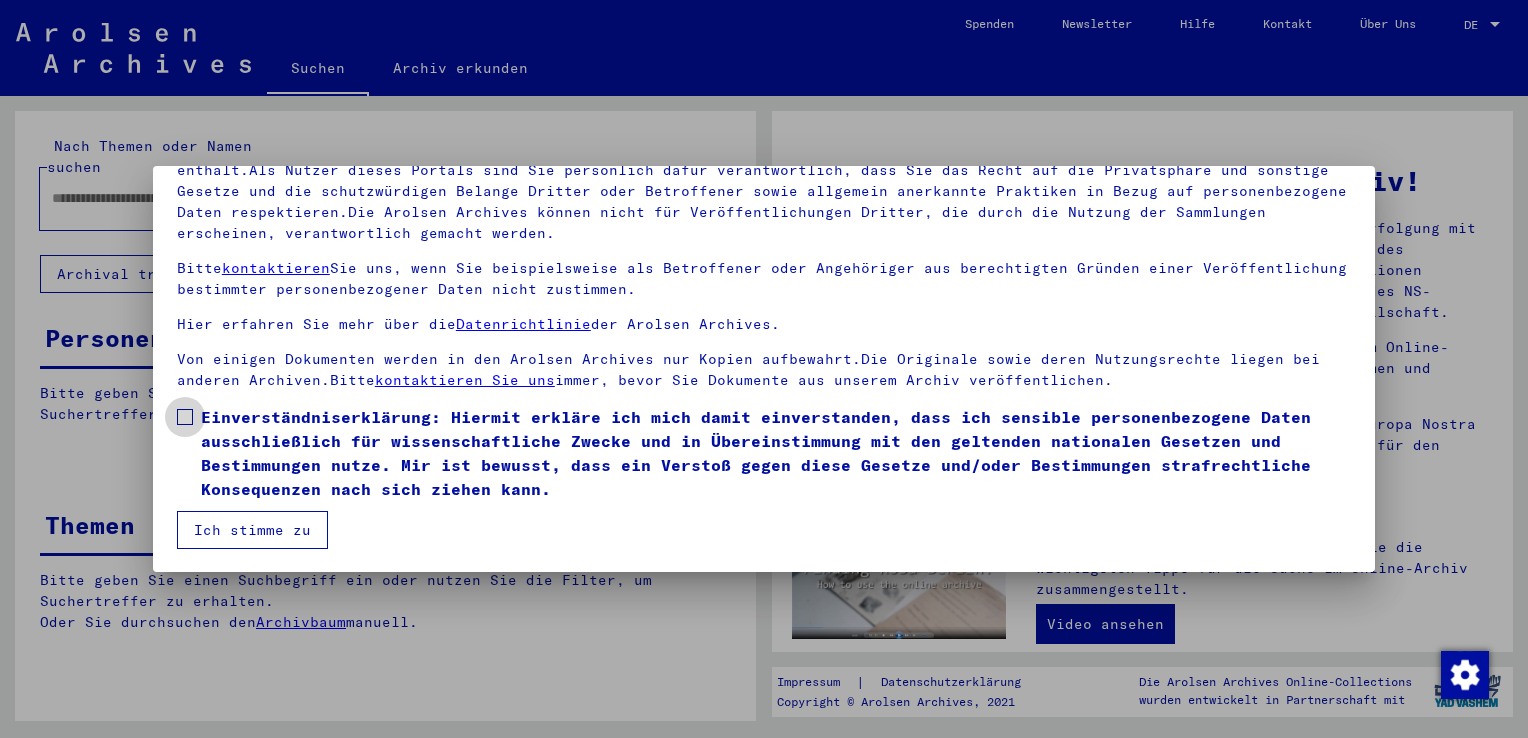click on "Einverständniserklärung: Hiermit erkläre ich mich damit einverstanden, dass ich sensible personenbezogene Daten ausschließlich für wissenschaftliche Zwecke und in Übereinstimmung mit den geltenden nationalen Gesetzen und Bestimmungen nutze. Mir ist bewusst, dass ein Verstoß gegen diese Gesetze und/oder Bestimmungen strafrechtliche Konsequenzen nach sich ziehen kann." at bounding box center (776, 453) 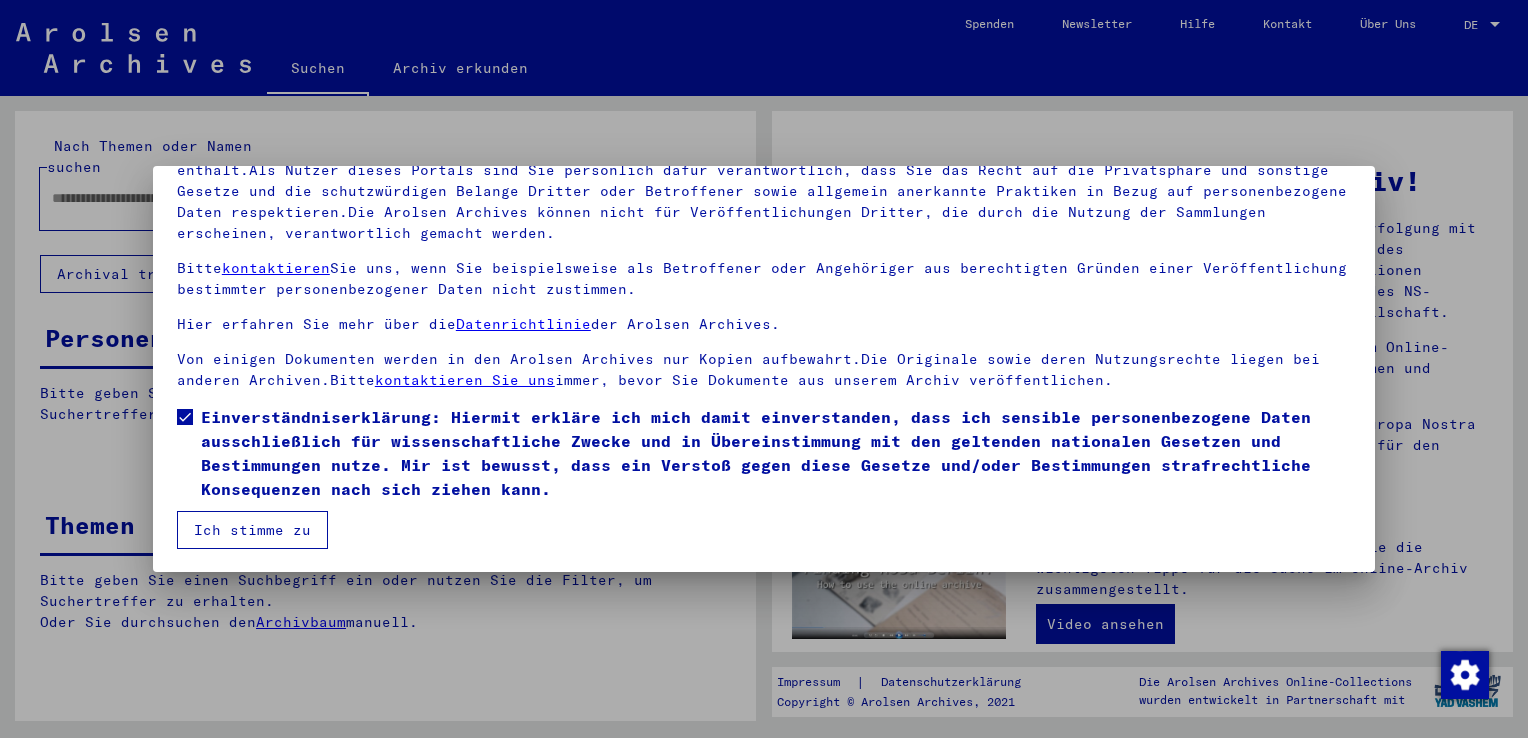 click on "Ich stimme zu" at bounding box center [252, 530] 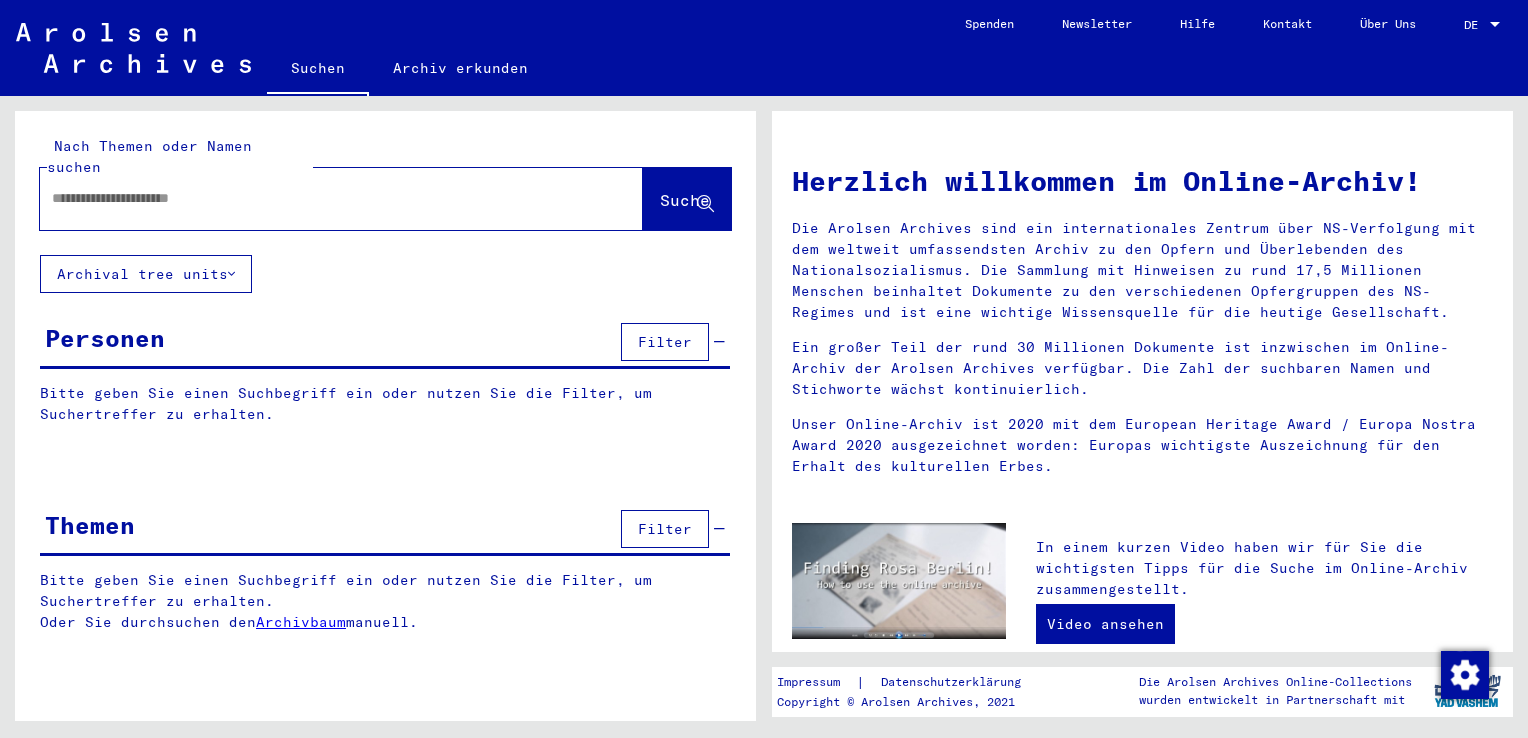 click 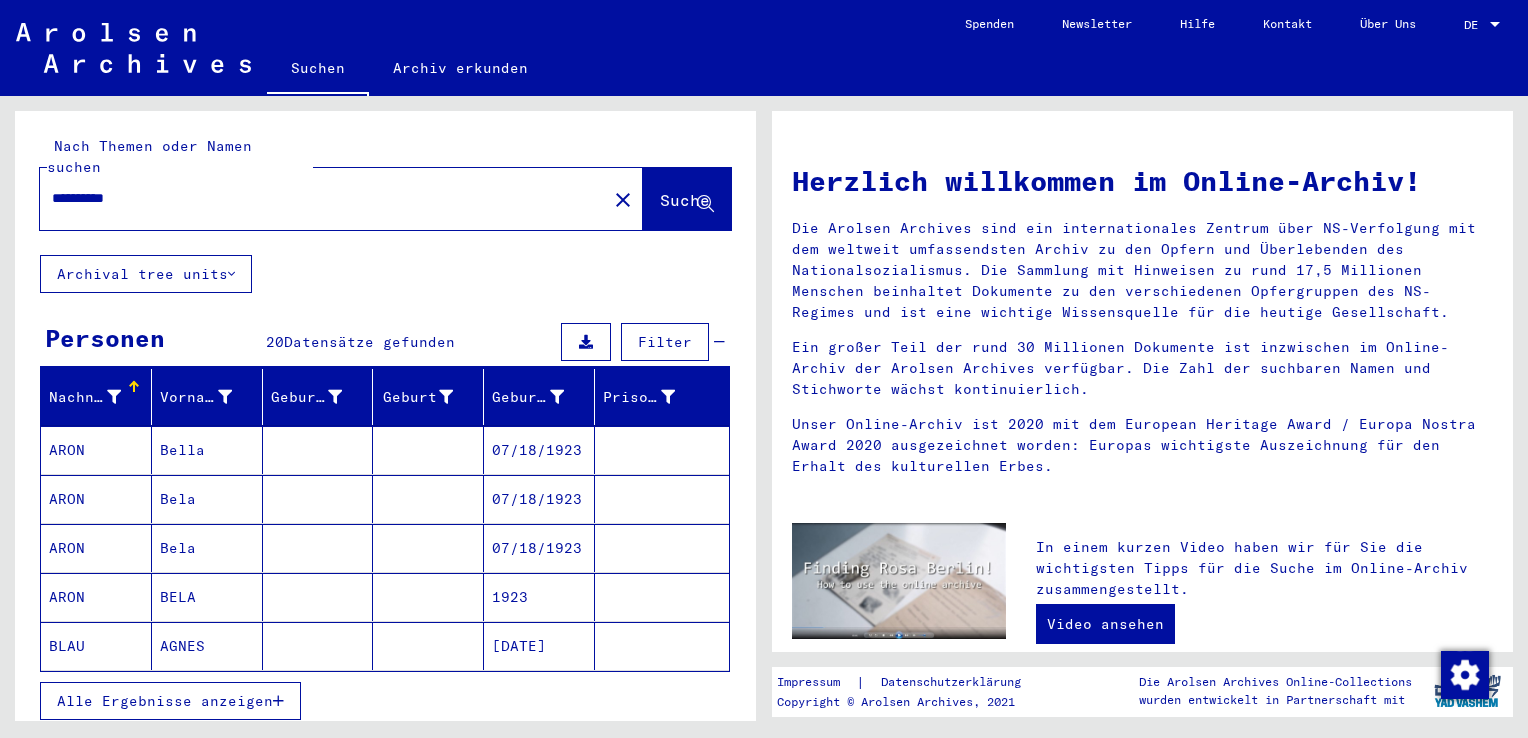 click on "Alle Ergebnisse anzeigen" at bounding box center [165, 701] 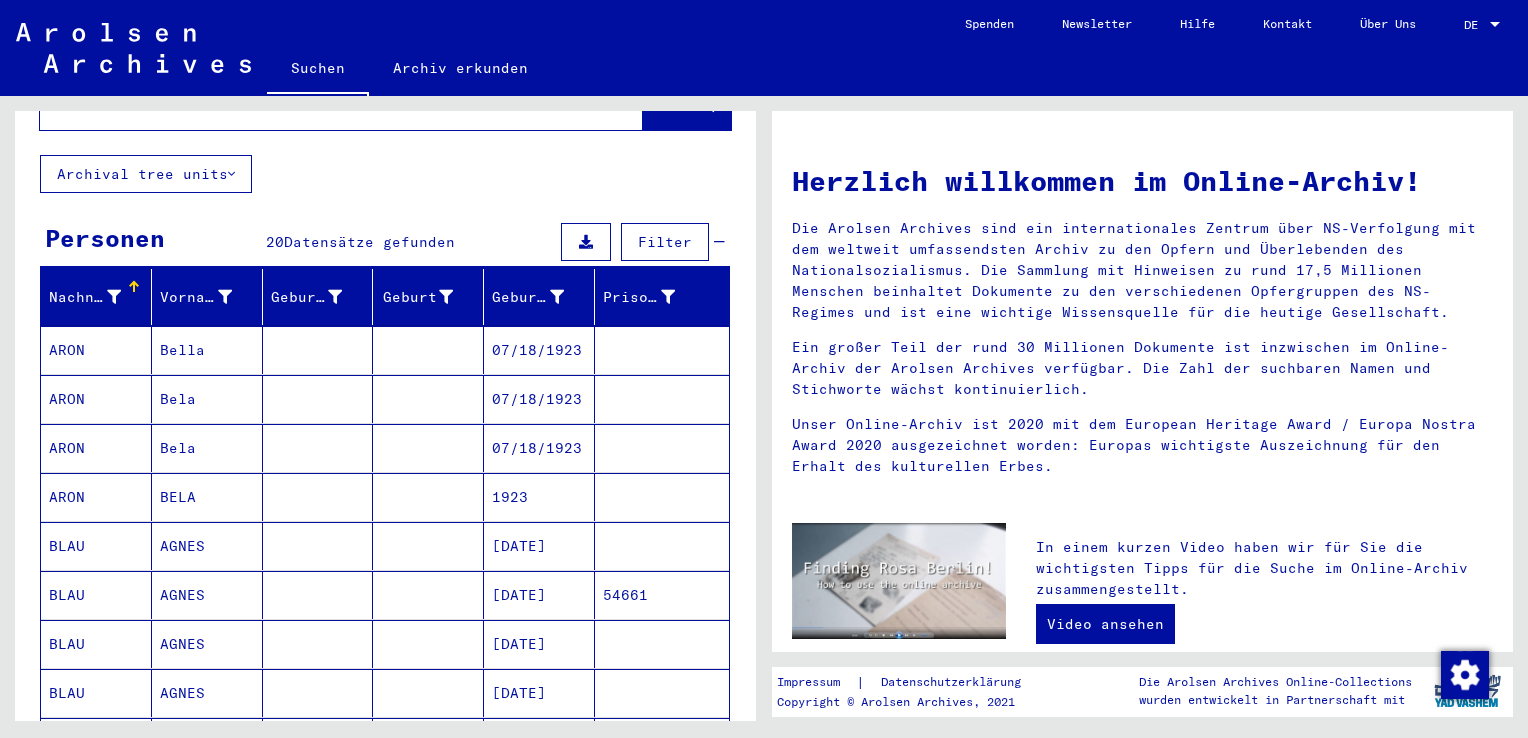 scroll, scrollTop: 200, scrollLeft: 0, axis: vertical 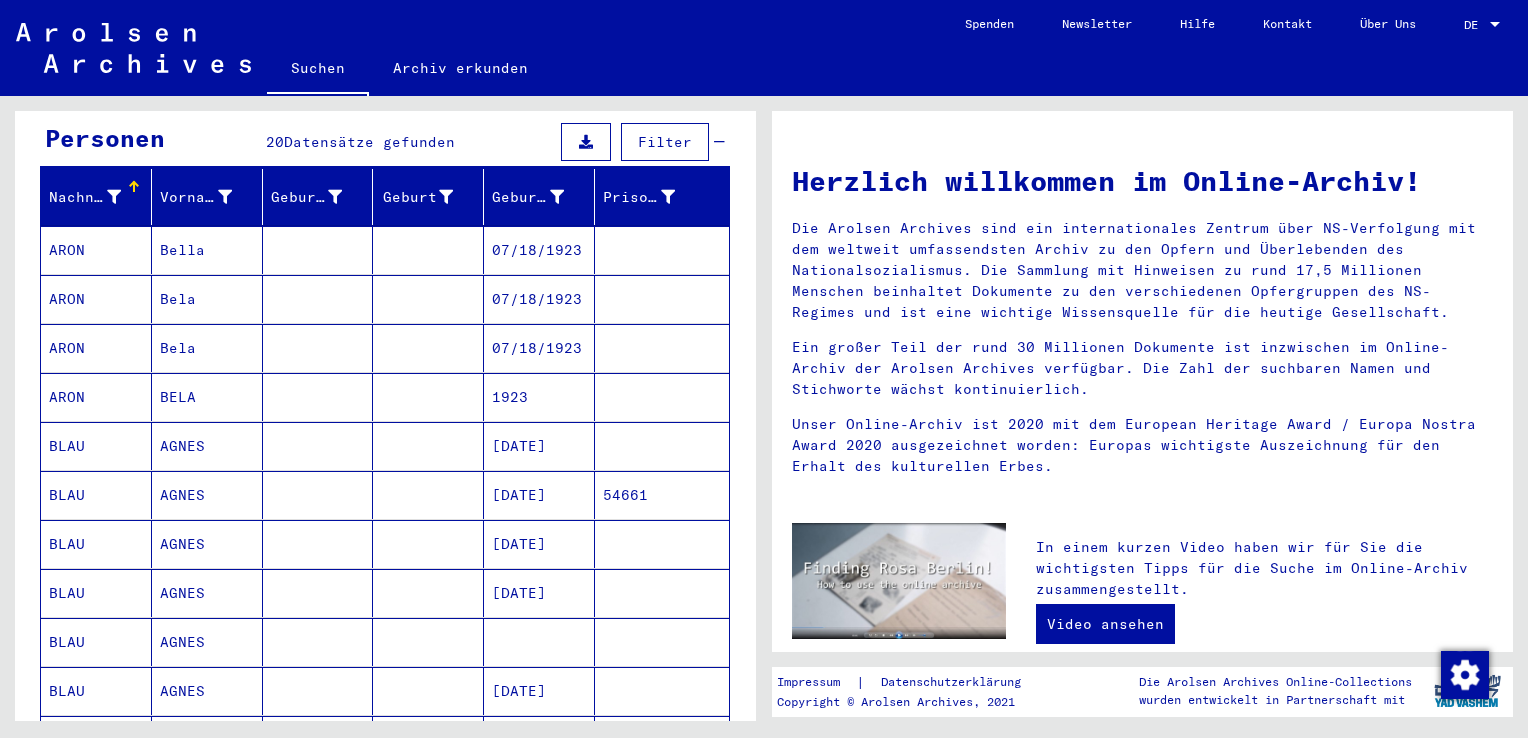 click on "[DATE]" at bounding box center (539, 495) 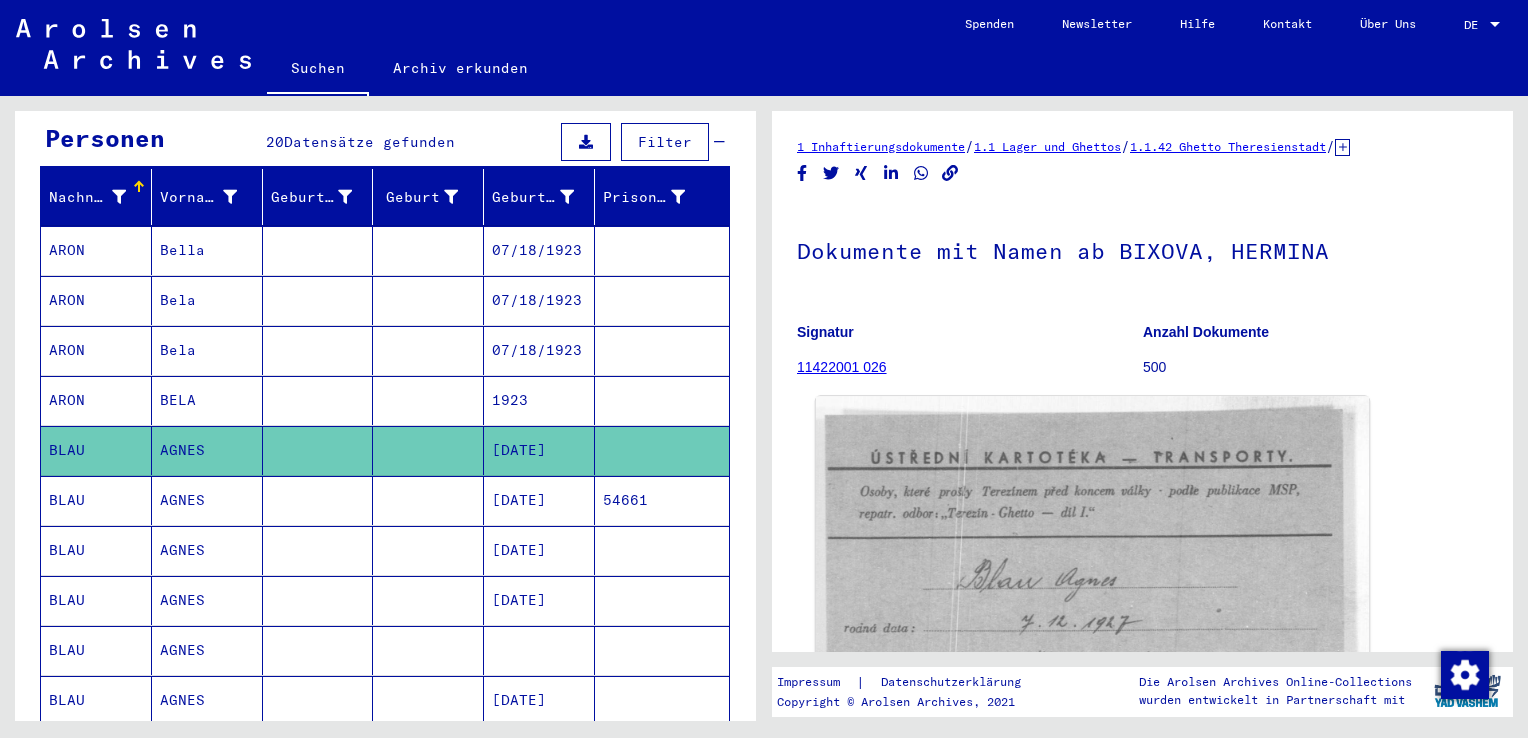 scroll, scrollTop: 0, scrollLeft: 0, axis: both 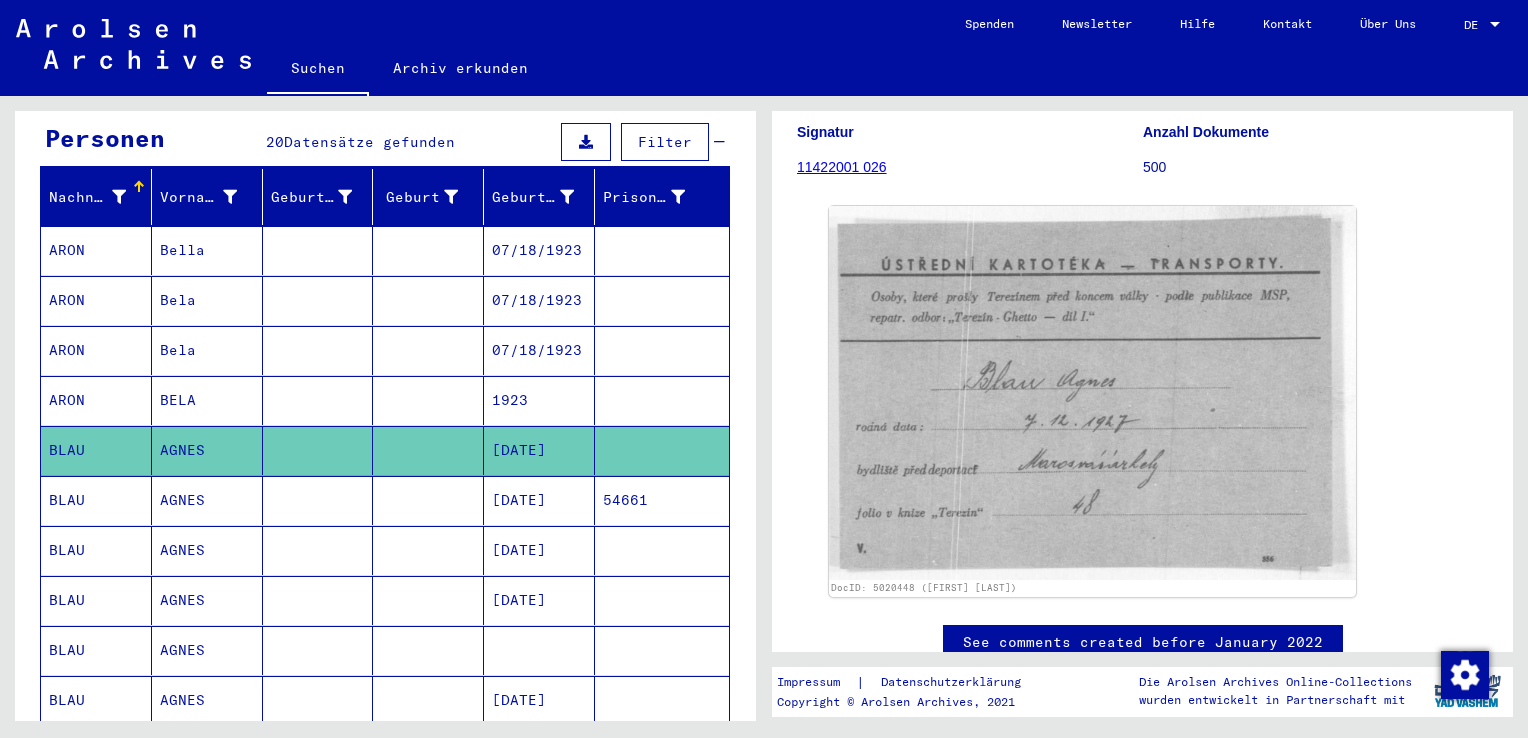 click on "[DATE]" at bounding box center (539, 550) 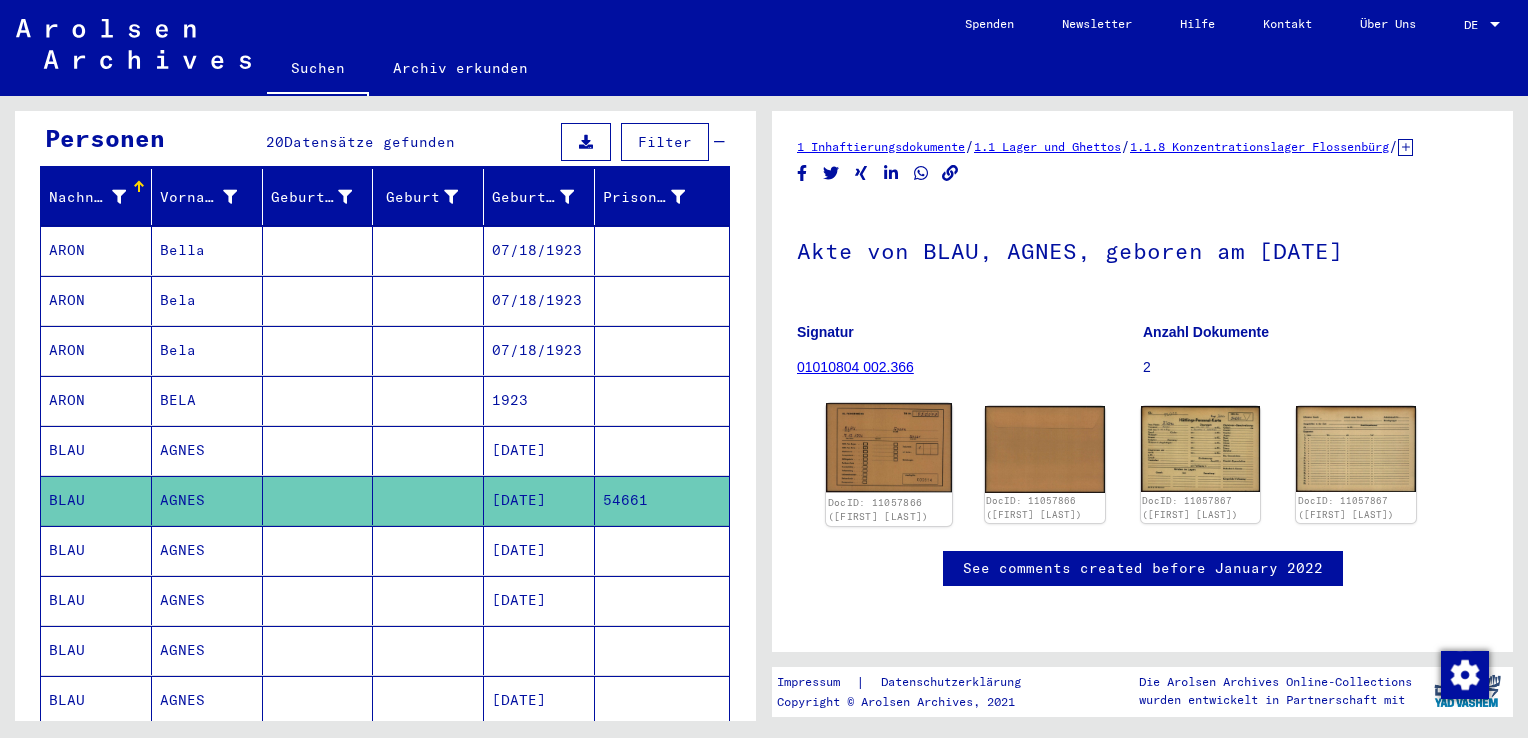 scroll, scrollTop: 0, scrollLeft: 0, axis: both 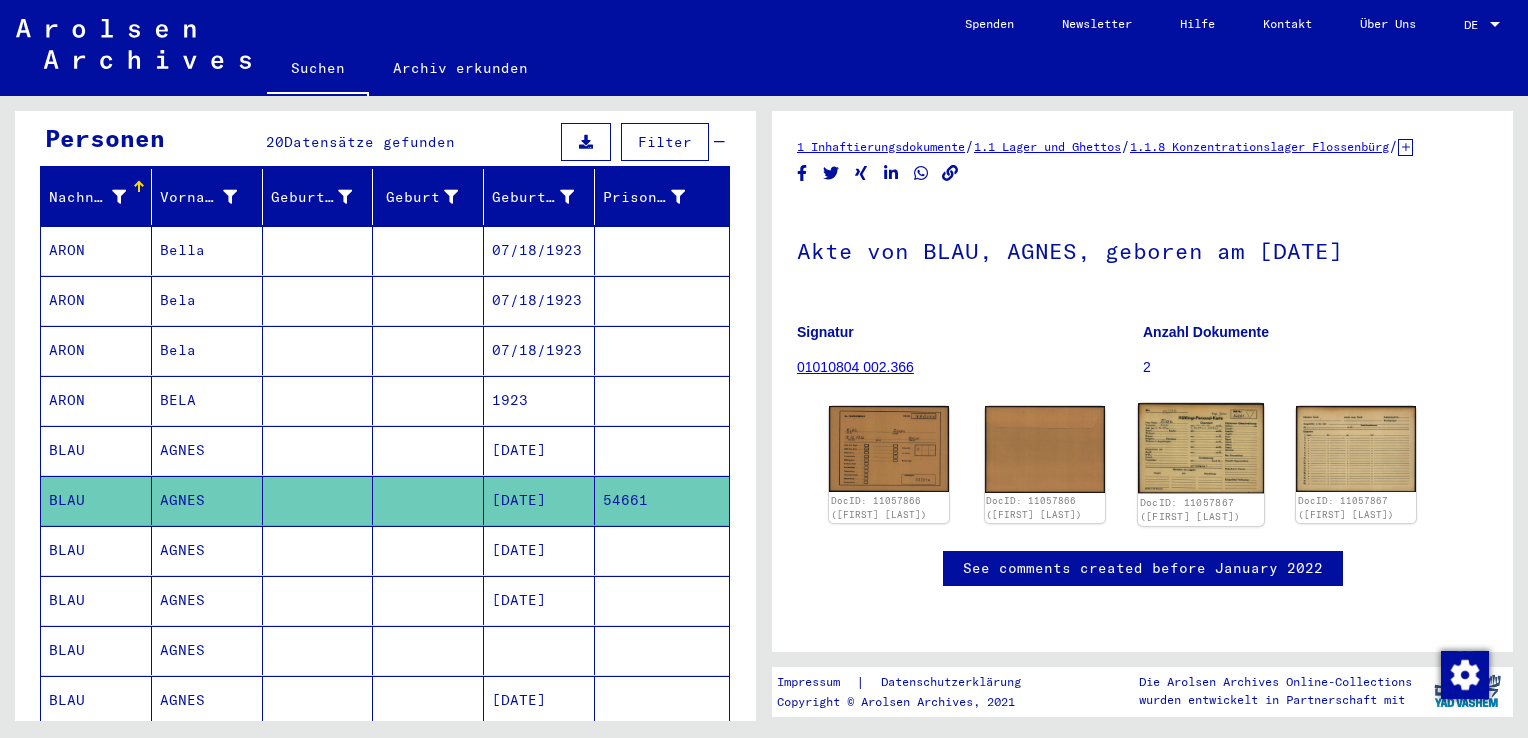 click 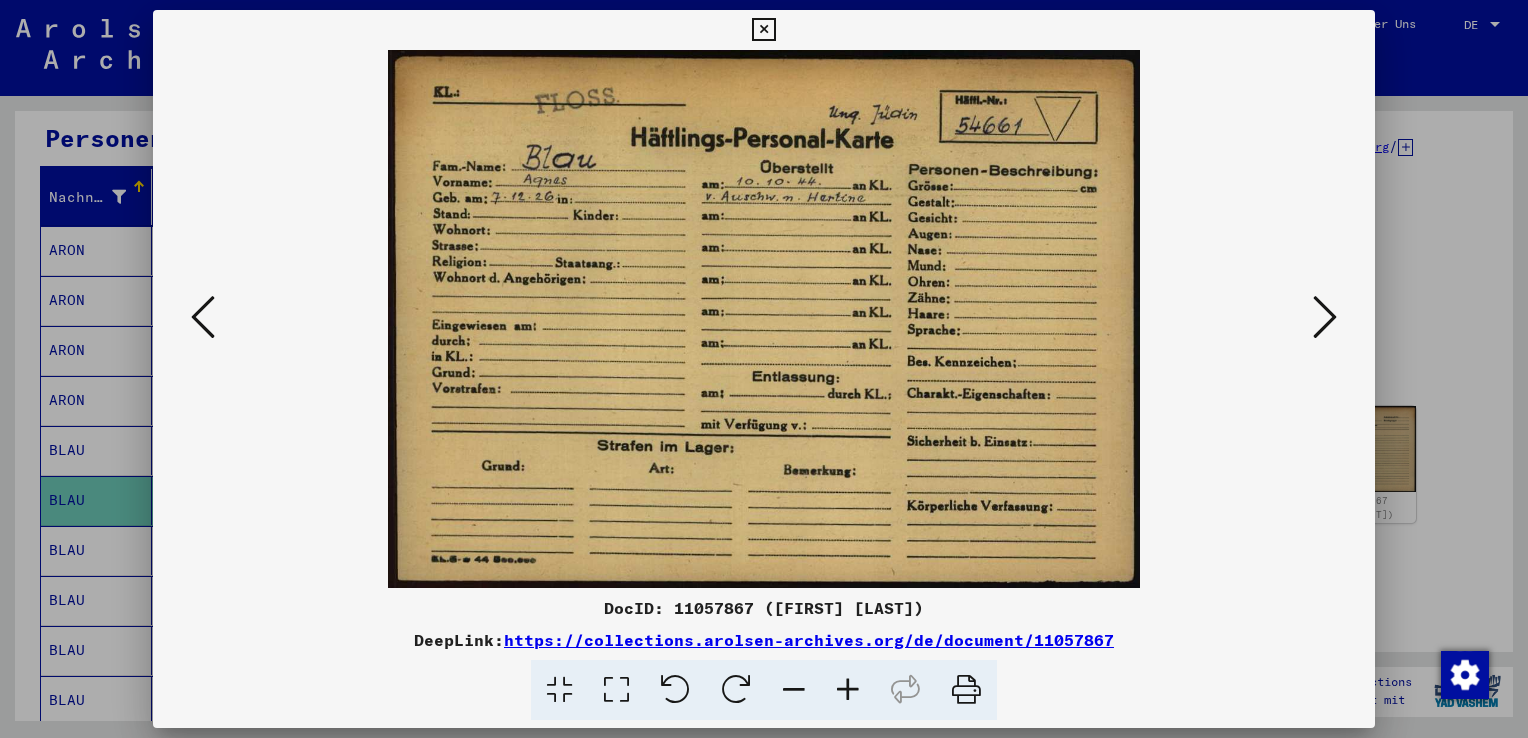 click at bounding box center [763, 30] 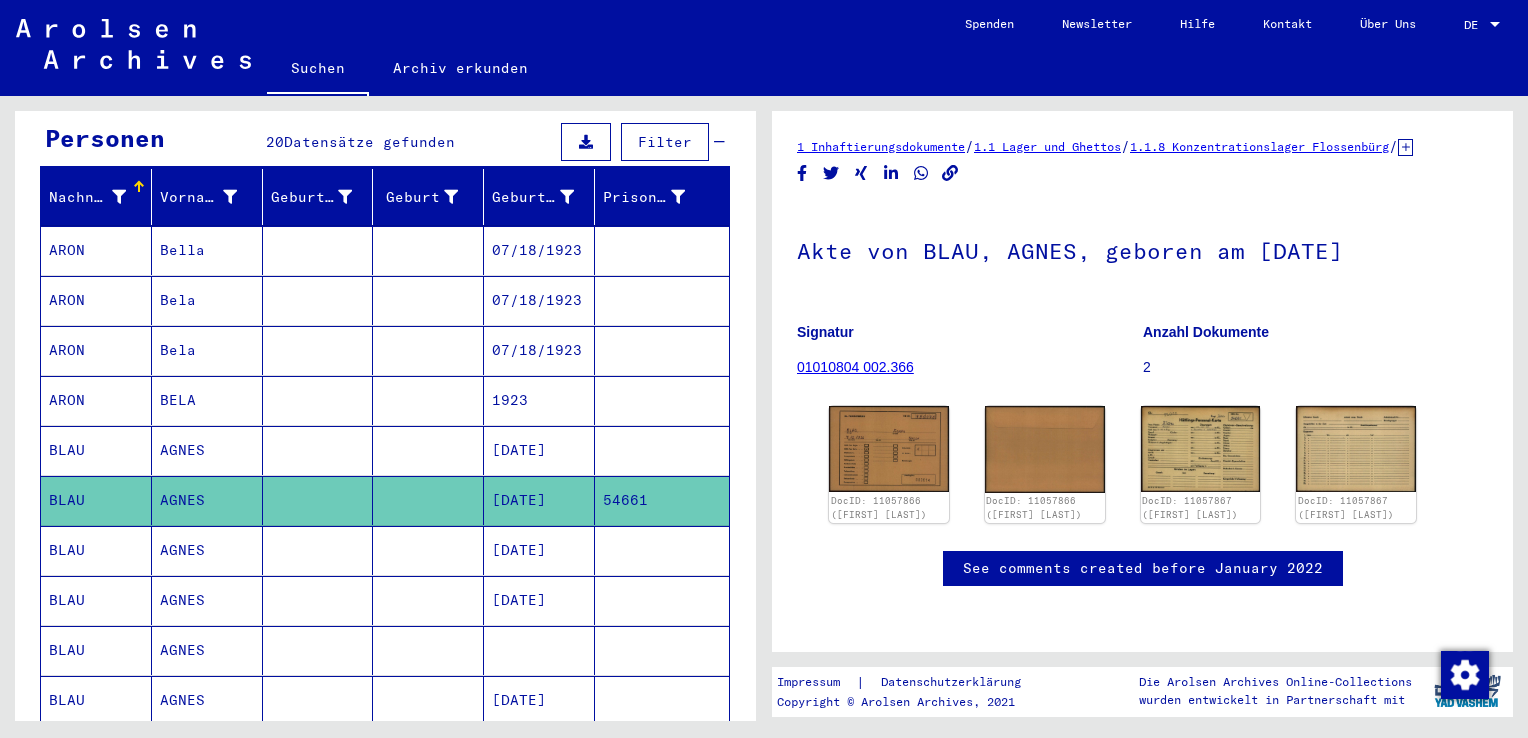 scroll, scrollTop: 300, scrollLeft: 0, axis: vertical 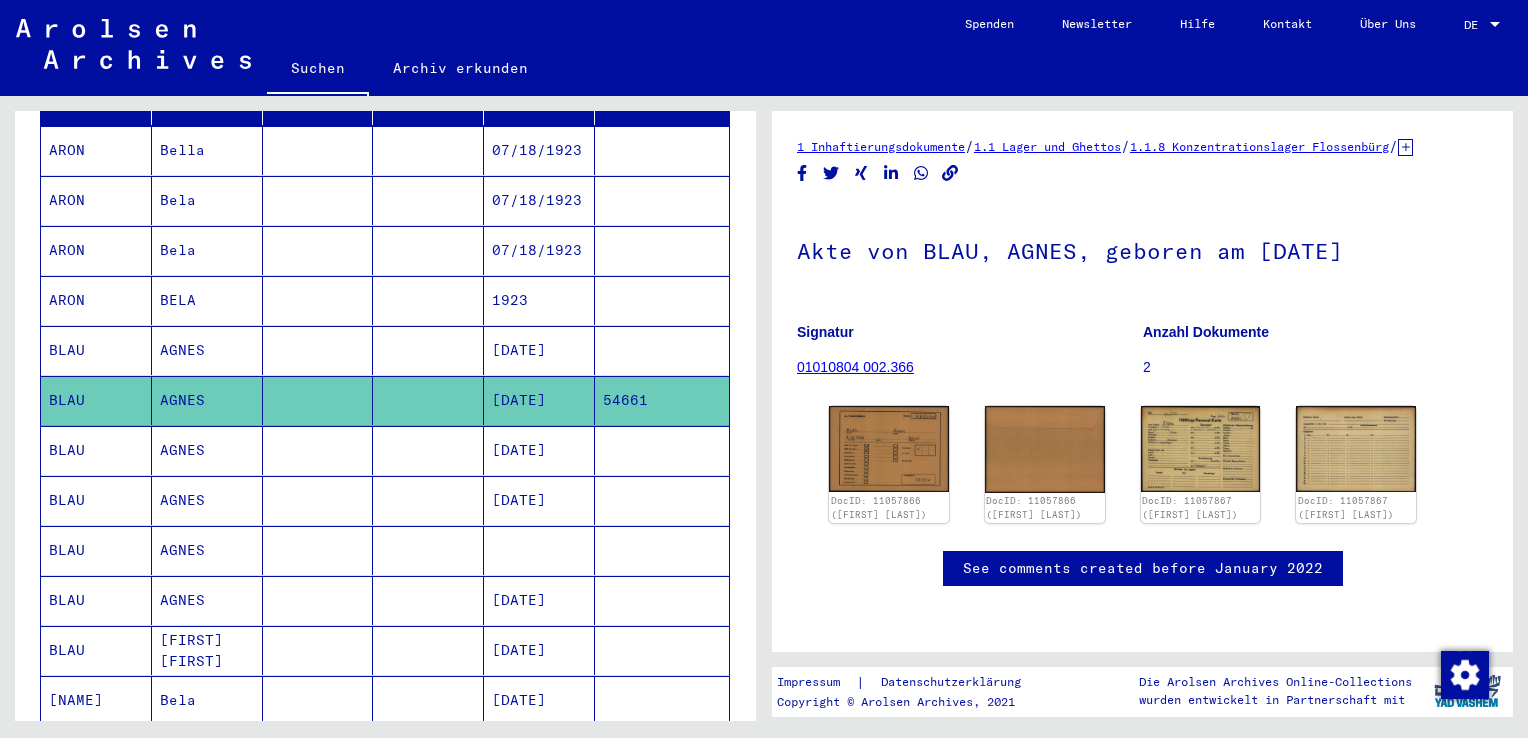 click at bounding box center (539, 600) 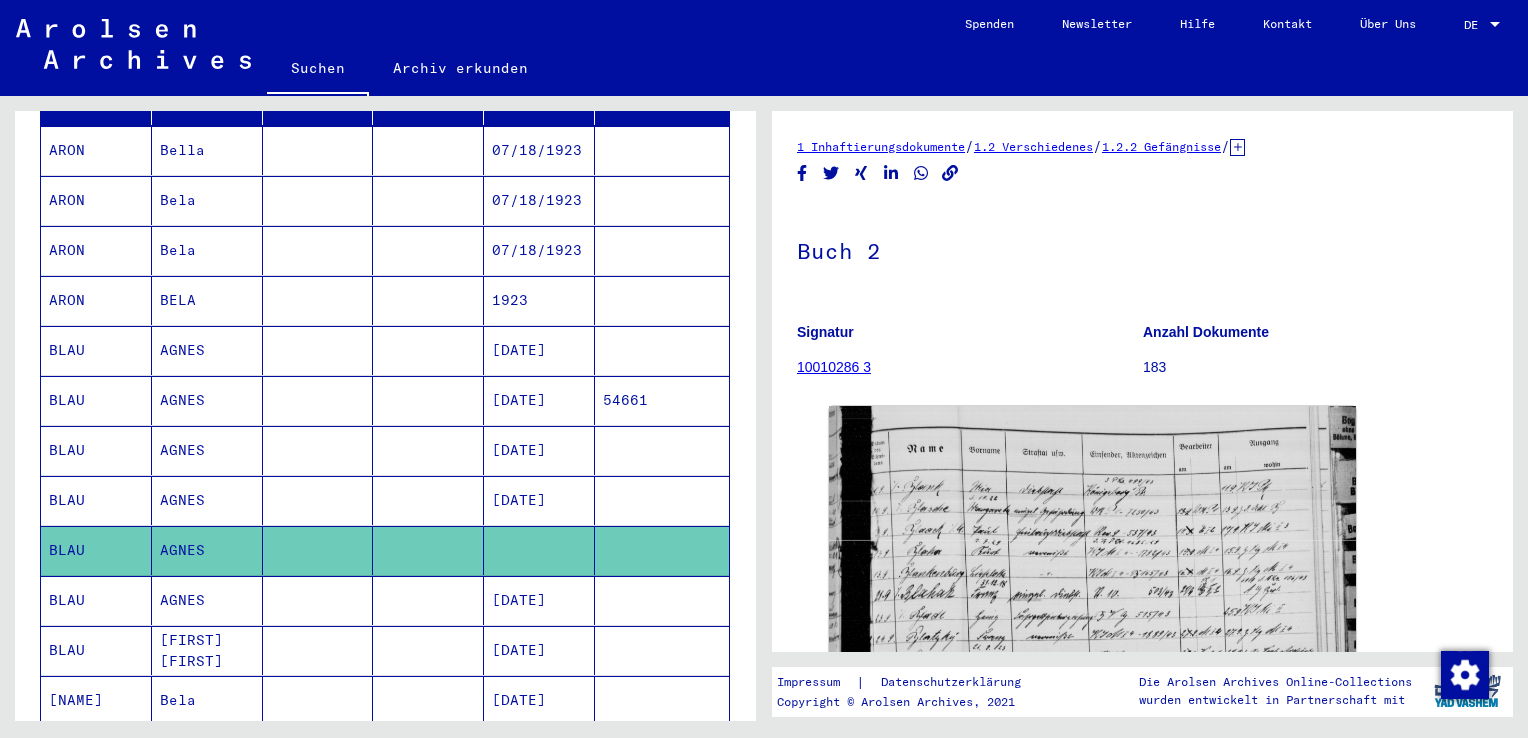 scroll, scrollTop: 0, scrollLeft: 0, axis: both 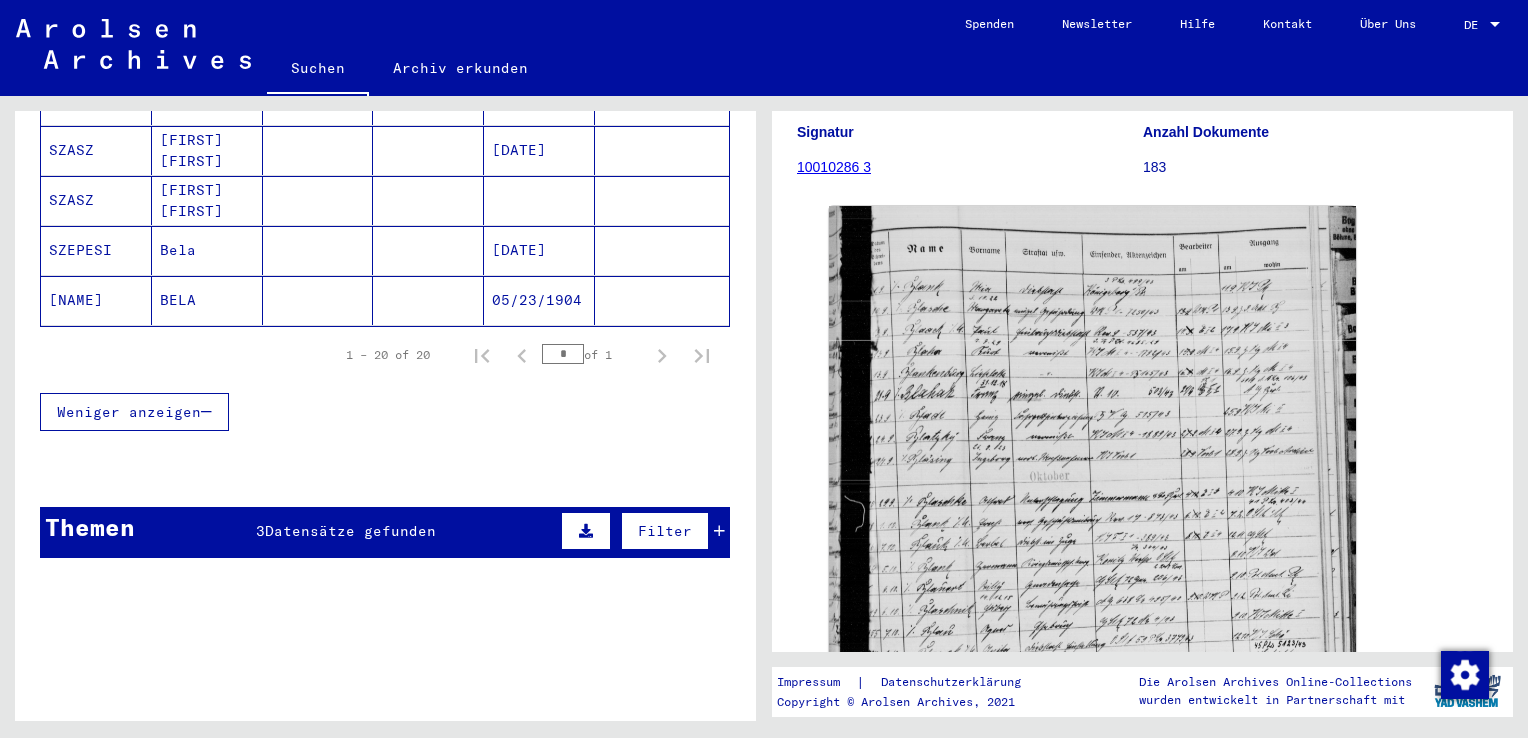 click on "3  Datensätze gefunden" at bounding box center [346, 531] 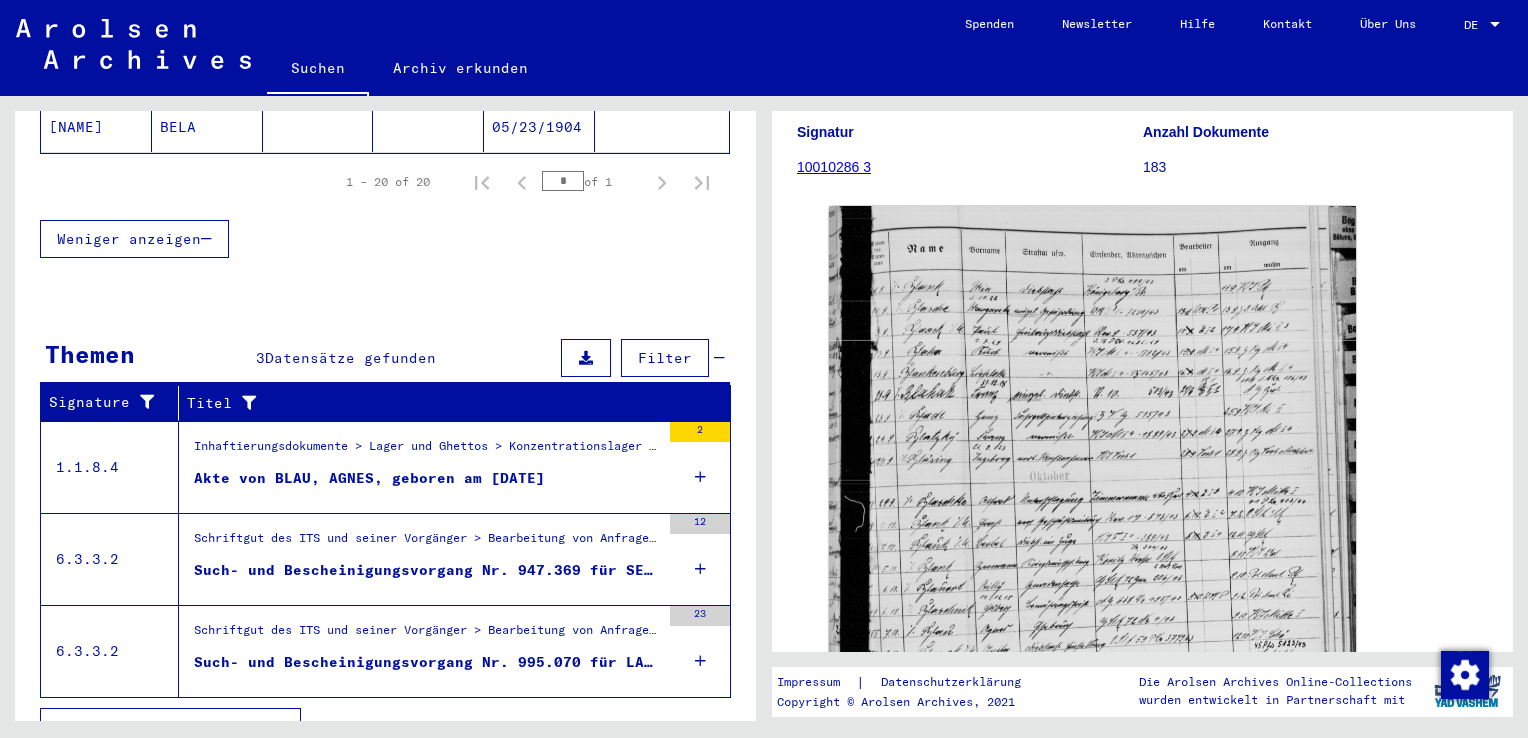scroll, scrollTop: 1274, scrollLeft: 0, axis: vertical 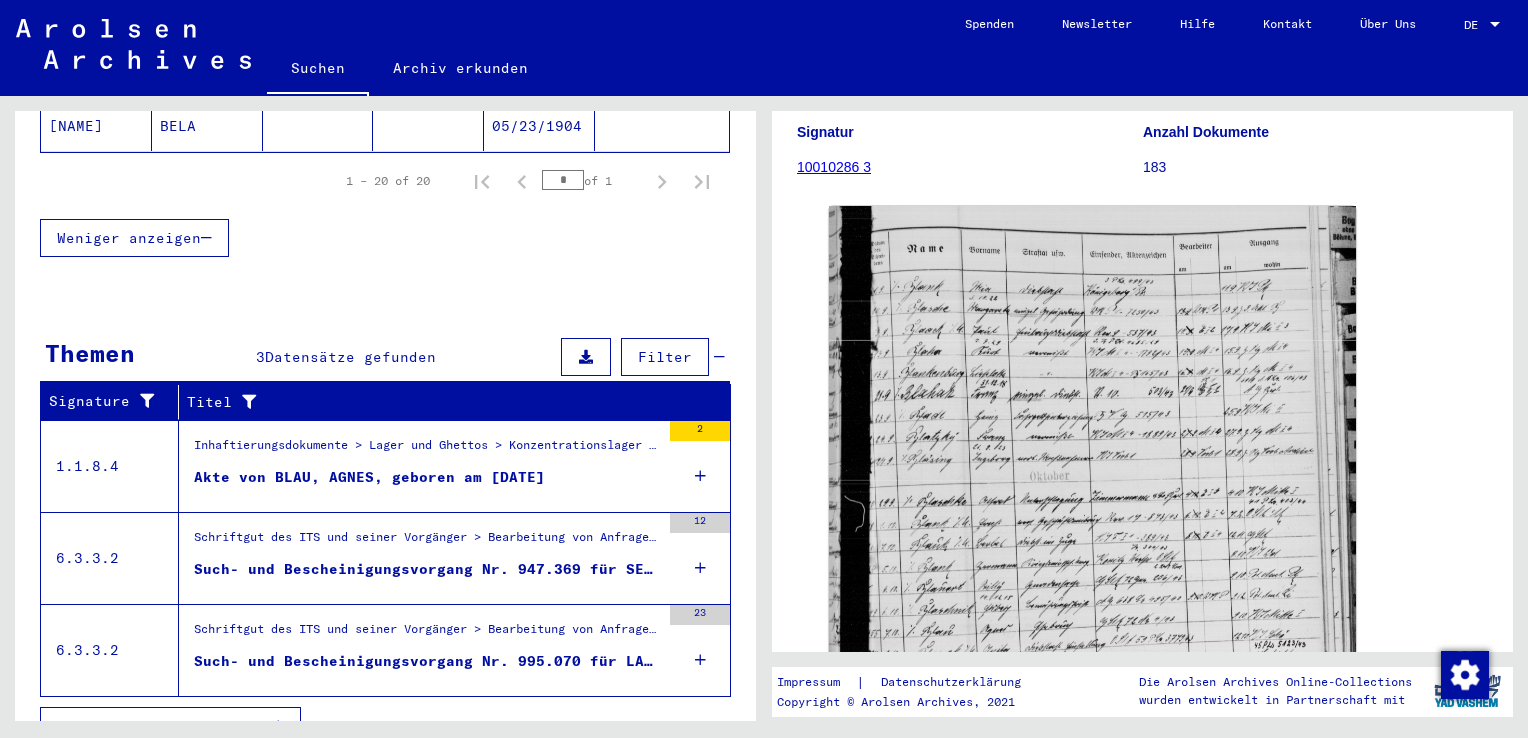 click on "Akte von BLAU, AGNES, geboren am [DATE]" at bounding box center [369, 477] 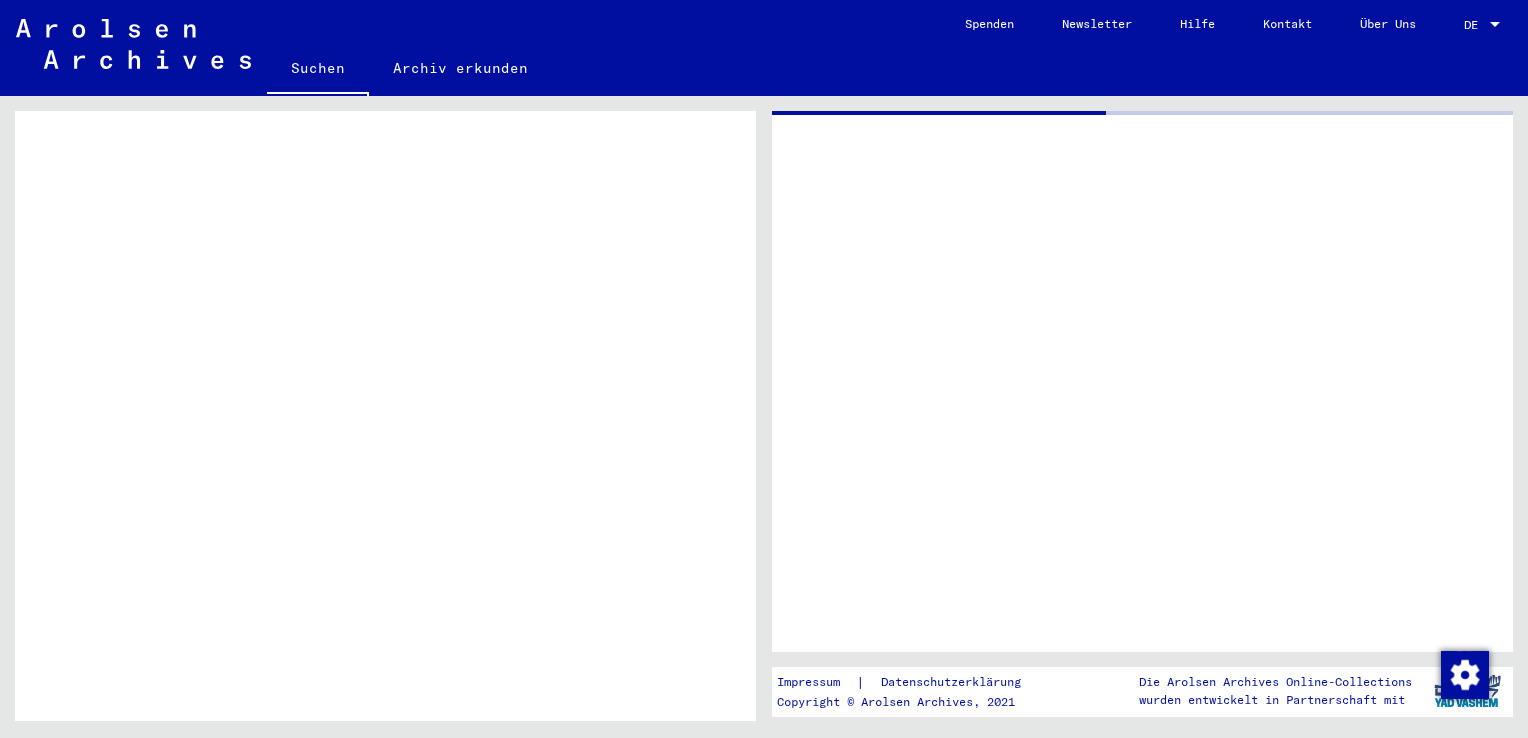 scroll, scrollTop: 0, scrollLeft: 0, axis: both 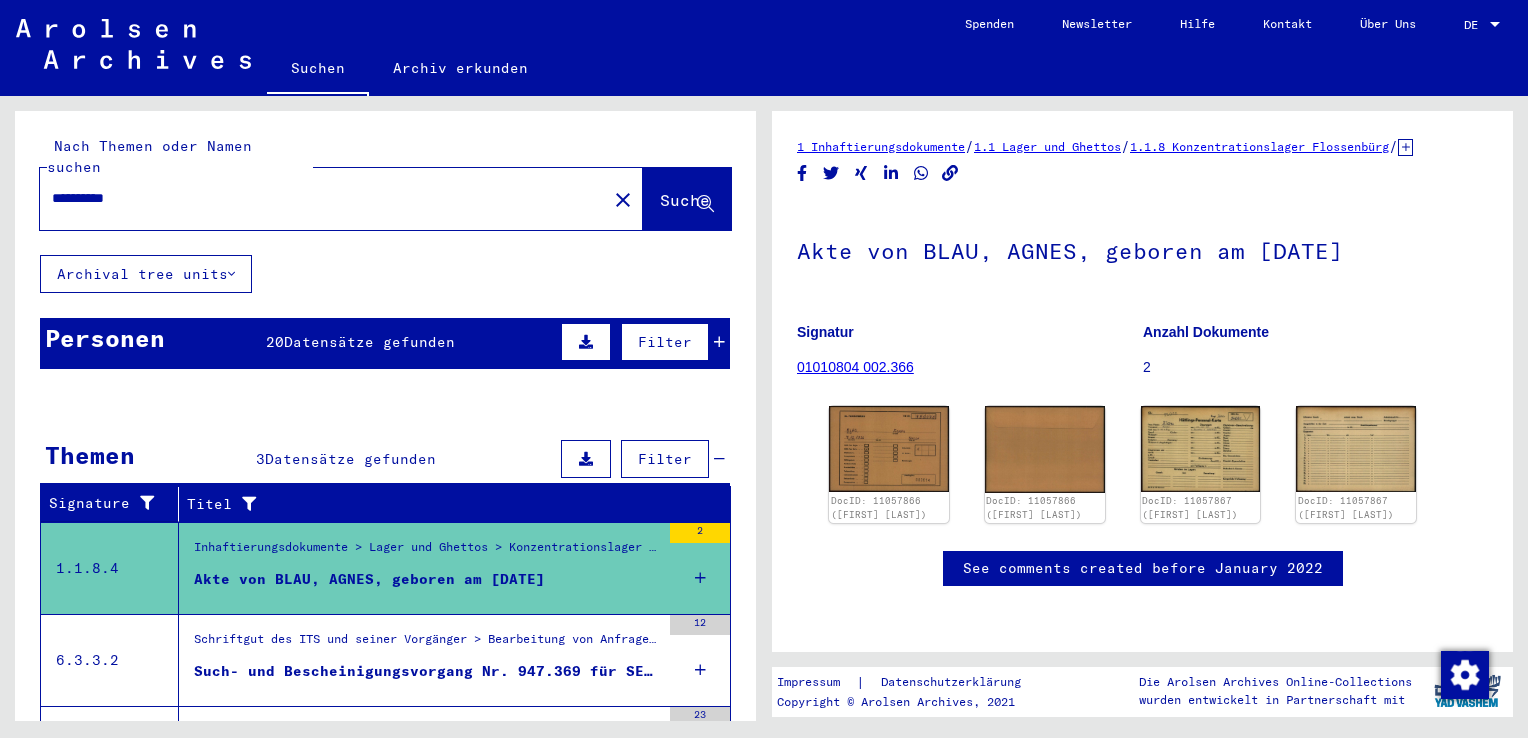 click on "Datensätze gefunden" at bounding box center (369, 342) 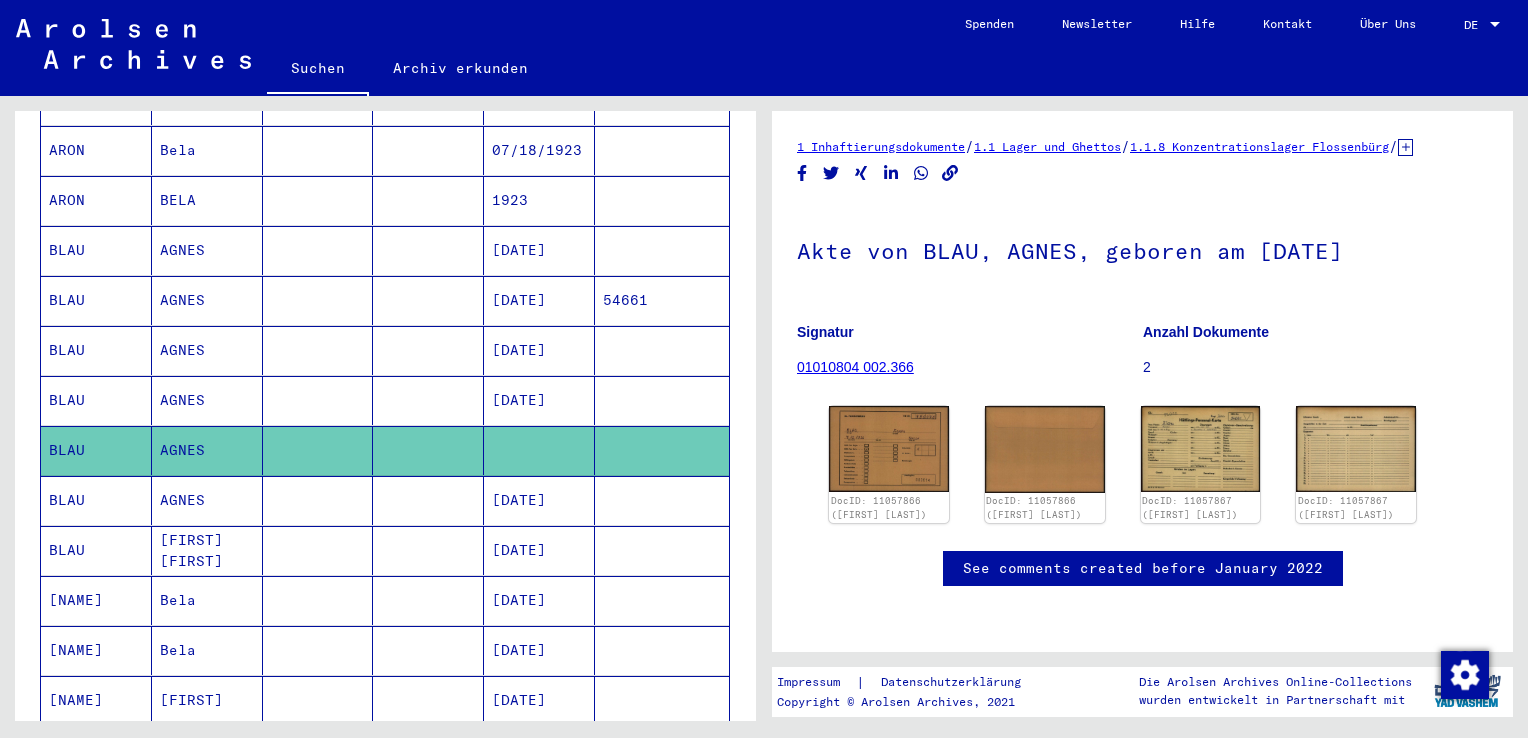 scroll, scrollTop: 0, scrollLeft: 0, axis: both 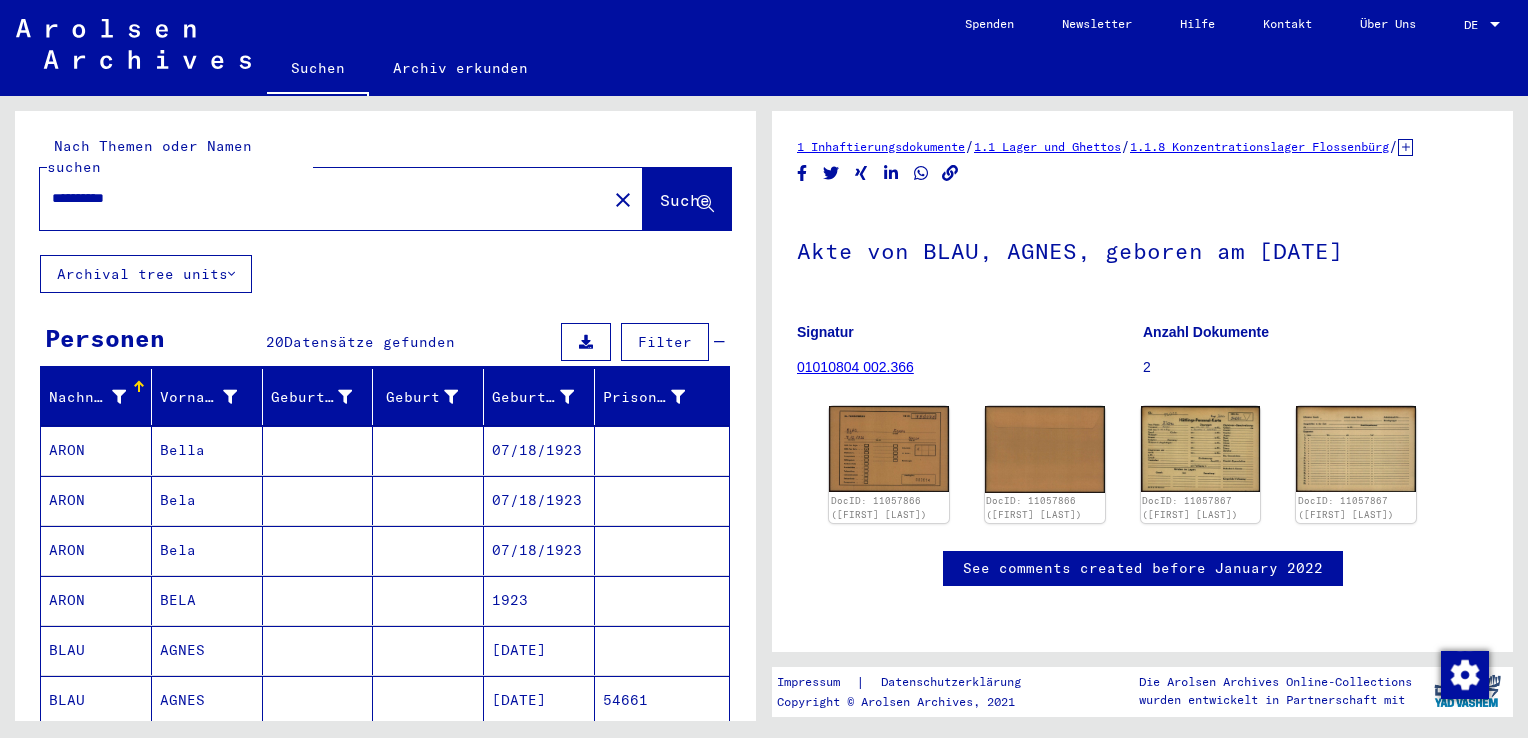 drag, startPoint x: 159, startPoint y: 180, endPoint x: 30, endPoint y: 186, distance: 129.13947 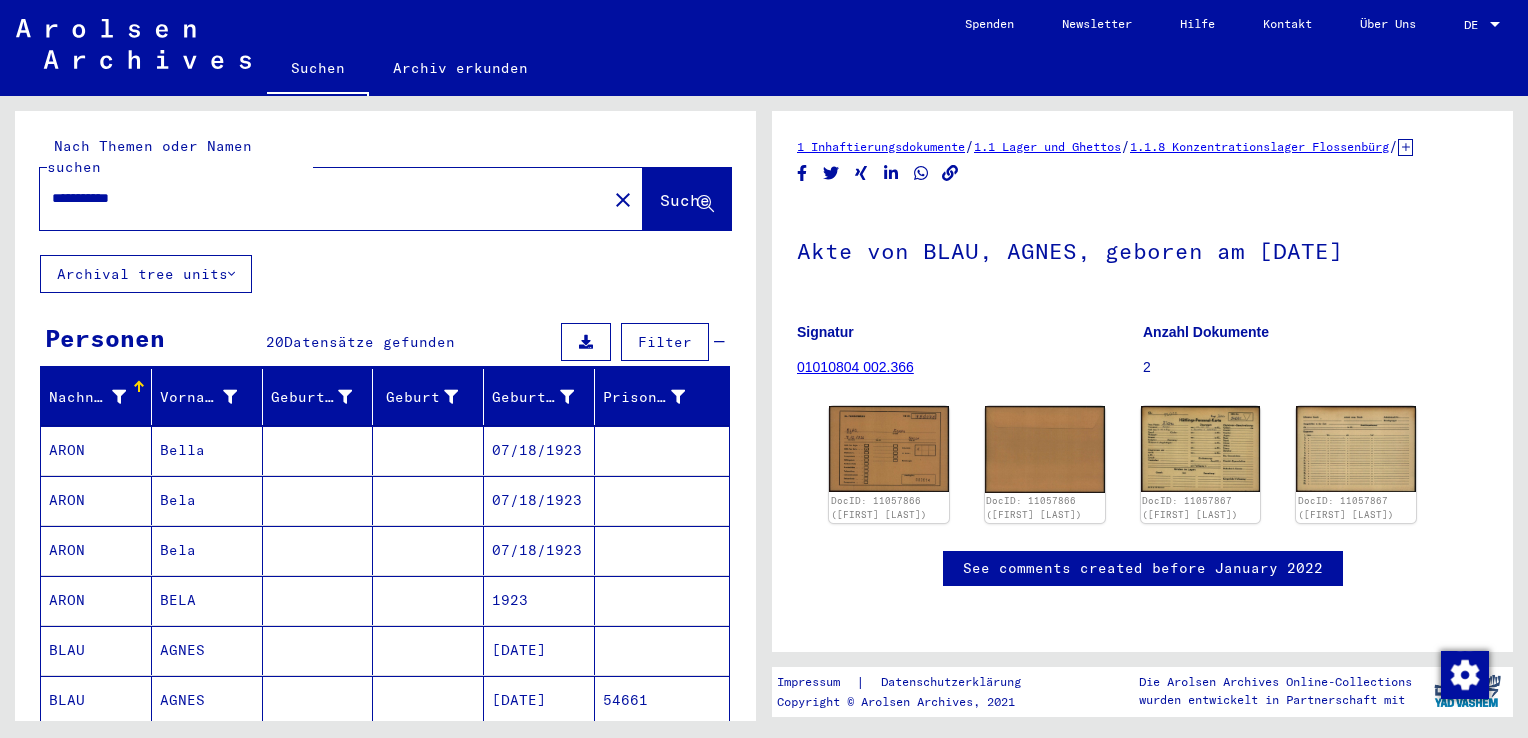 type on "**********" 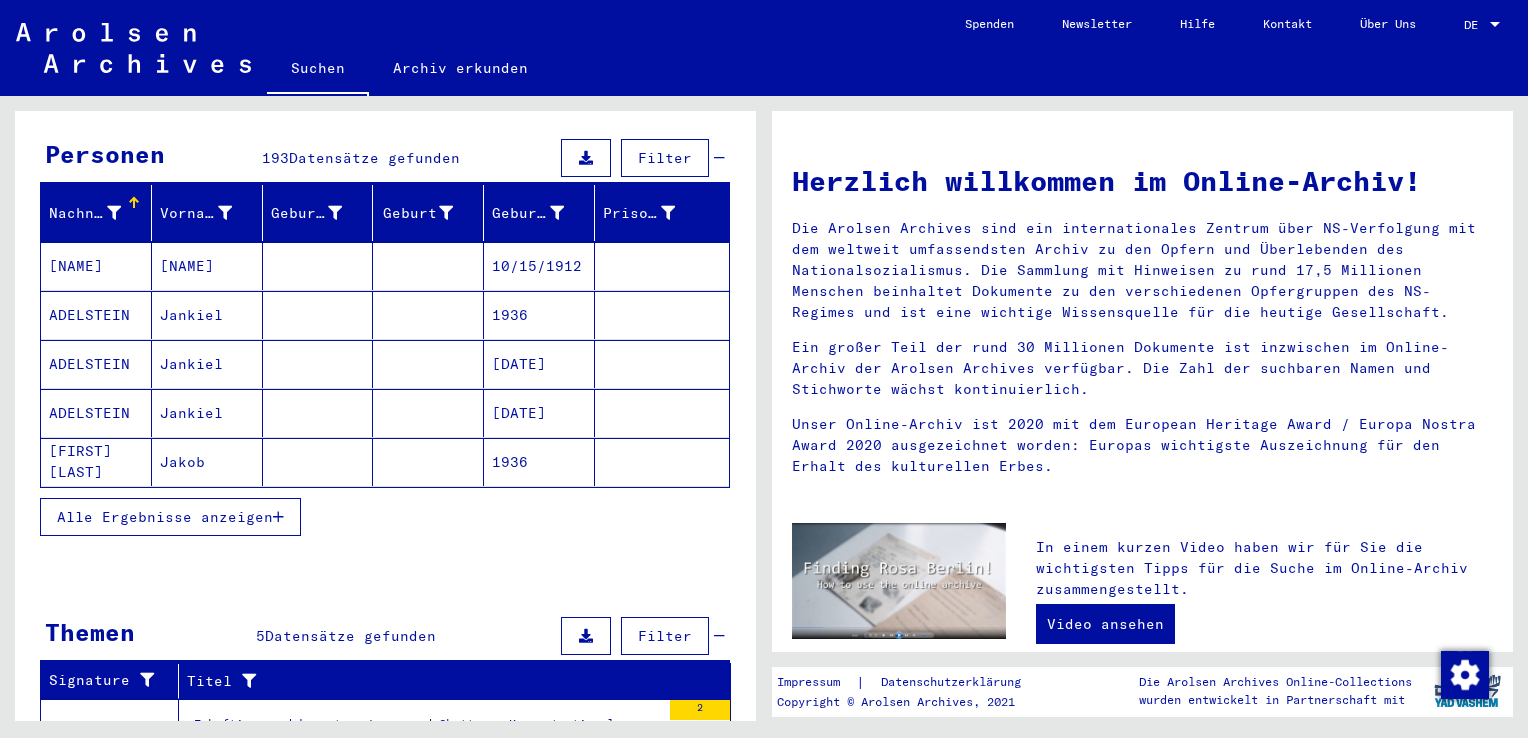 scroll, scrollTop: 153, scrollLeft: 0, axis: vertical 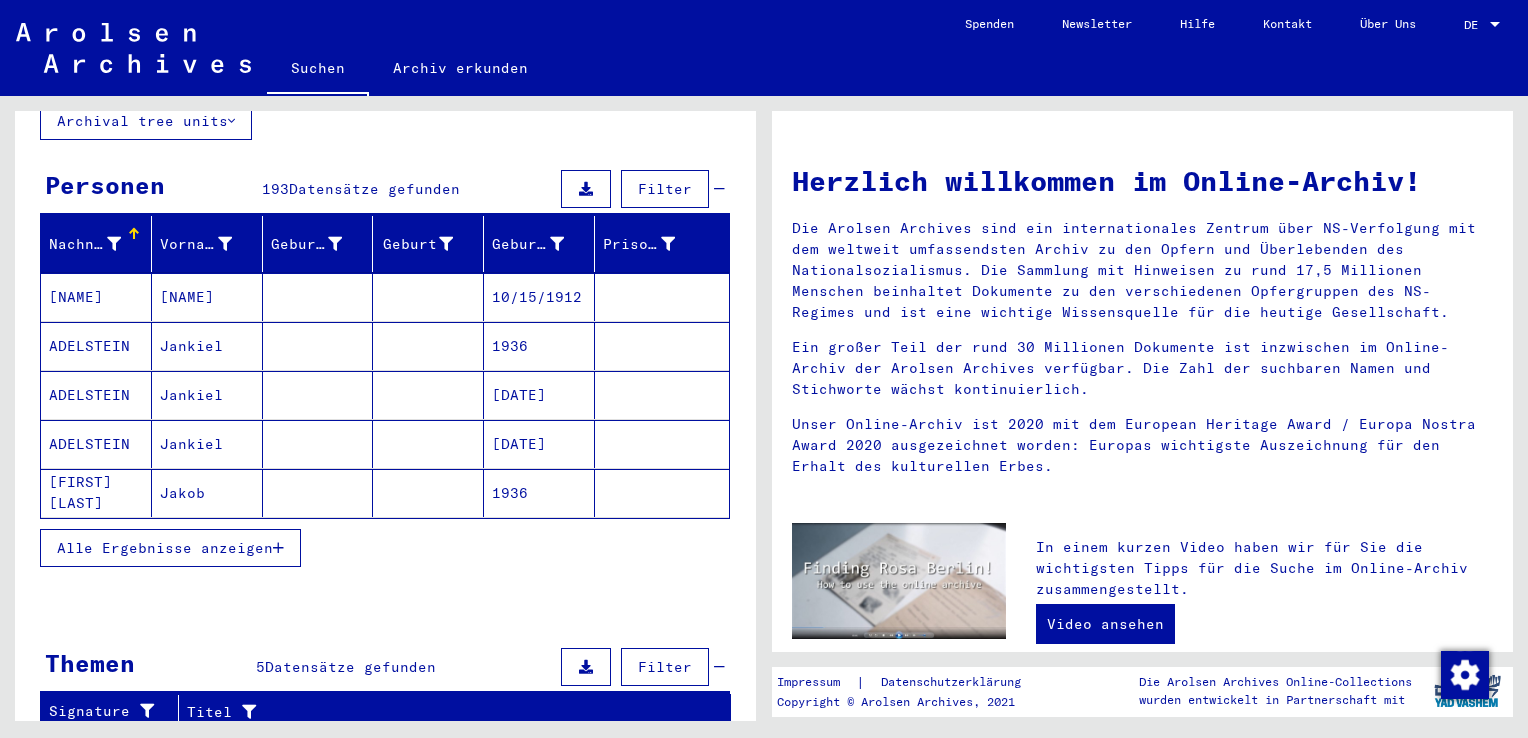 click on "Alle Ergebnisse anzeigen" at bounding box center [165, 548] 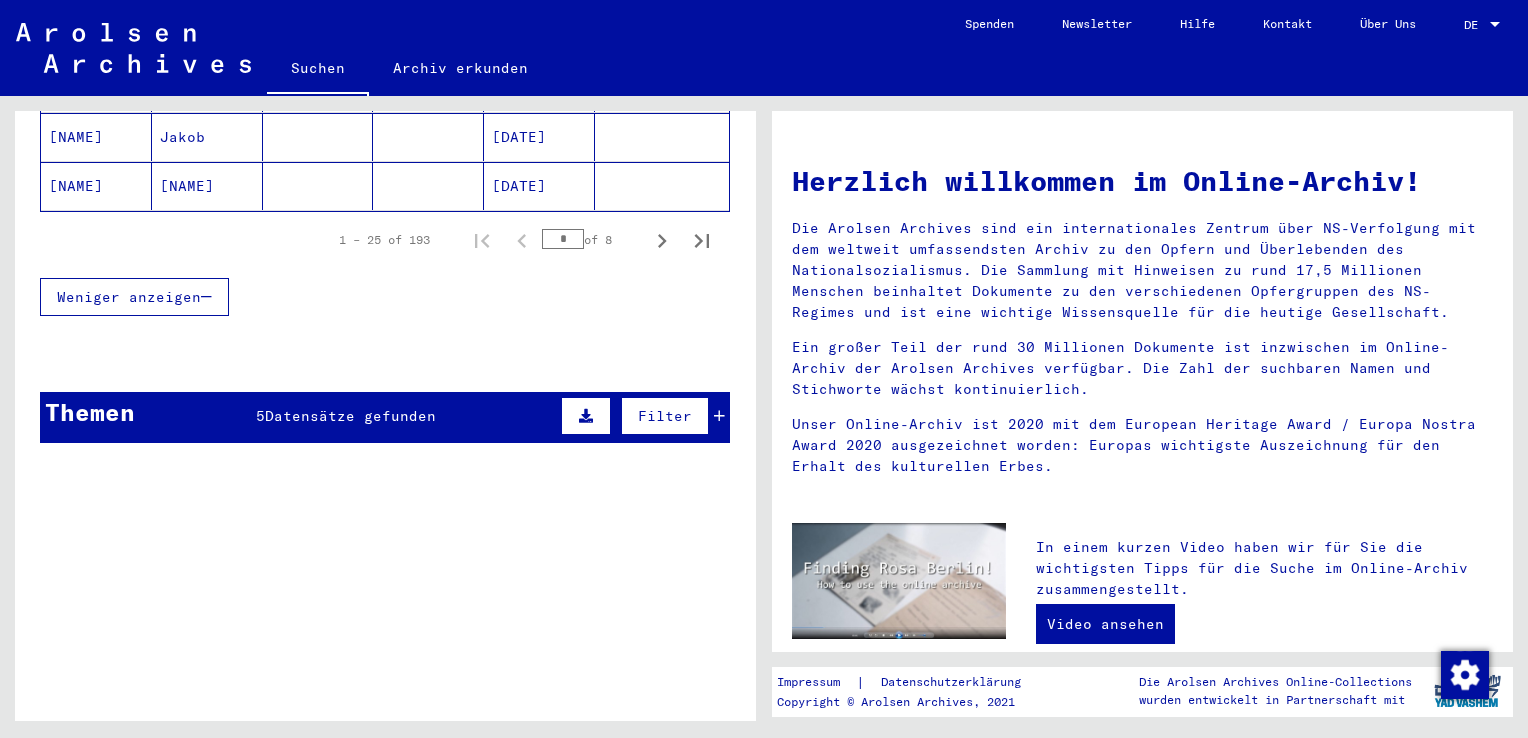 scroll, scrollTop: 1253, scrollLeft: 0, axis: vertical 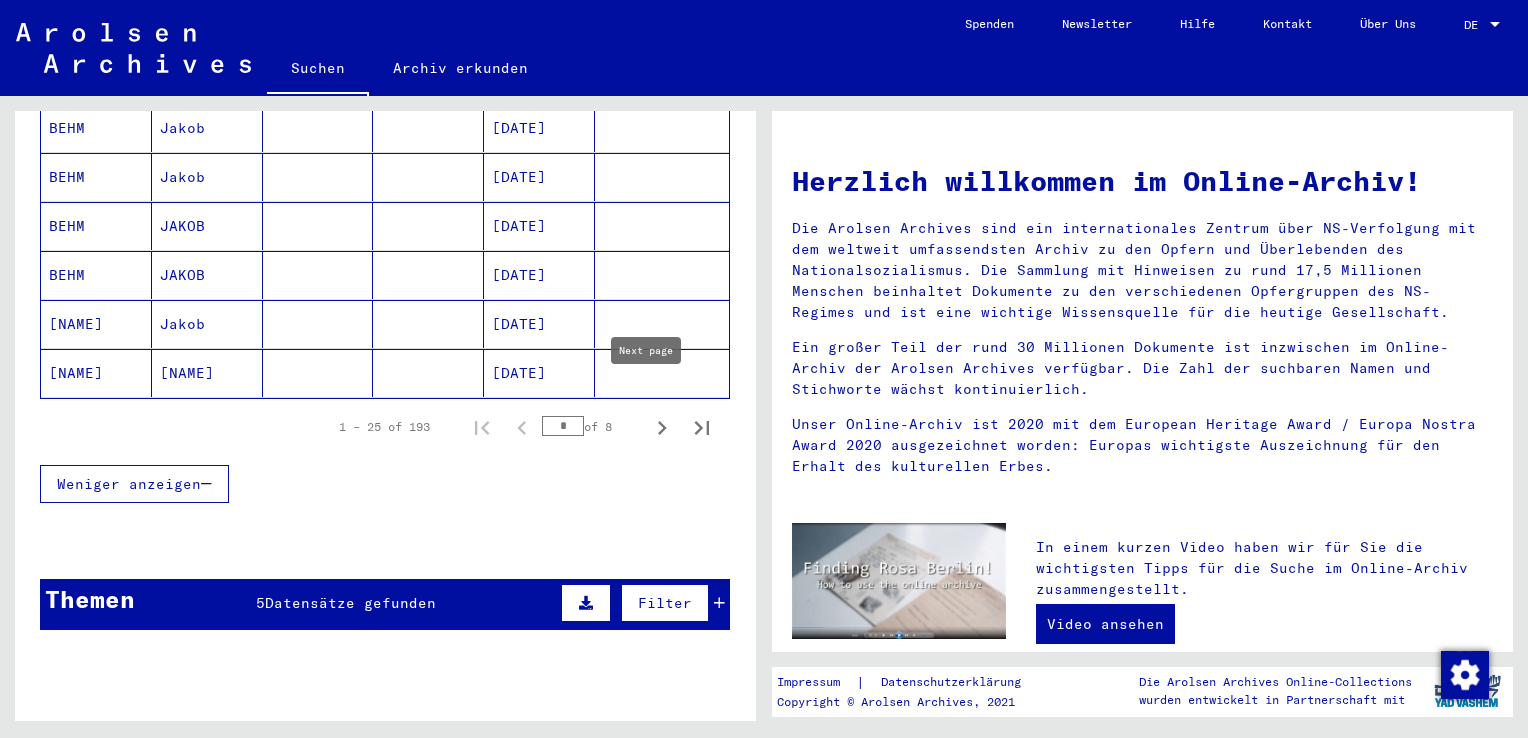 click 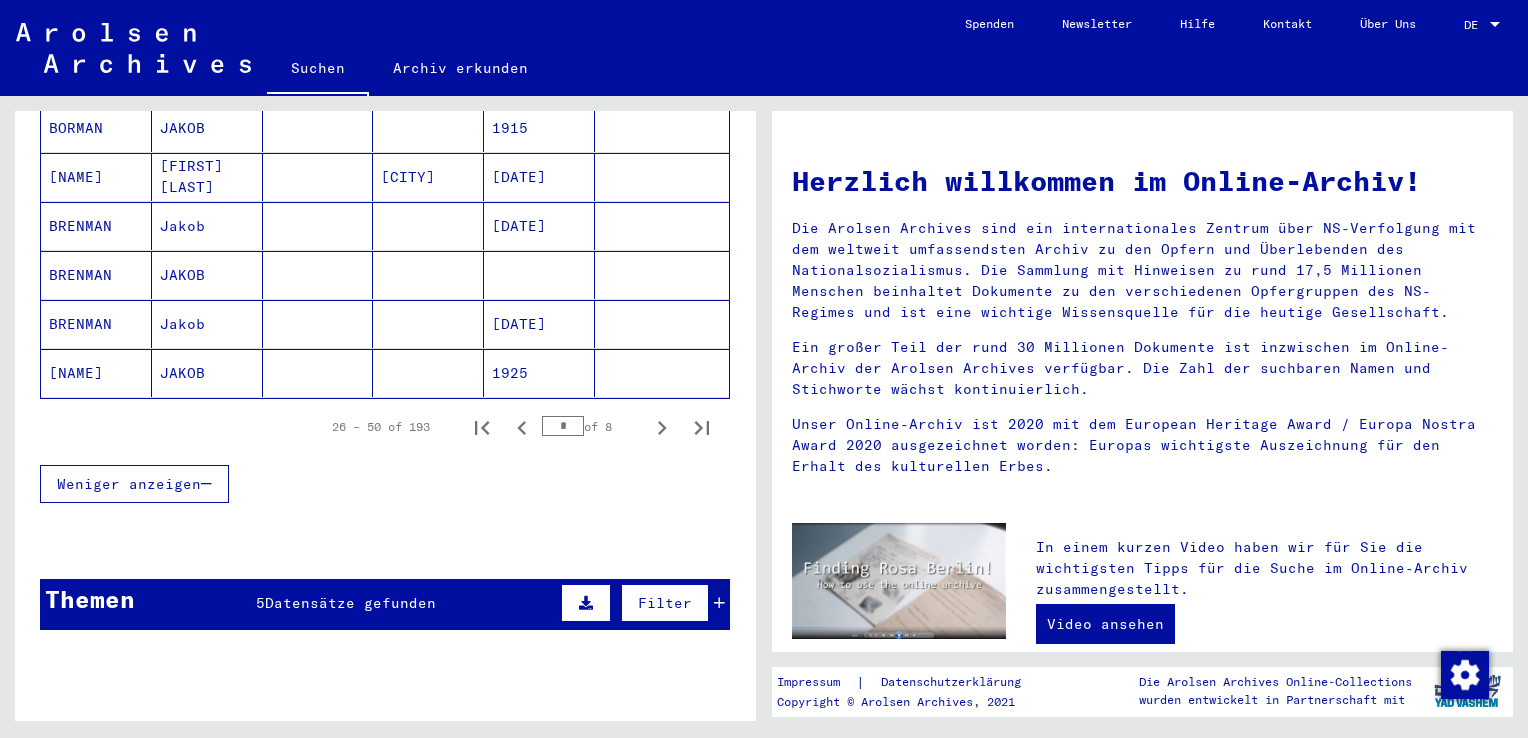 click 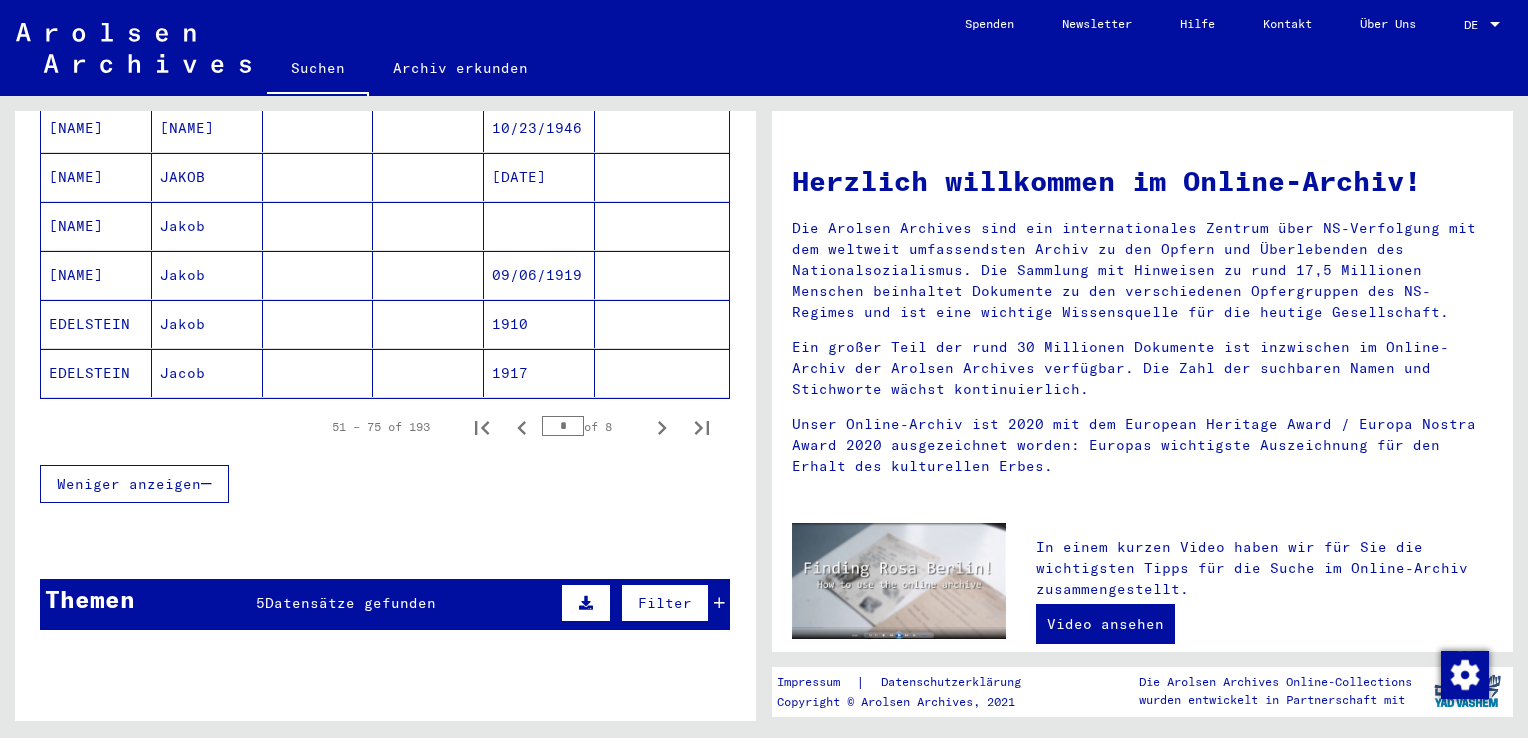 click 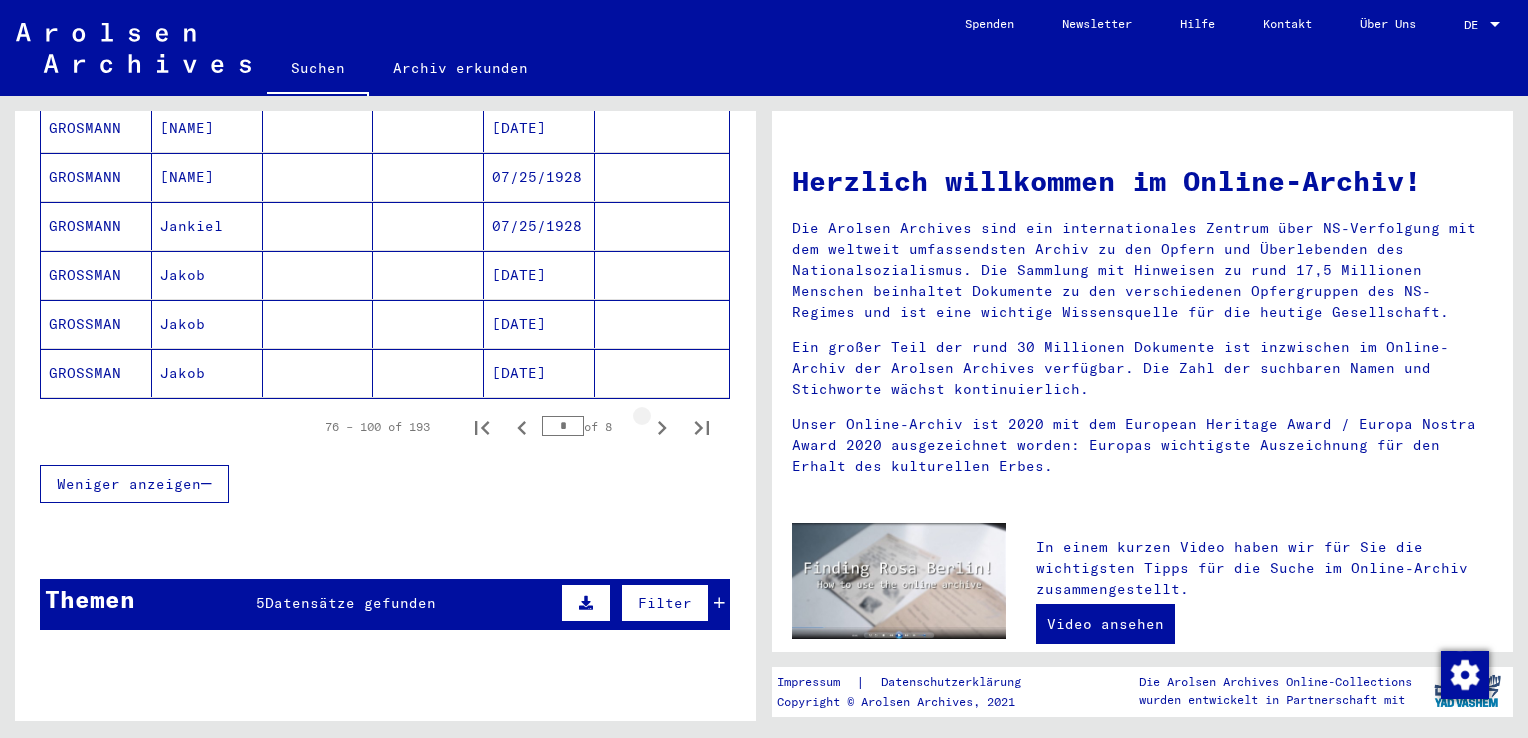 click 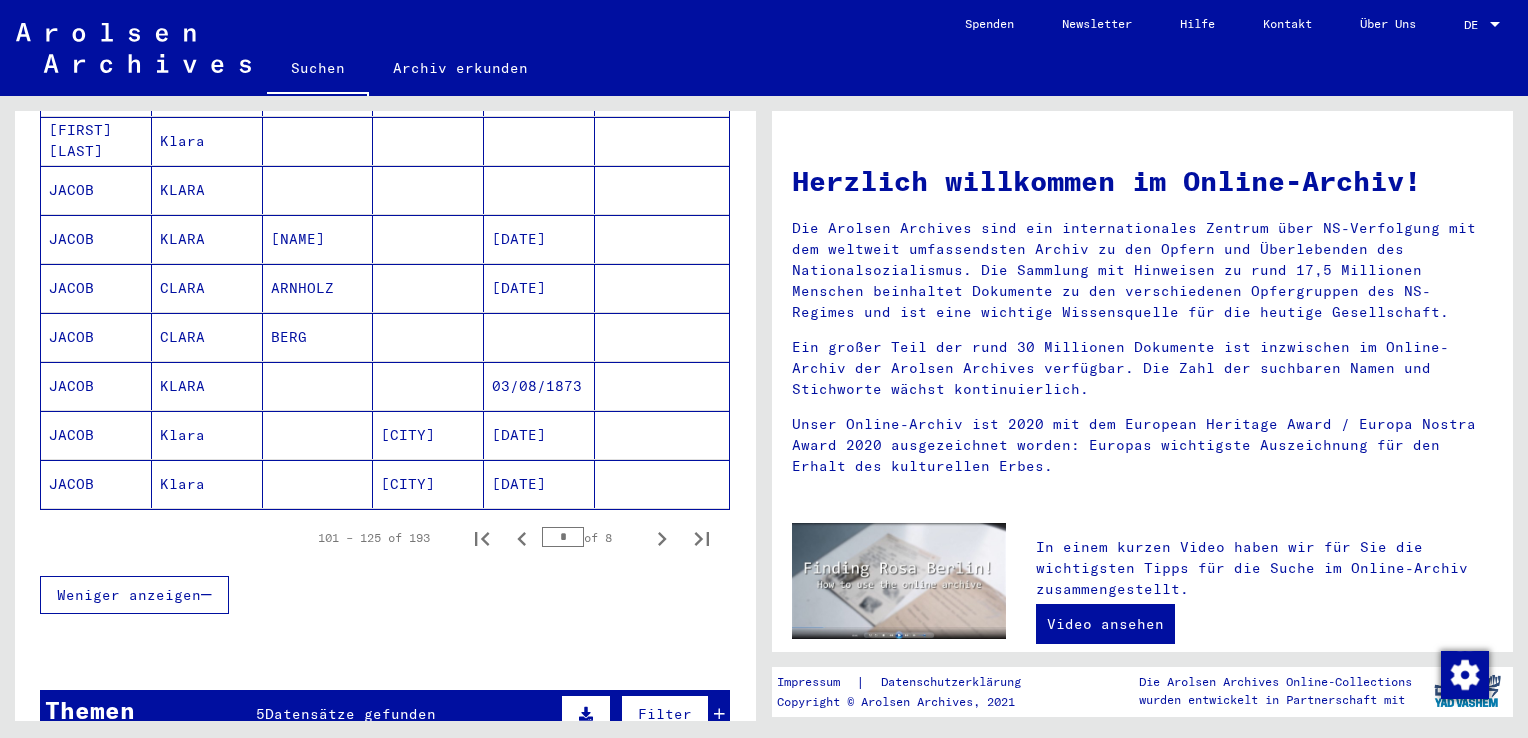 scroll, scrollTop: 1253, scrollLeft: 0, axis: vertical 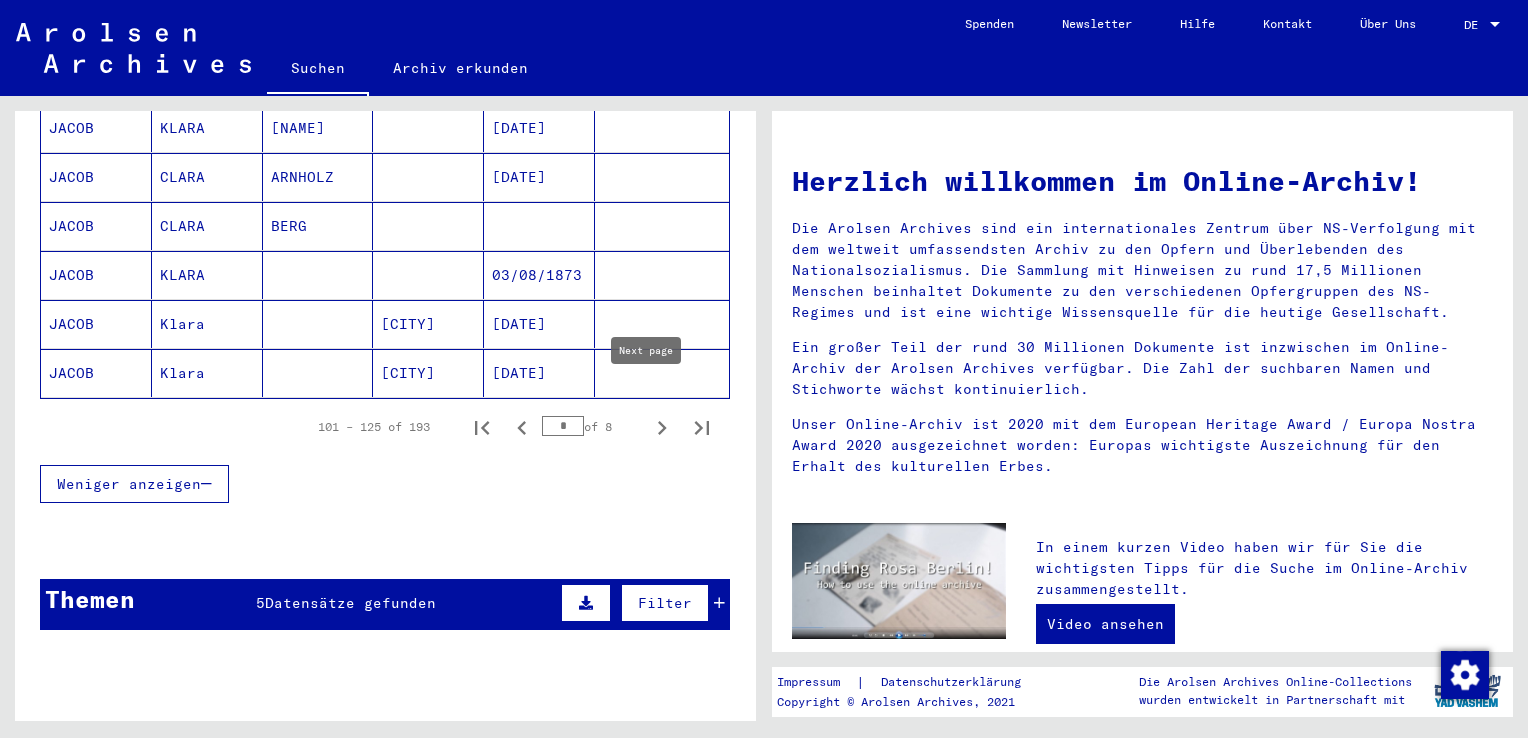 click 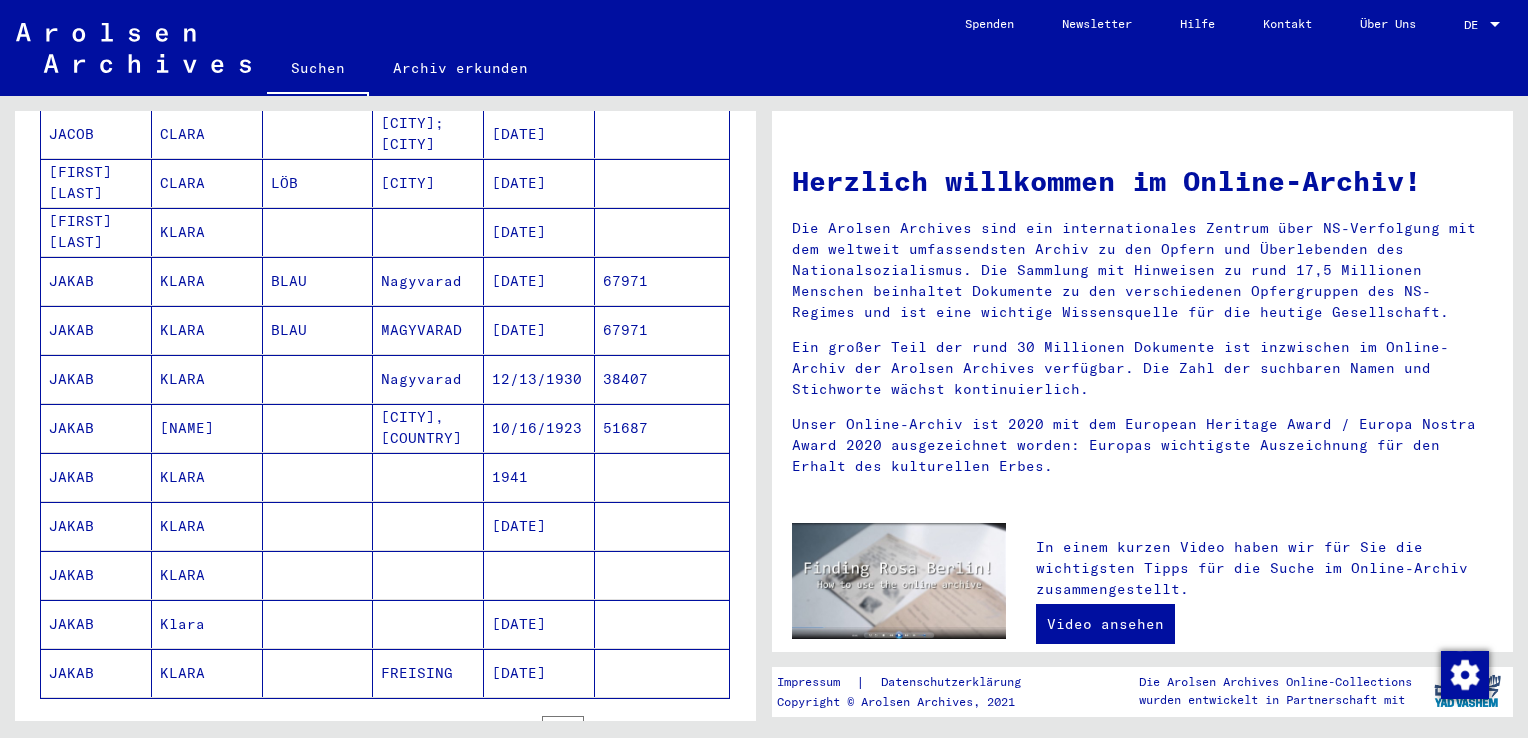 scroll, scrollTop: 853, scrollLeft: 0, axis: vertical 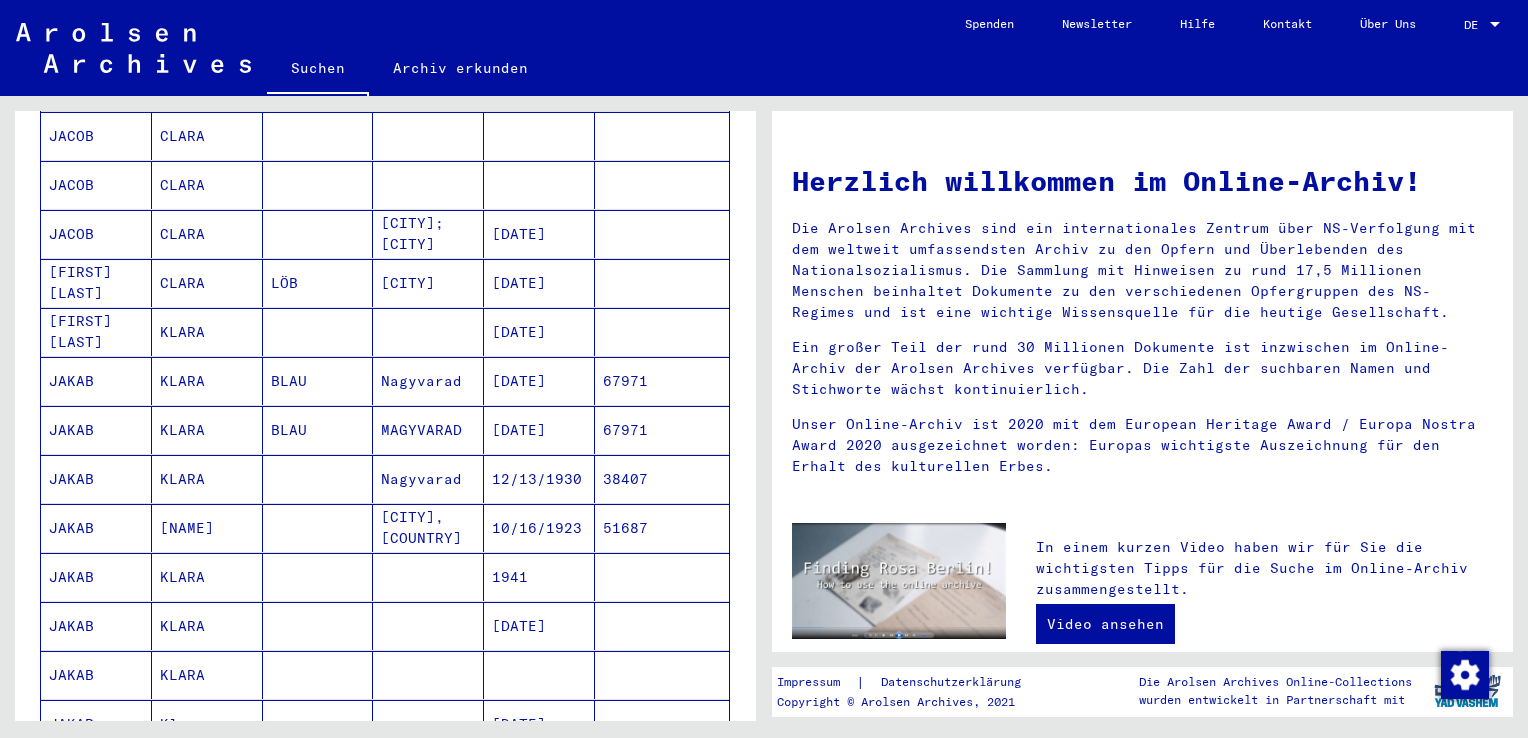 click on "[DATE]" at bounding box center (539, 479) 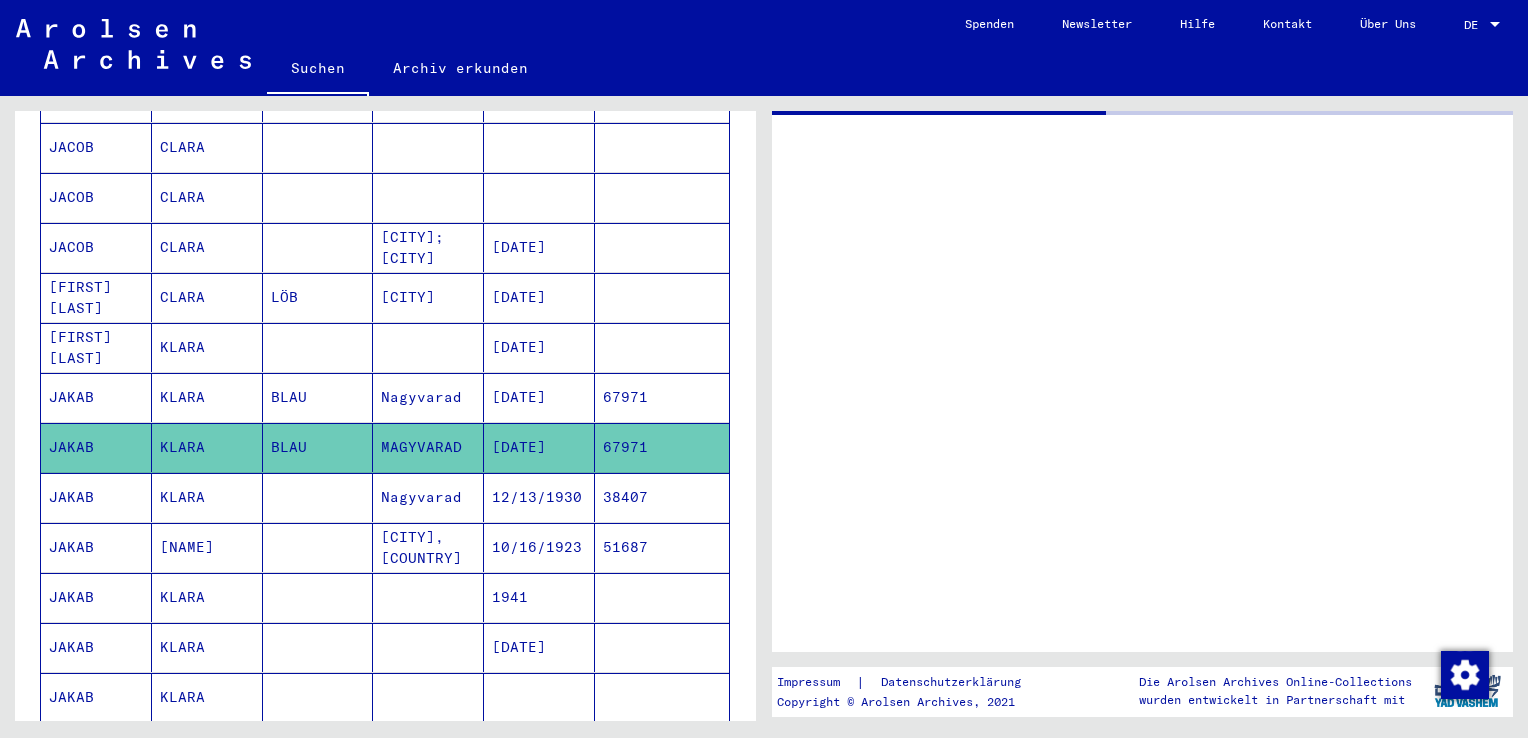 scroll, scrollTop: 863, scrollLeft: 0, axis: vertical 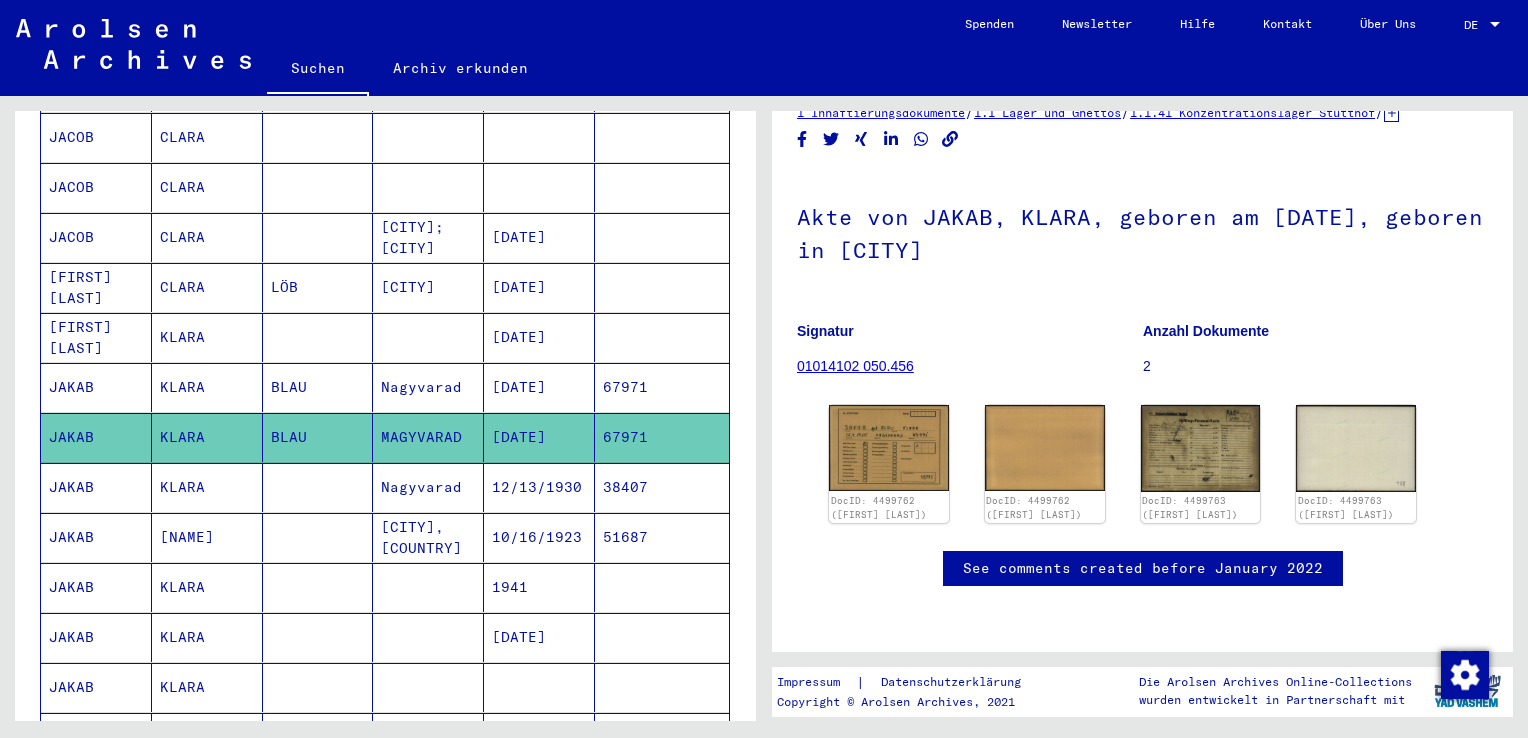 click on "[DATE]" at bounding box center [539, 437] 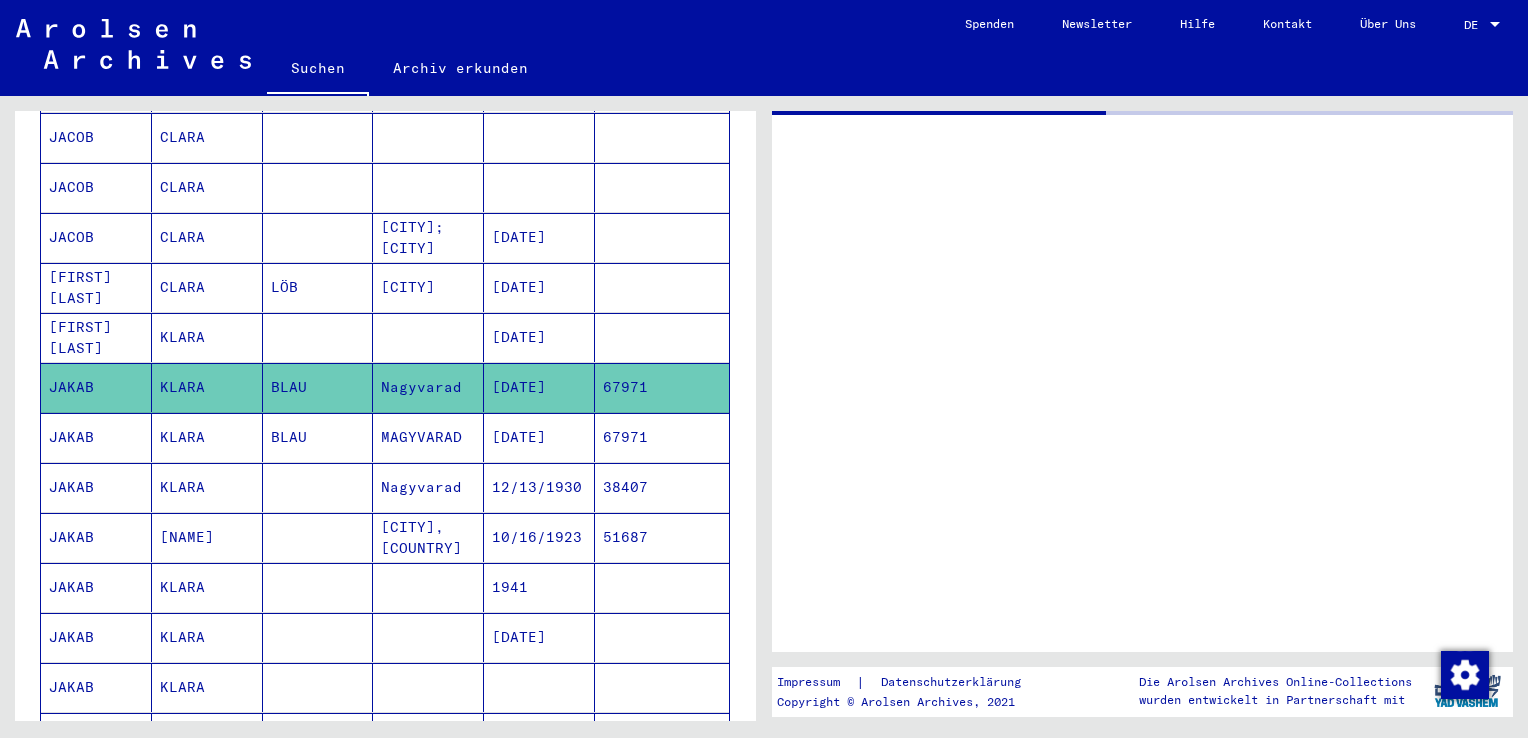 scroll, scrollTop: 0, scrollLeft: 0, axis: both 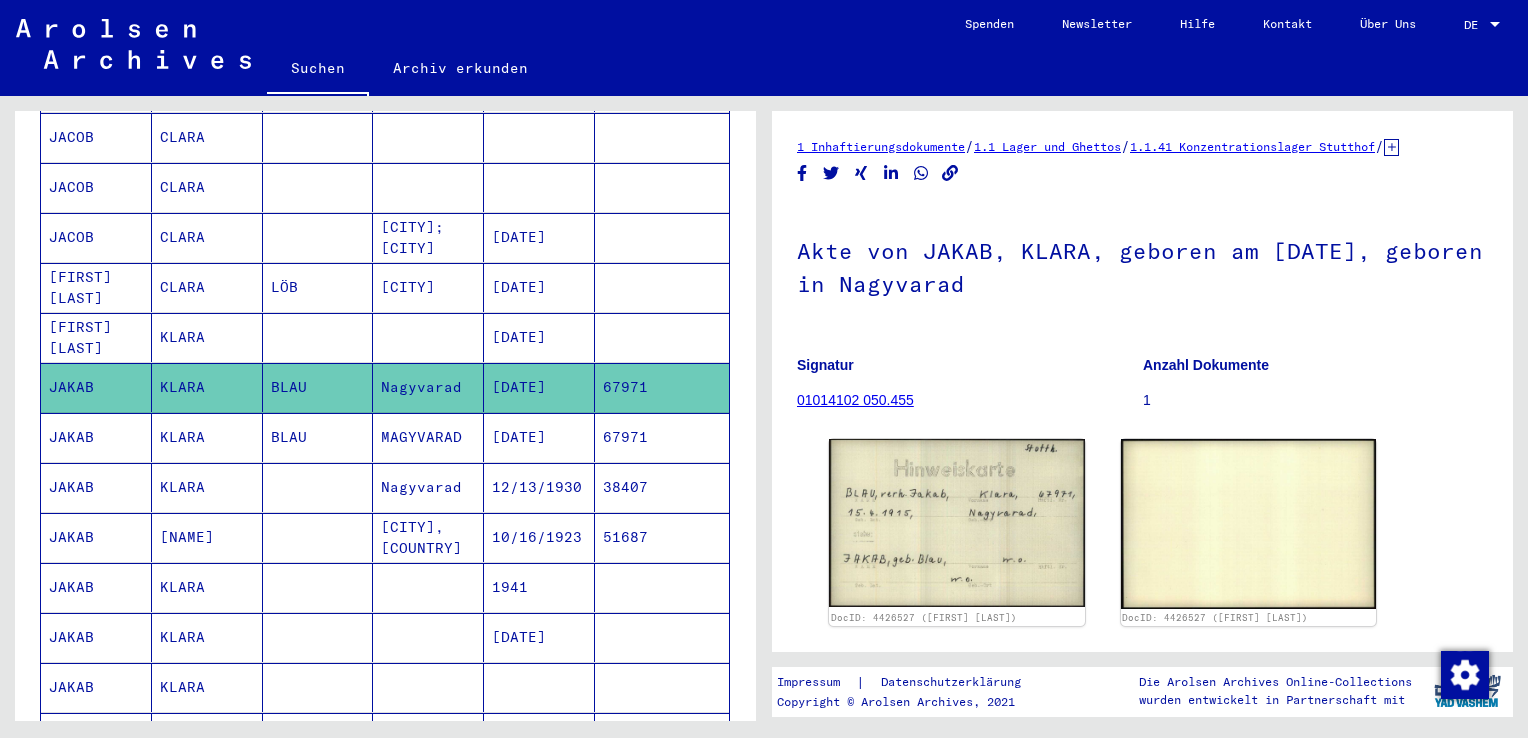 click on "67971" at bounding box center (662, 487) 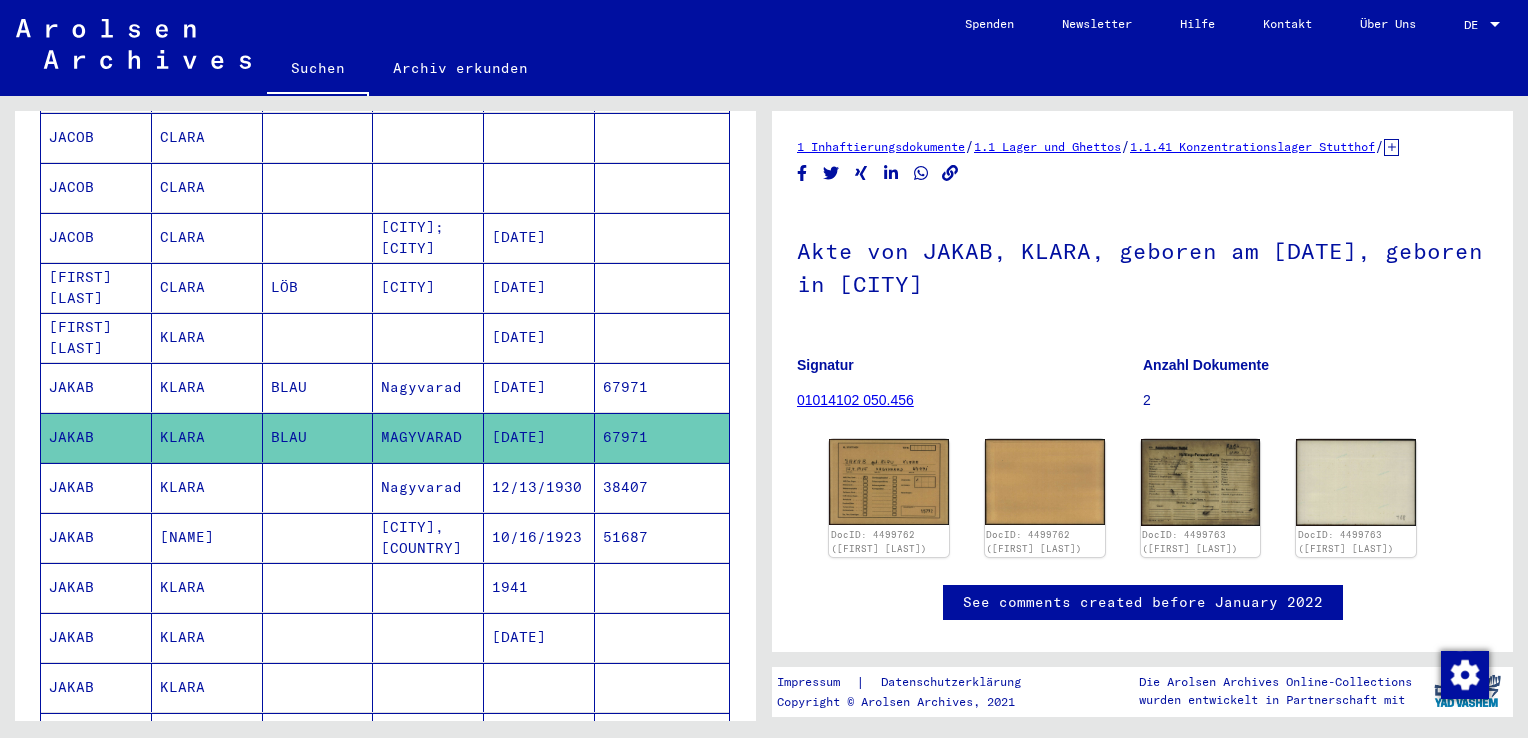 scroll, scrollTop: 0, scrollLeft: 0, axis: both 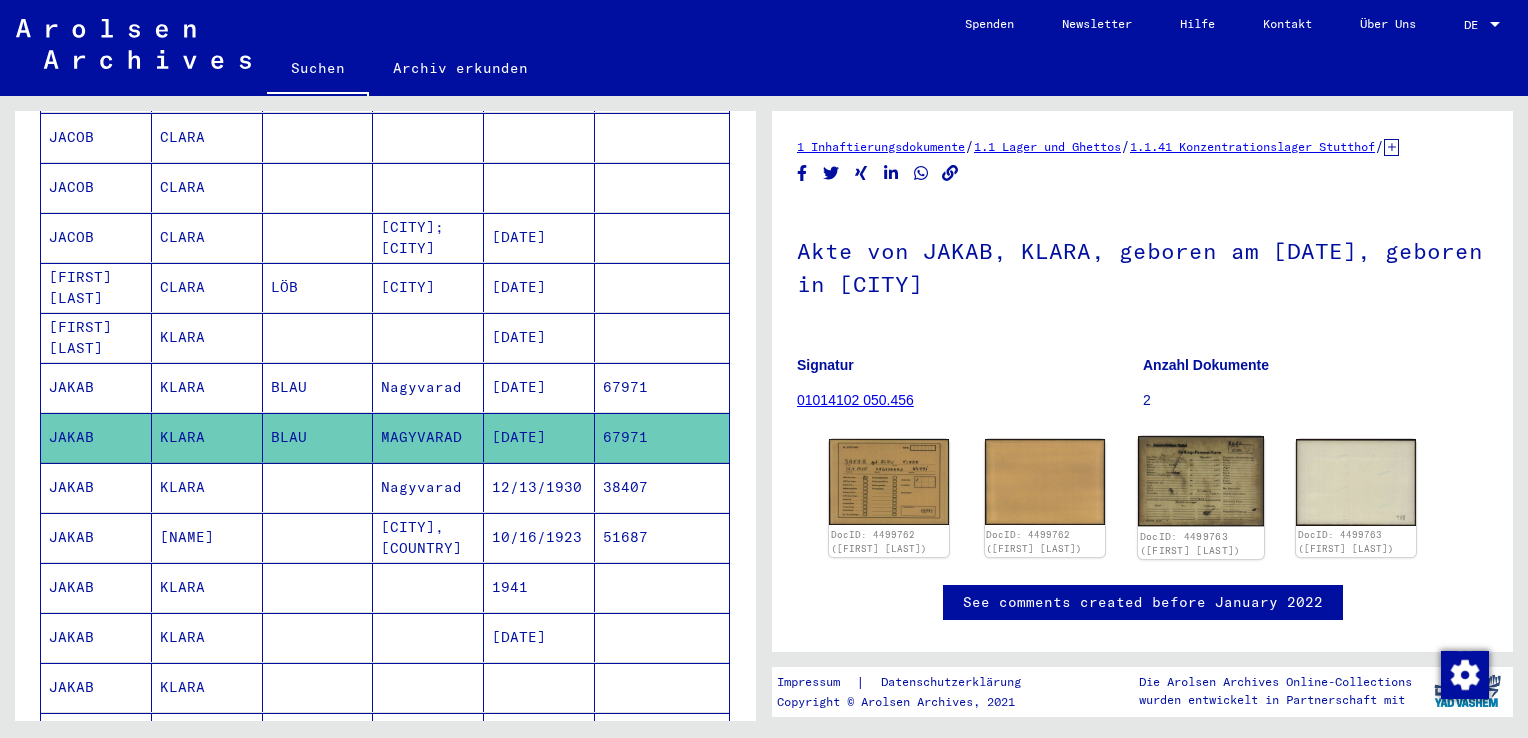 click 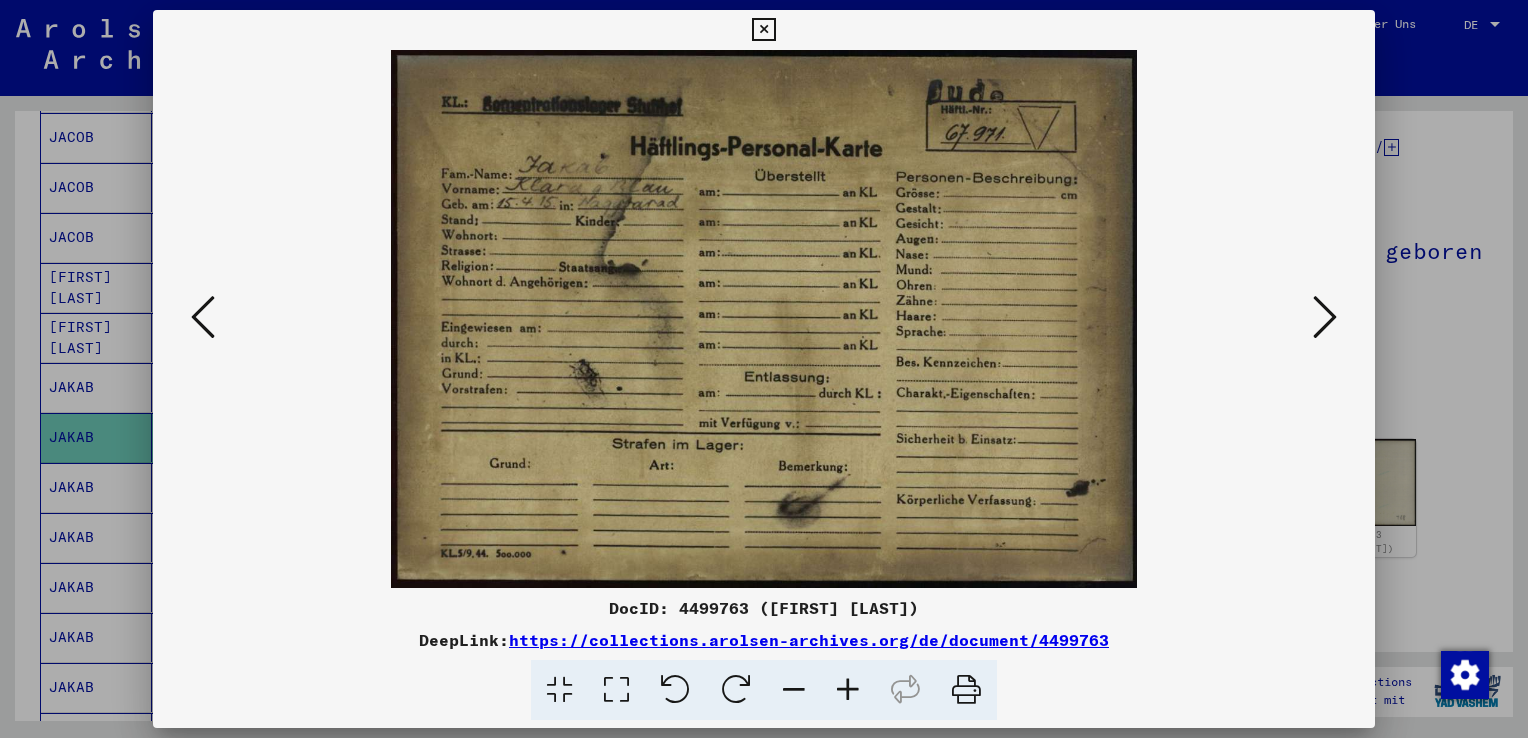 click at bounding box center [763, 30] 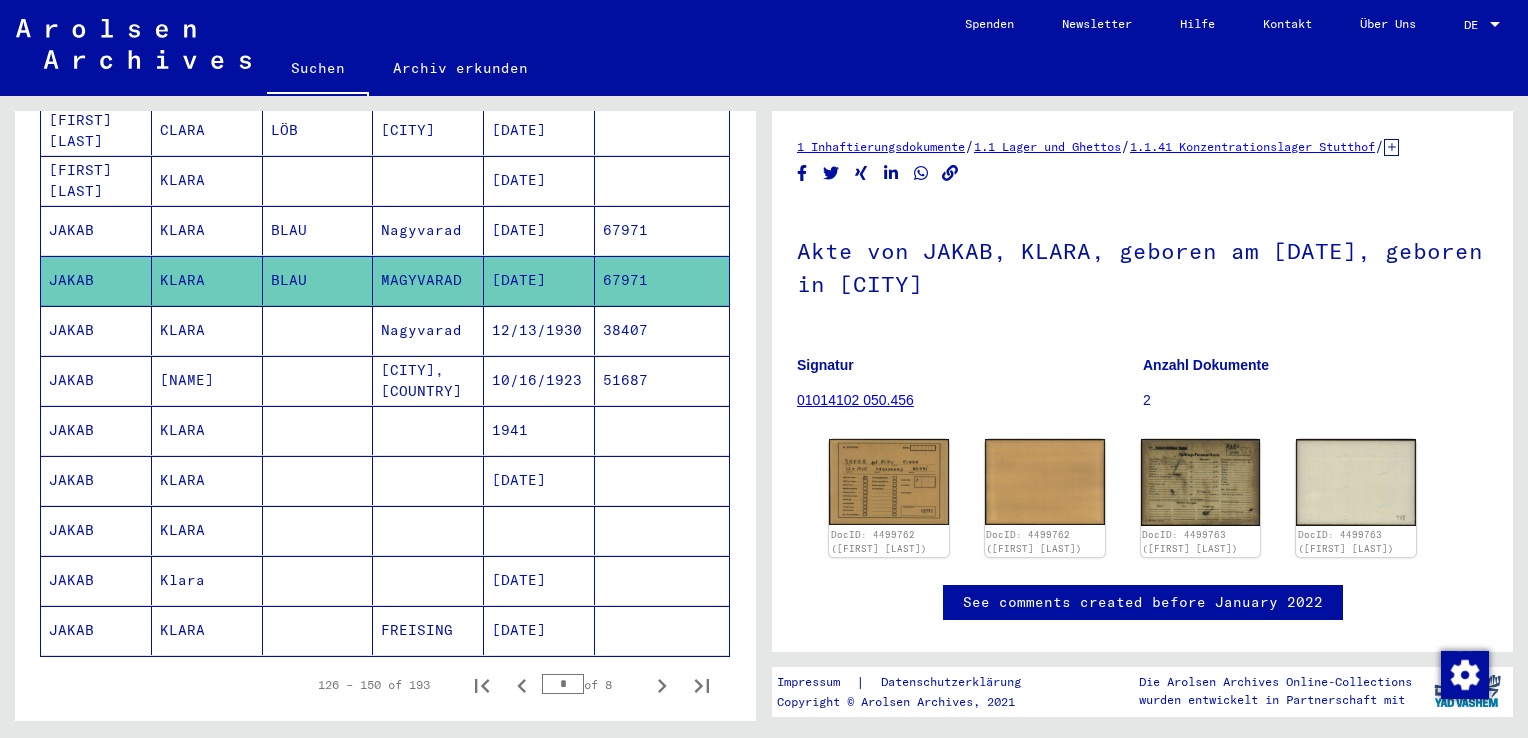 scroll, scrollTop: 1063, scrollLeft: 0, axis: vertical 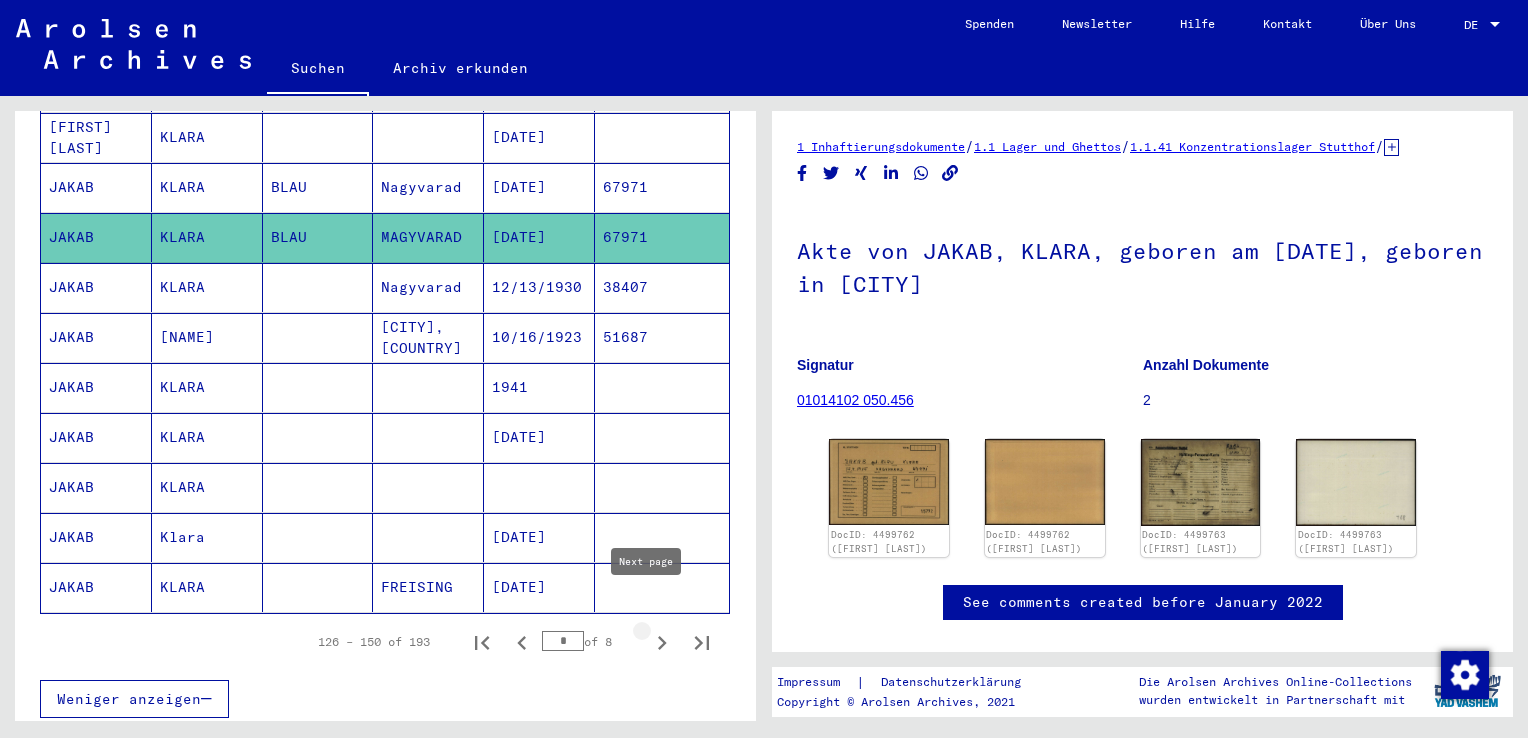 click 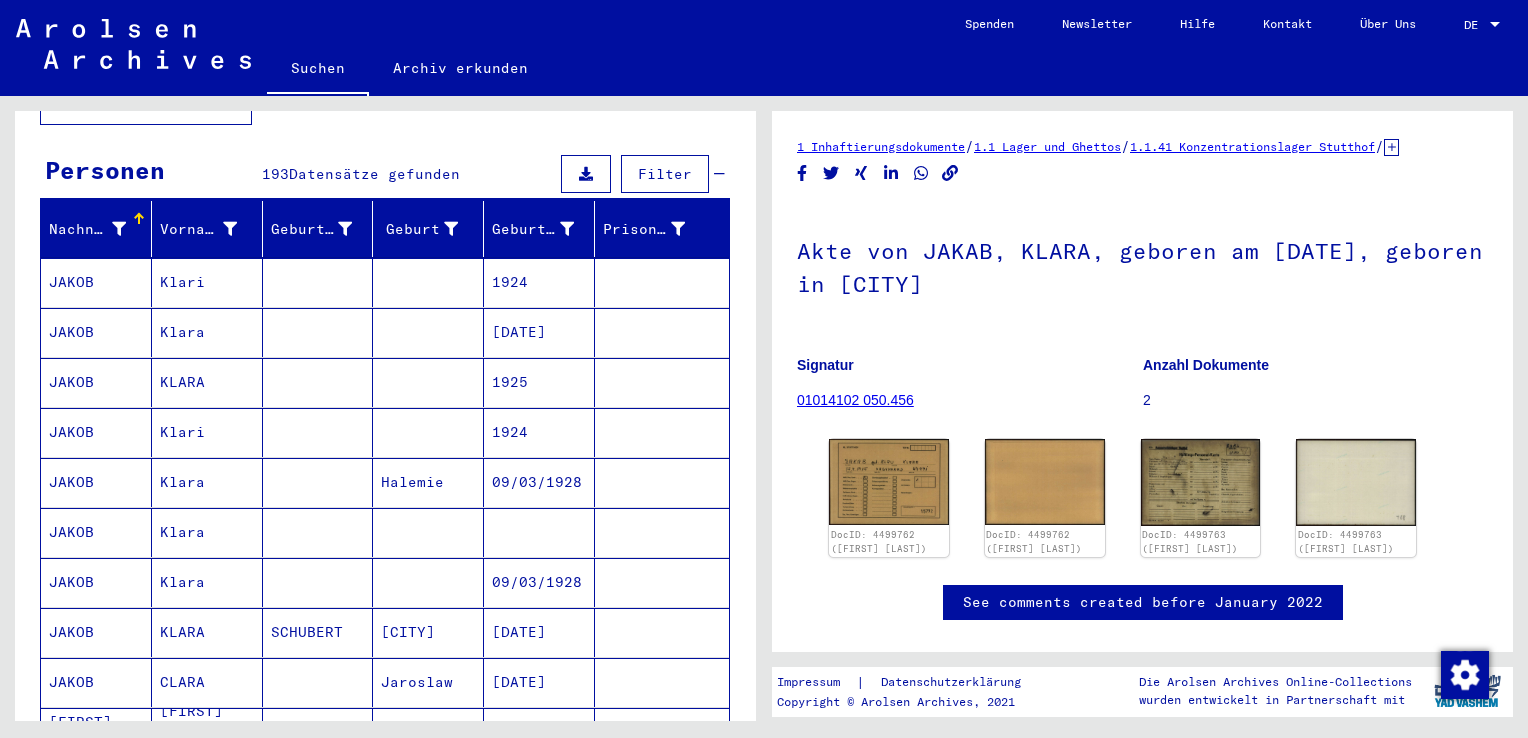 scroll, scrollTop: 163, scrollLeft: 0, axis: vertical 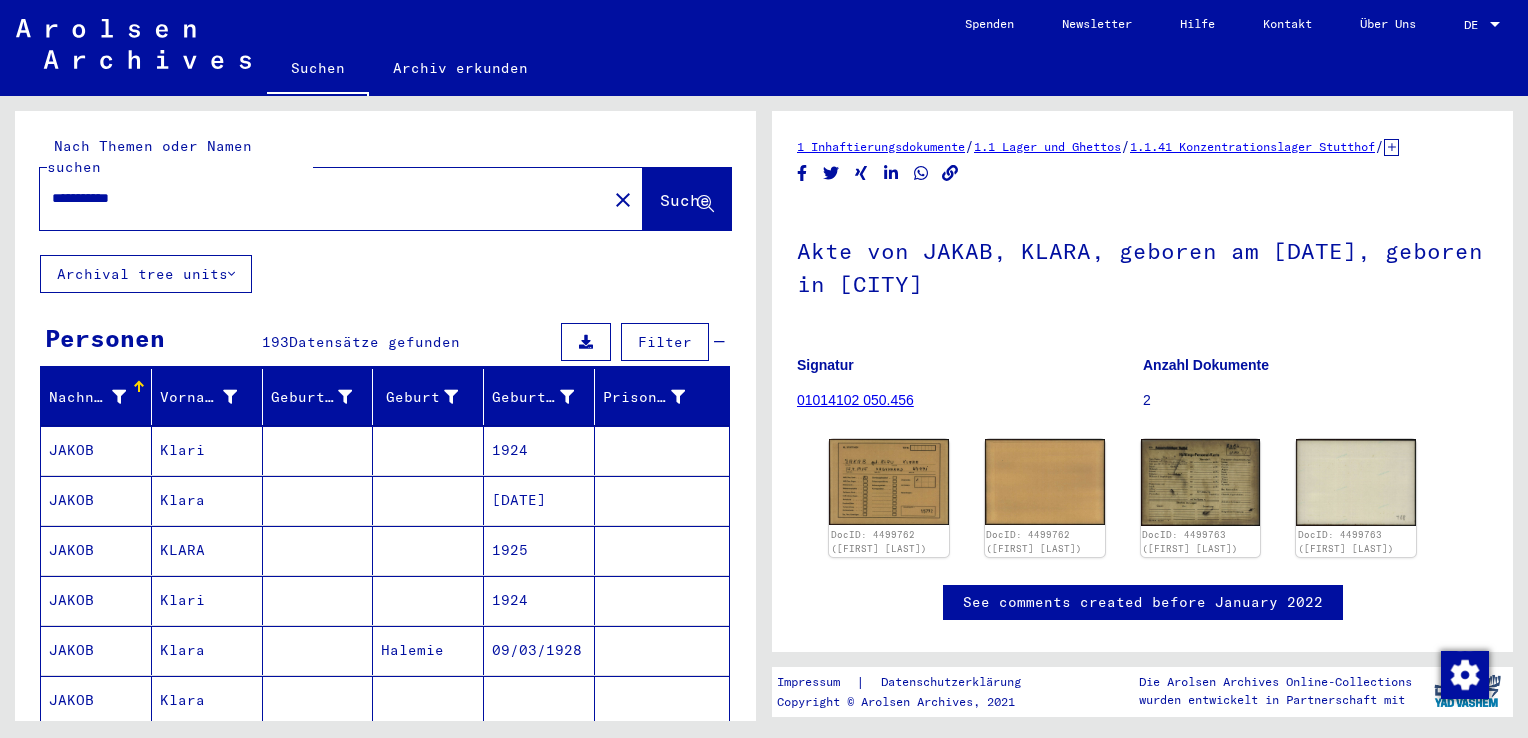 drag, startPoint x: 241, startPoint y: 176, endPoint x: 36, endPoint y: 185, distance: 205.19746 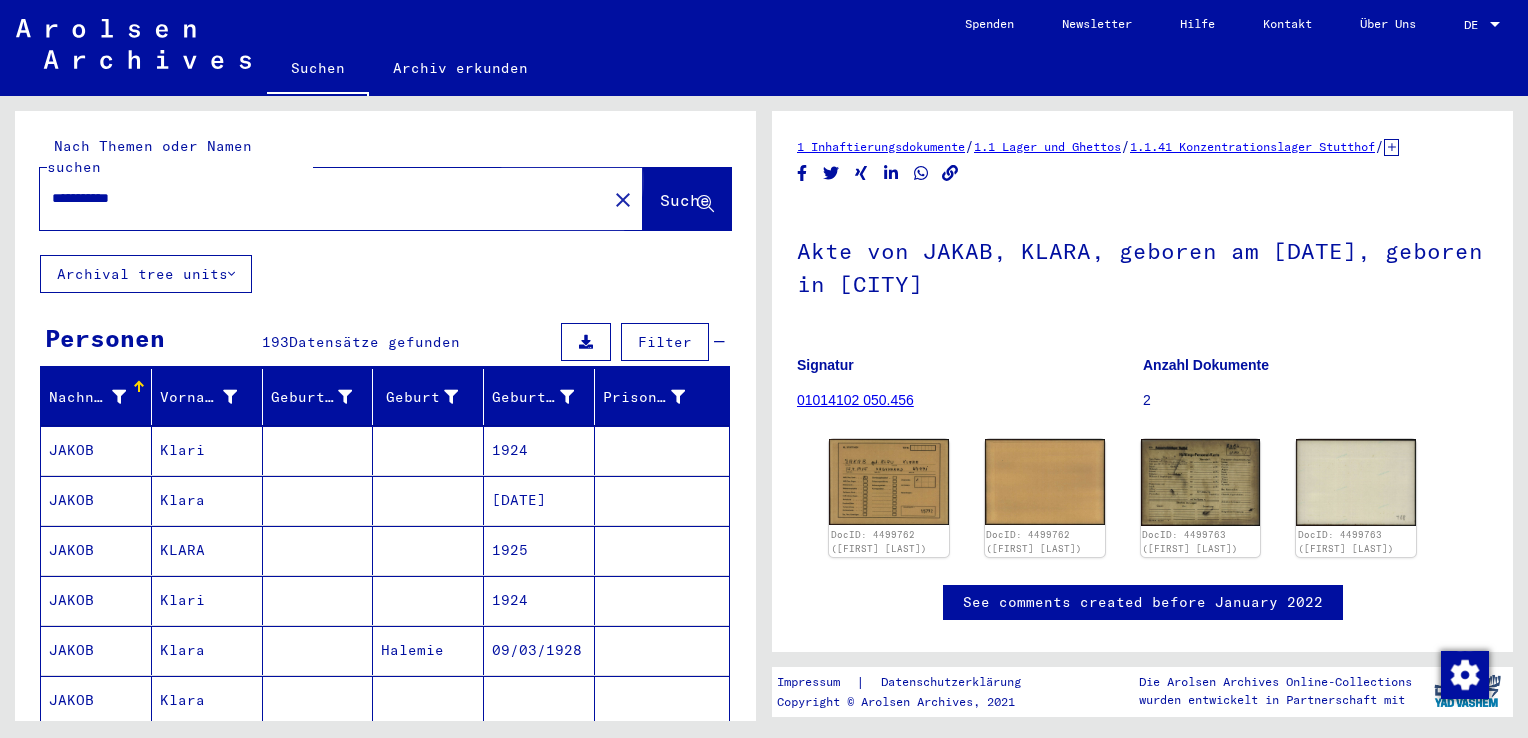 click on "Suche" 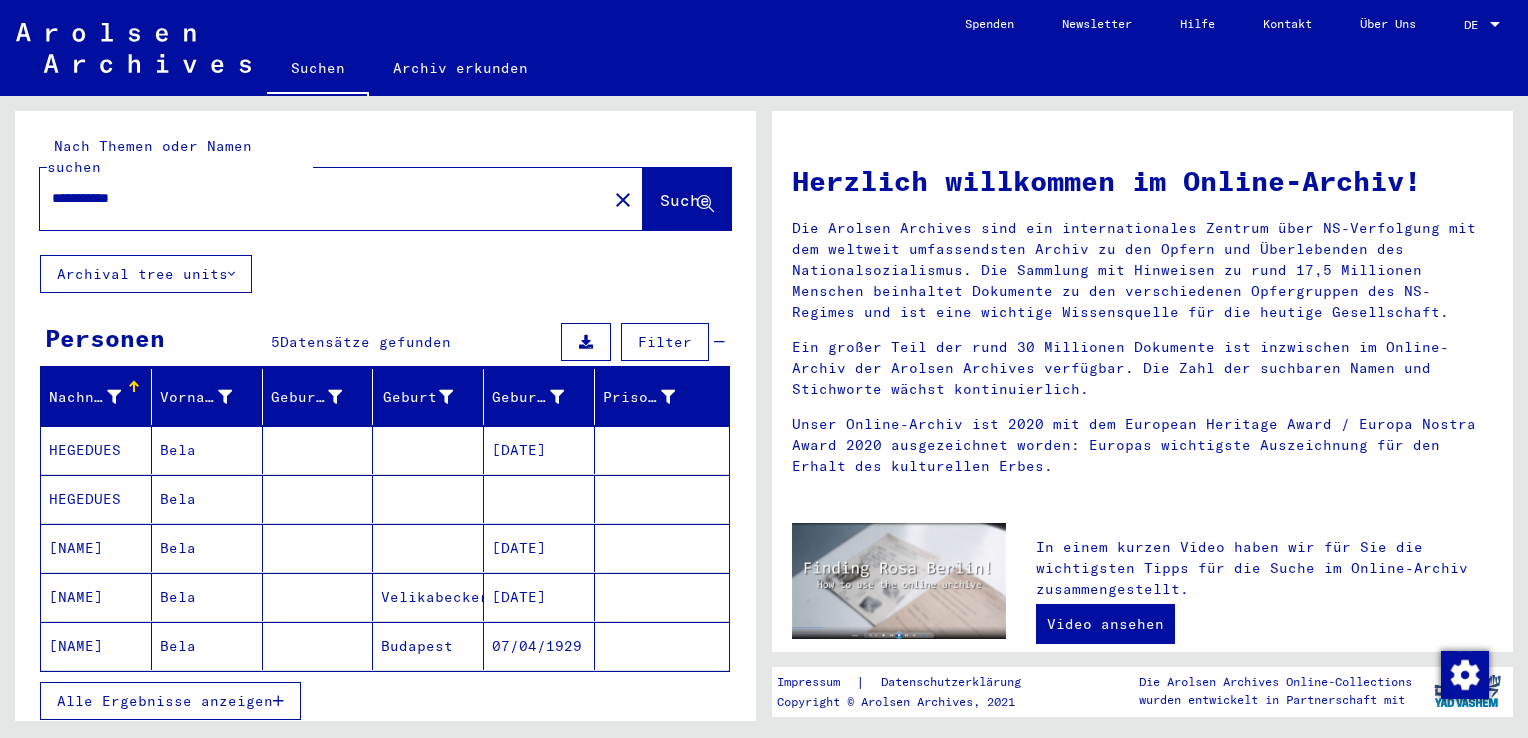 drag, startPoint x: 87, startPoint y: 178, endPoint x: 58, endPoint y: 164, distance: 32.202484 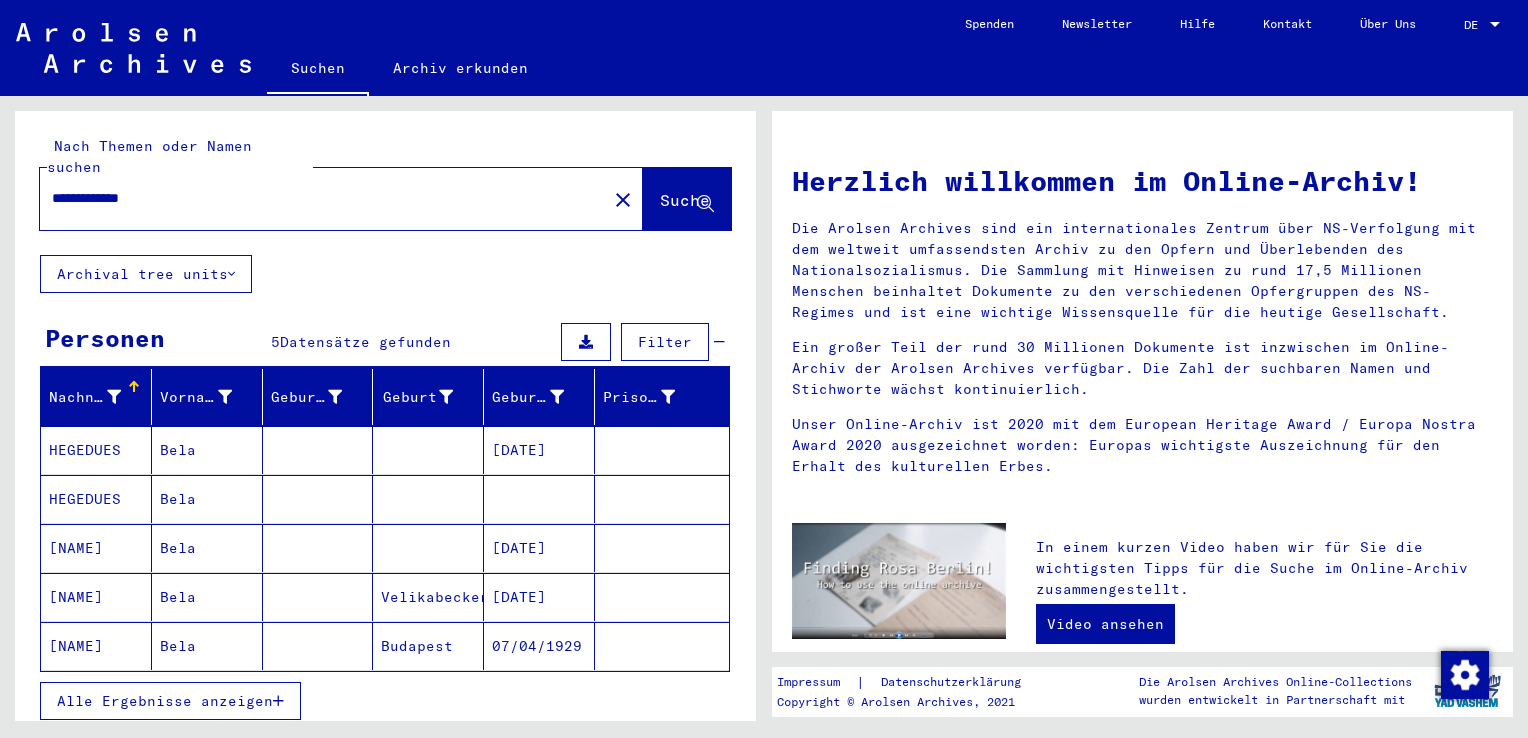 type on "**********" 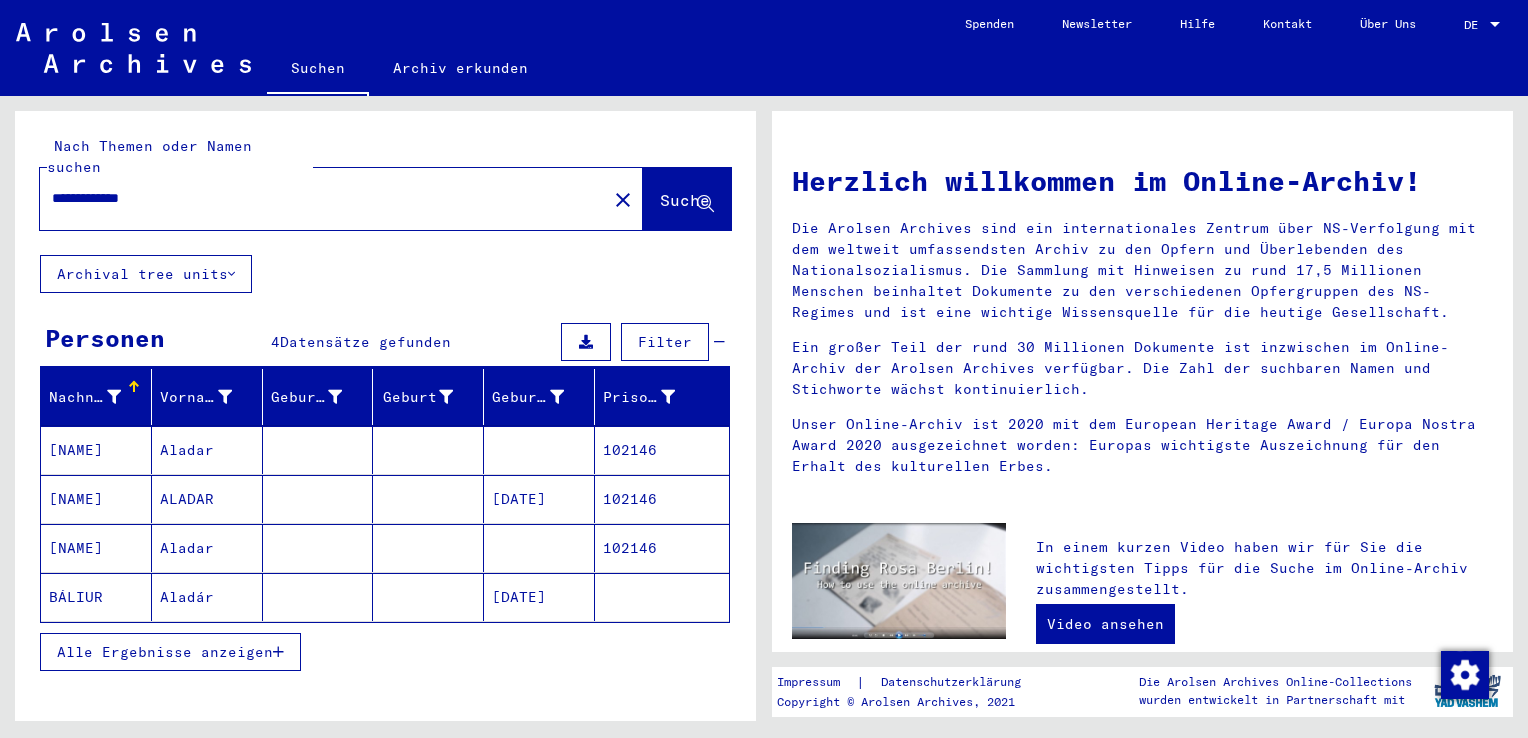 click on "Aladar" at bounding box center (207, 499) 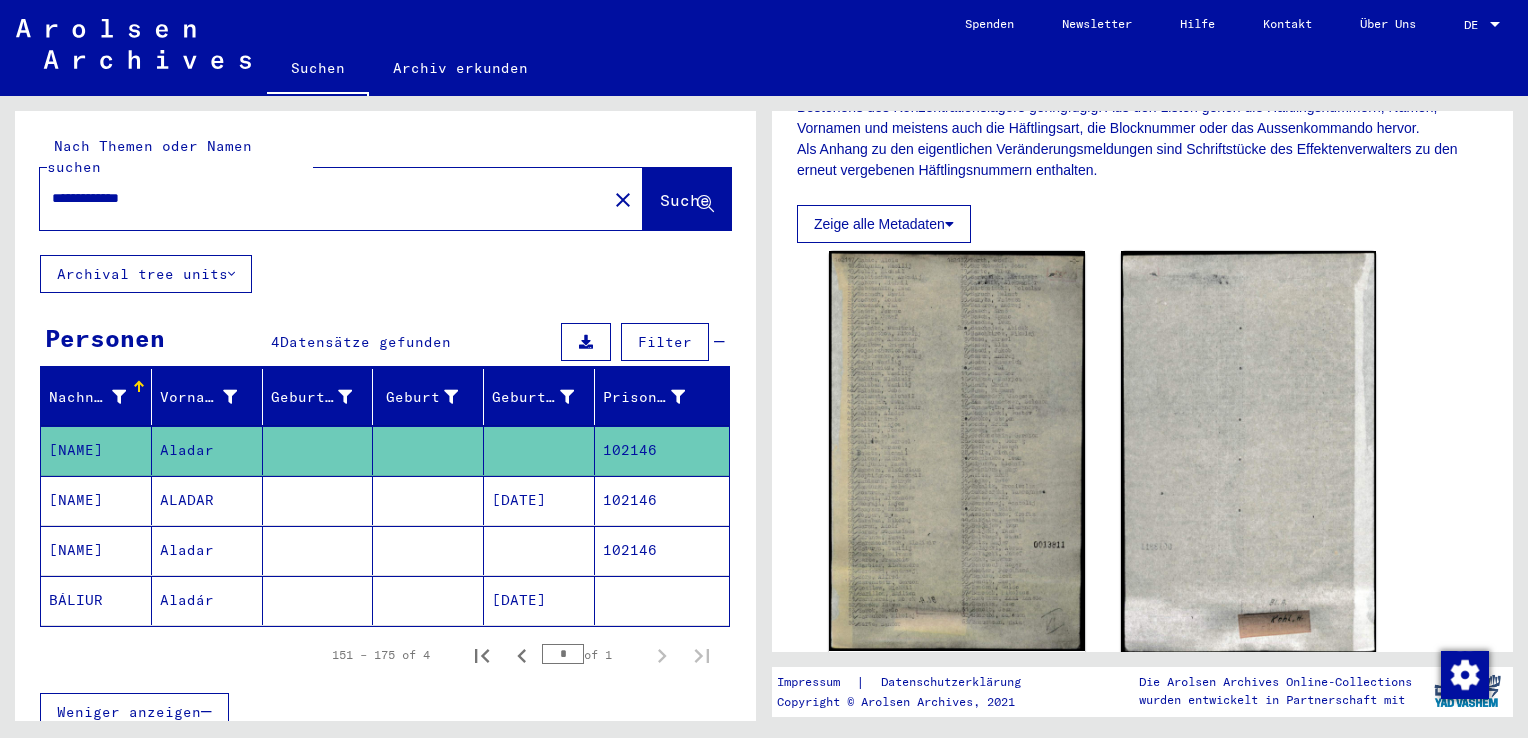 scroll, scrollTop: 600, scrollLeft: 0, axis: vertical 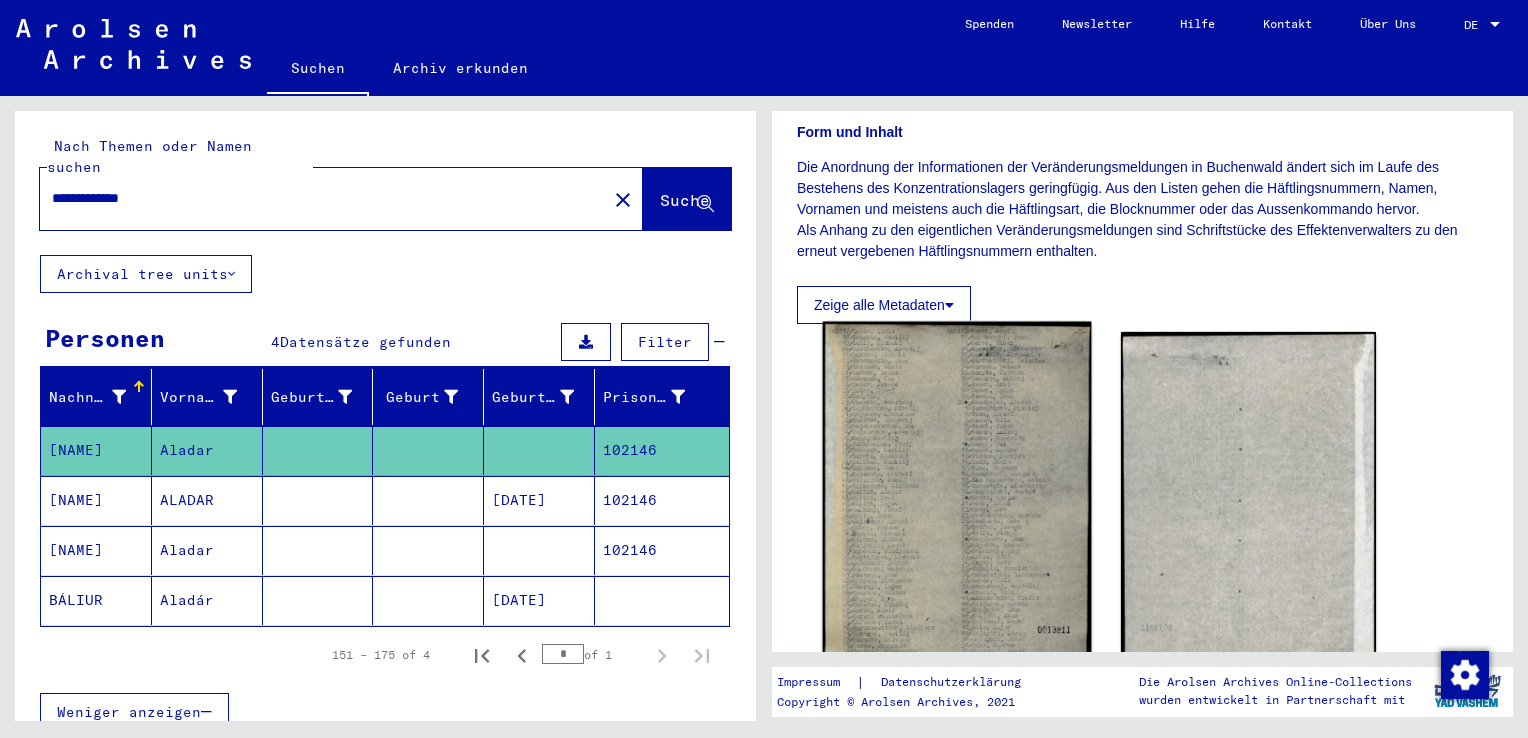 click 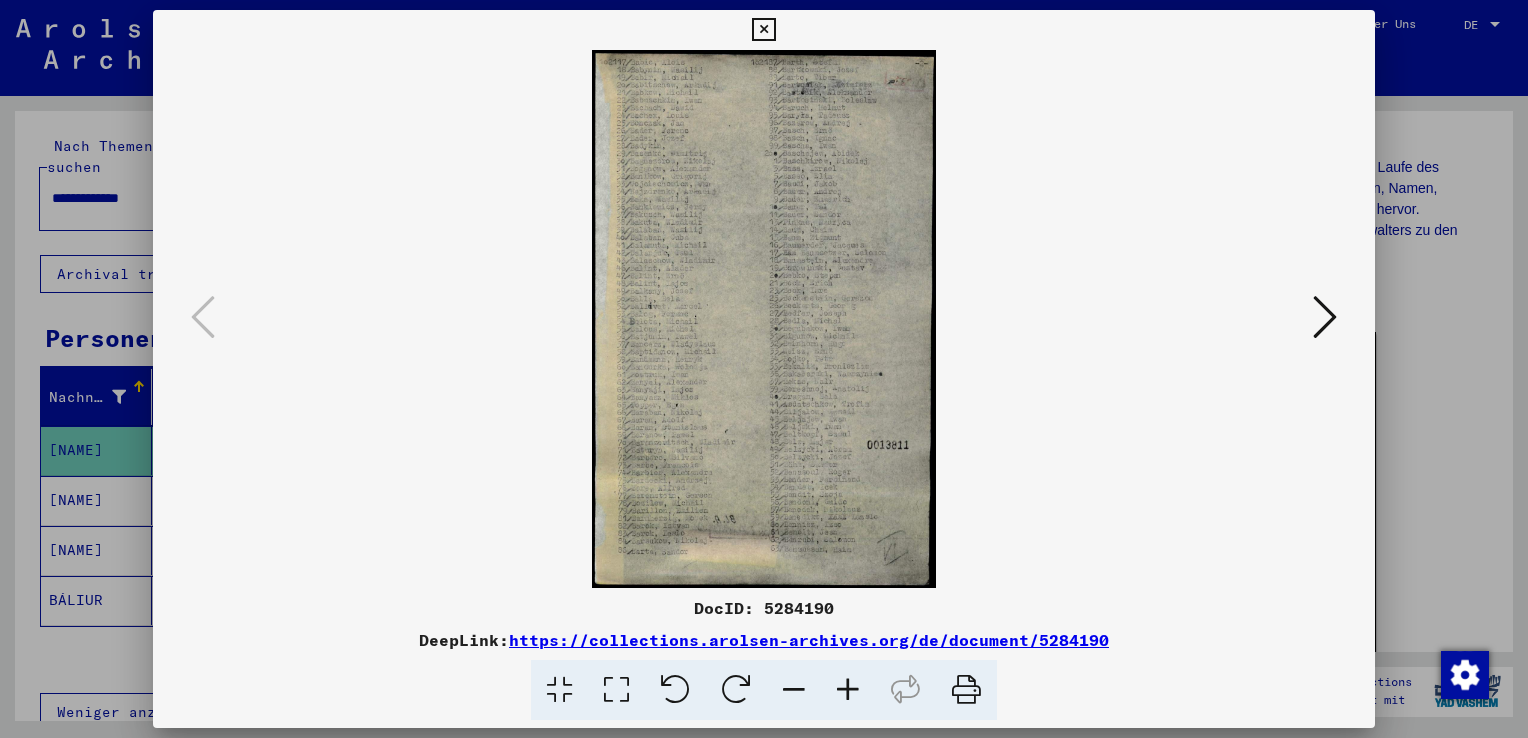 click at bounding box center [848, 690] 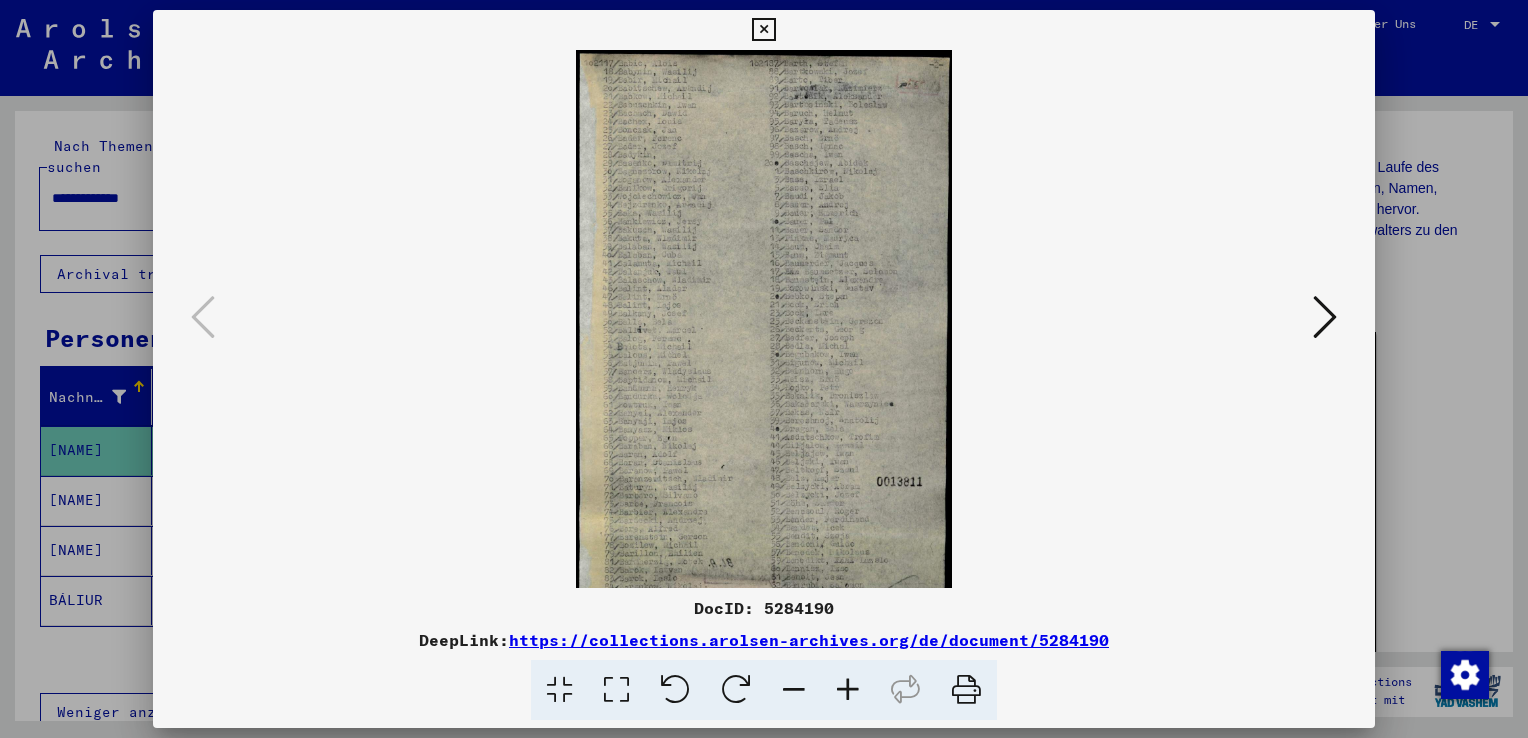 click at bounding box center (848, 690) 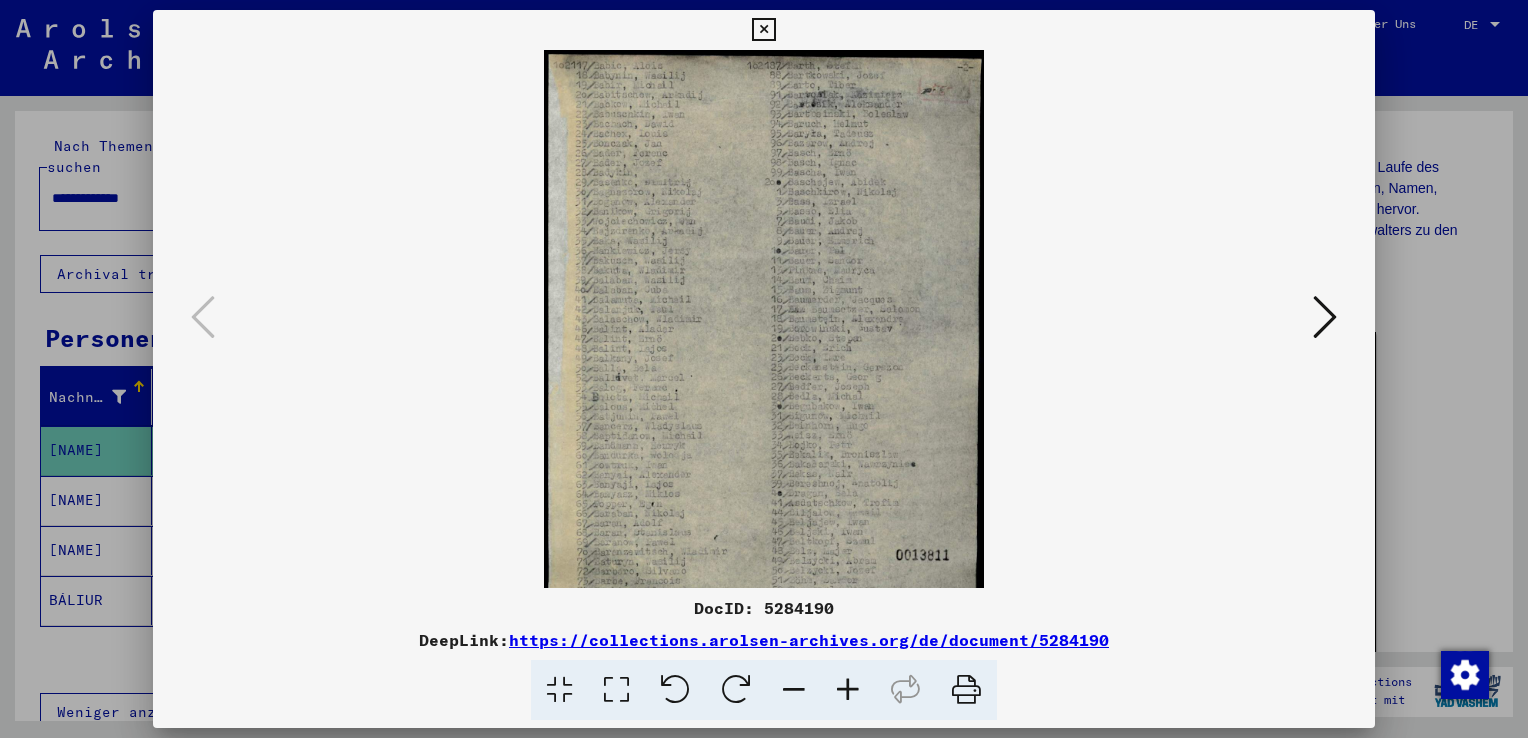 click at bounding box center (848, 690) 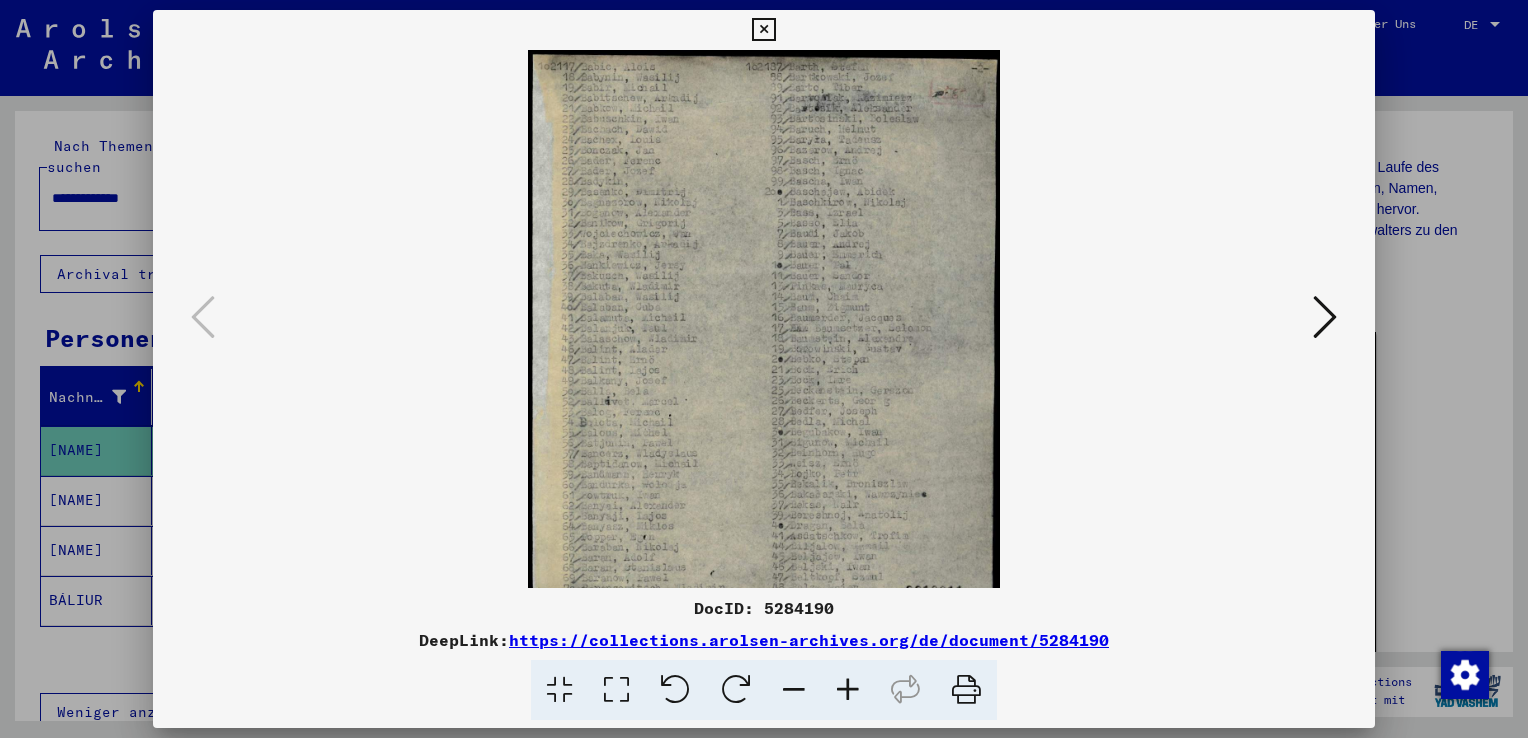 click at bounding box center [848, 690] 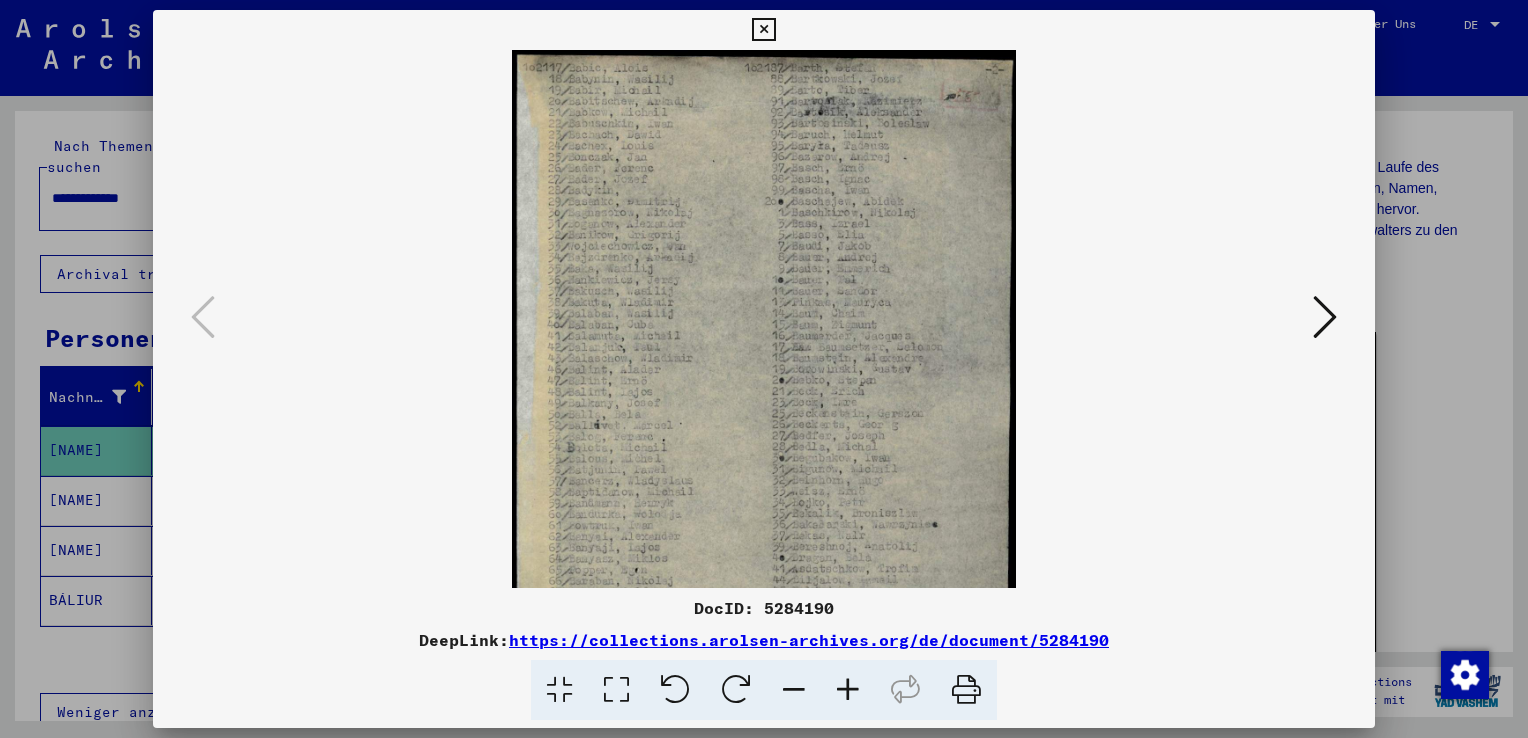 click at bounding box center (848, 690) 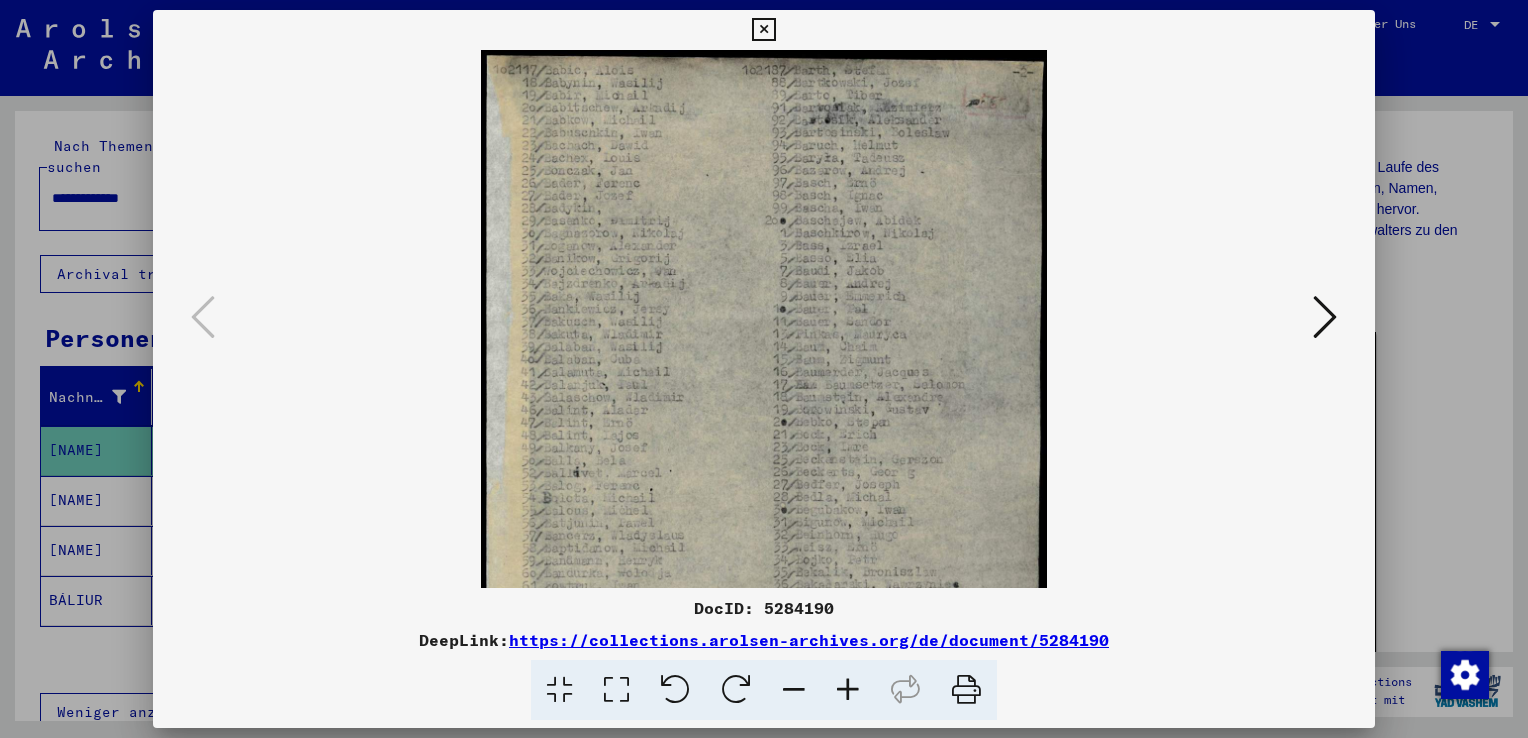 click at bounding box center [848, 690] 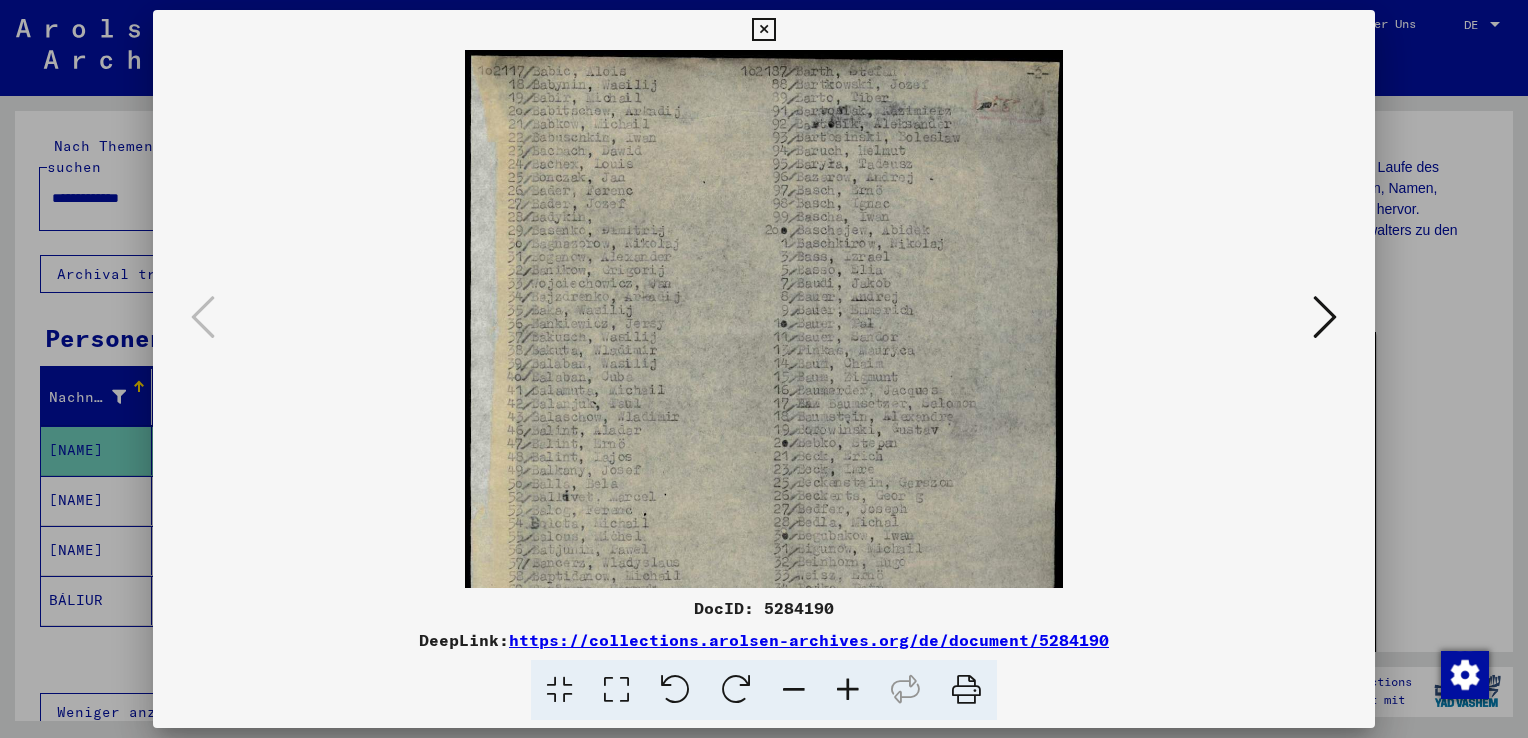 click at bounding box center [848, 690] 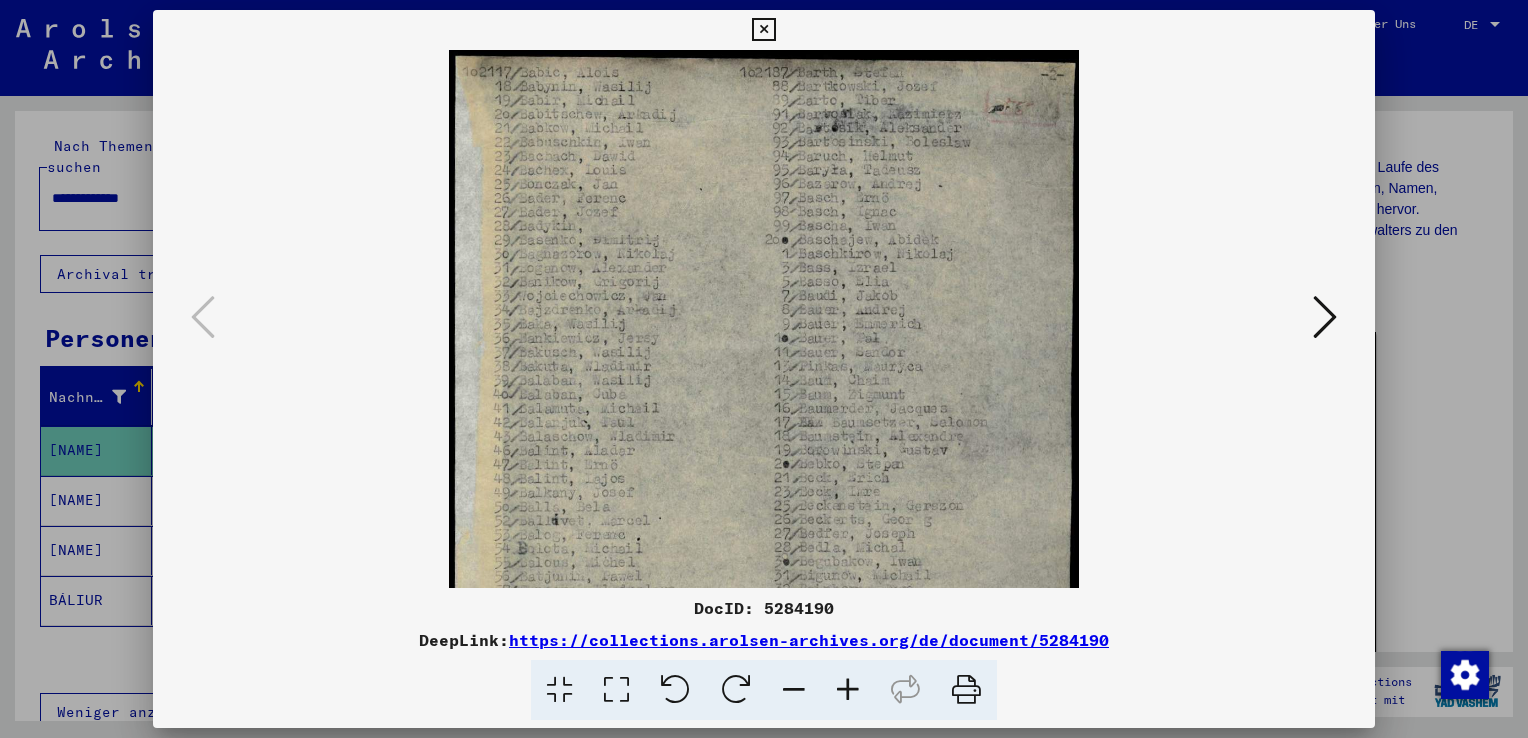 click at bounding box center [848, 690] 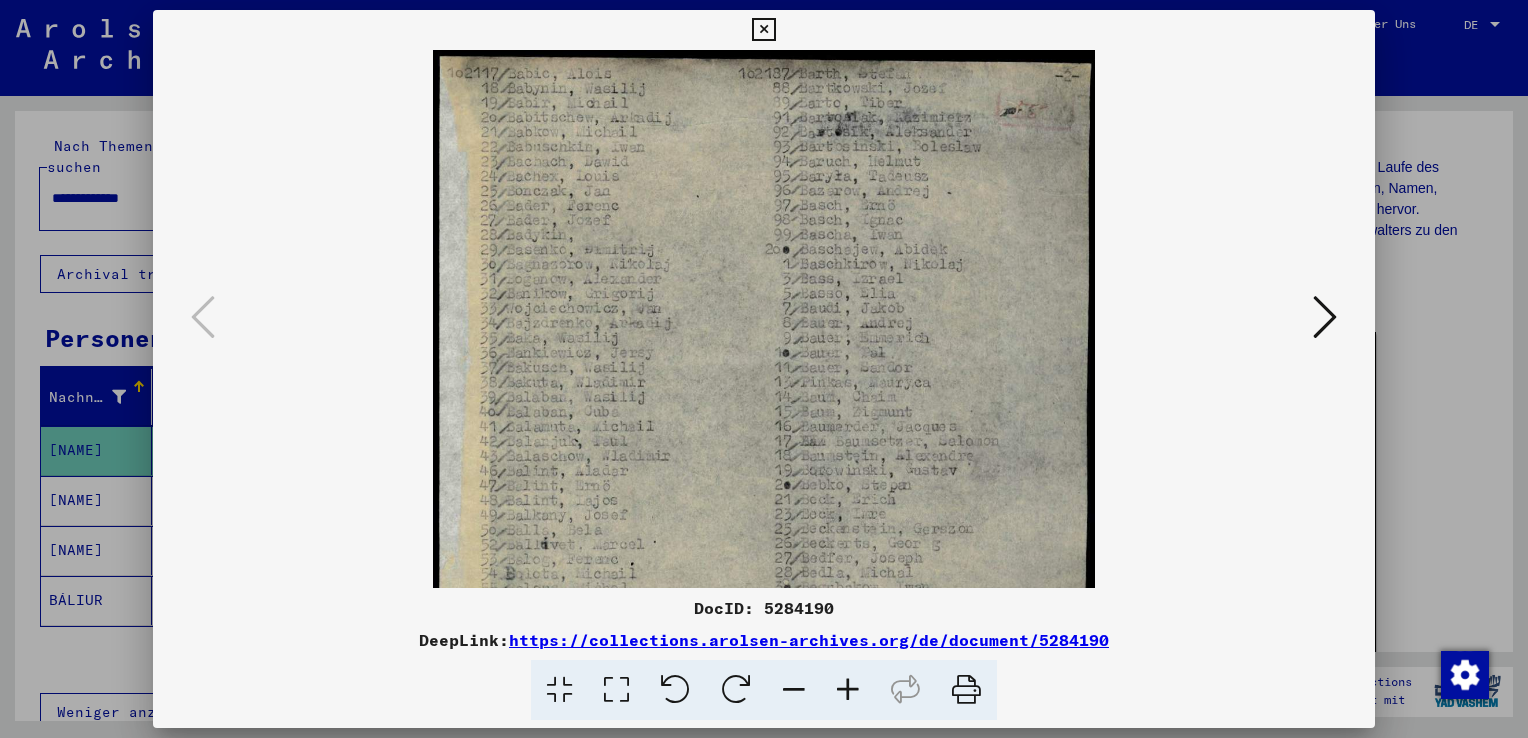 click at bounding box center [848, 690] 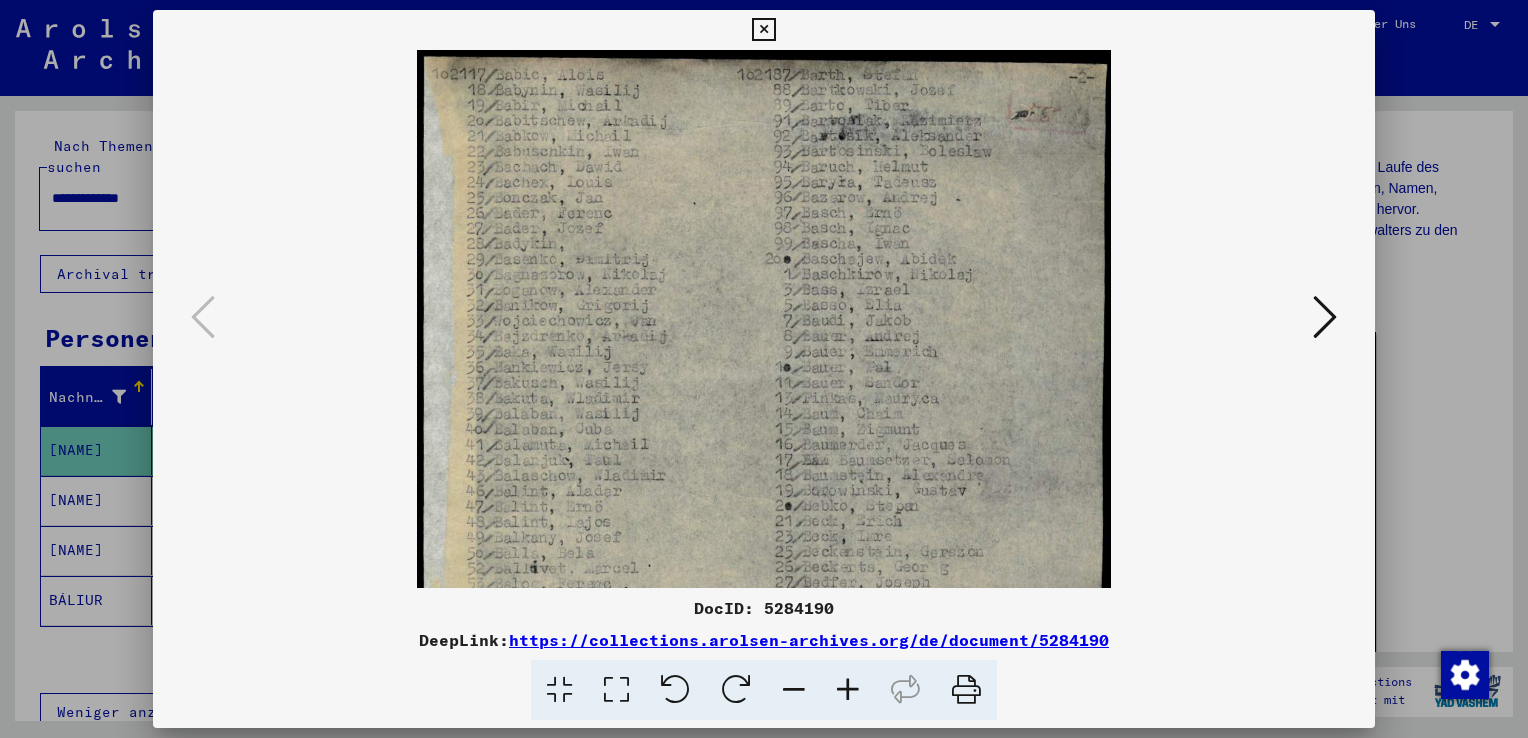 click at bounding box center (848, 690) 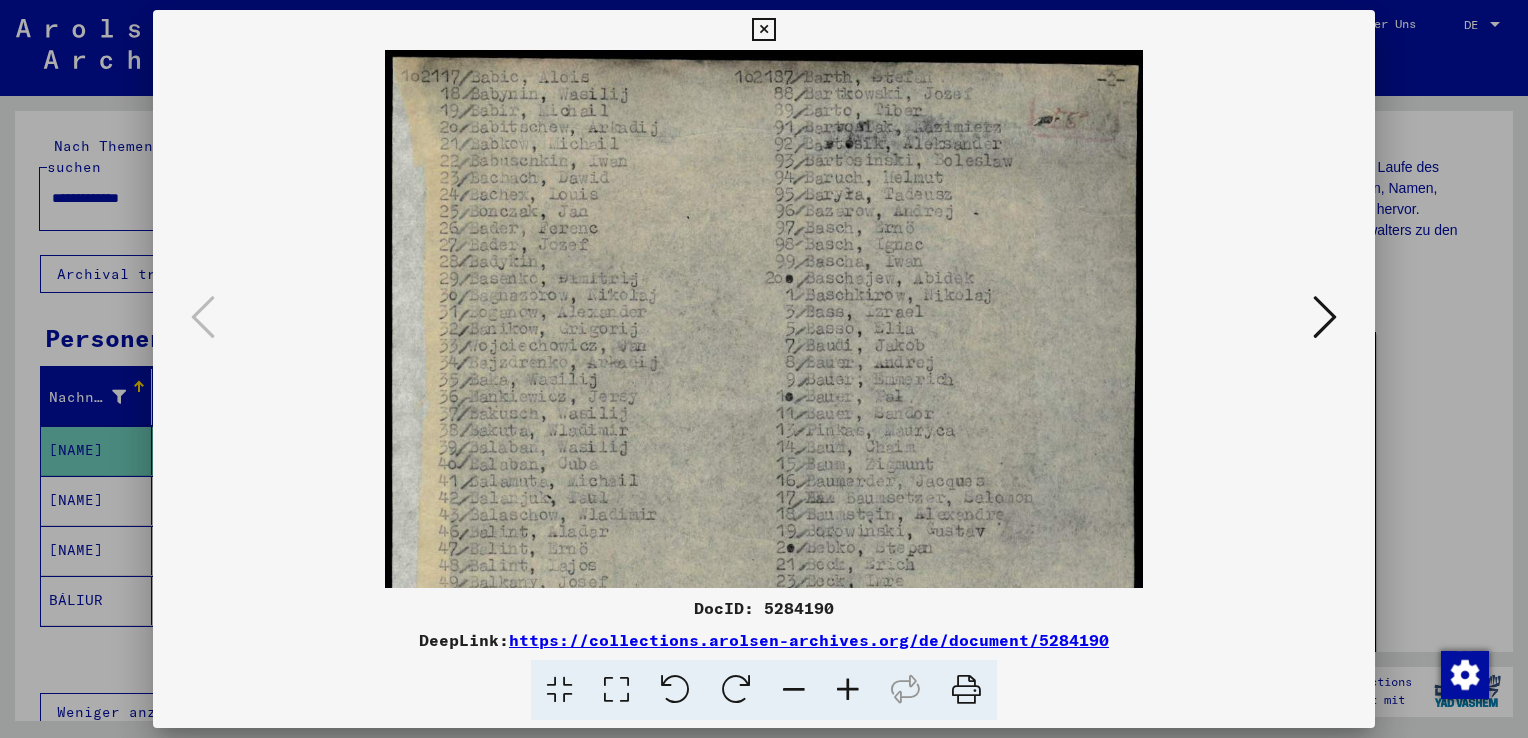 click at bounding box center [848, 690] 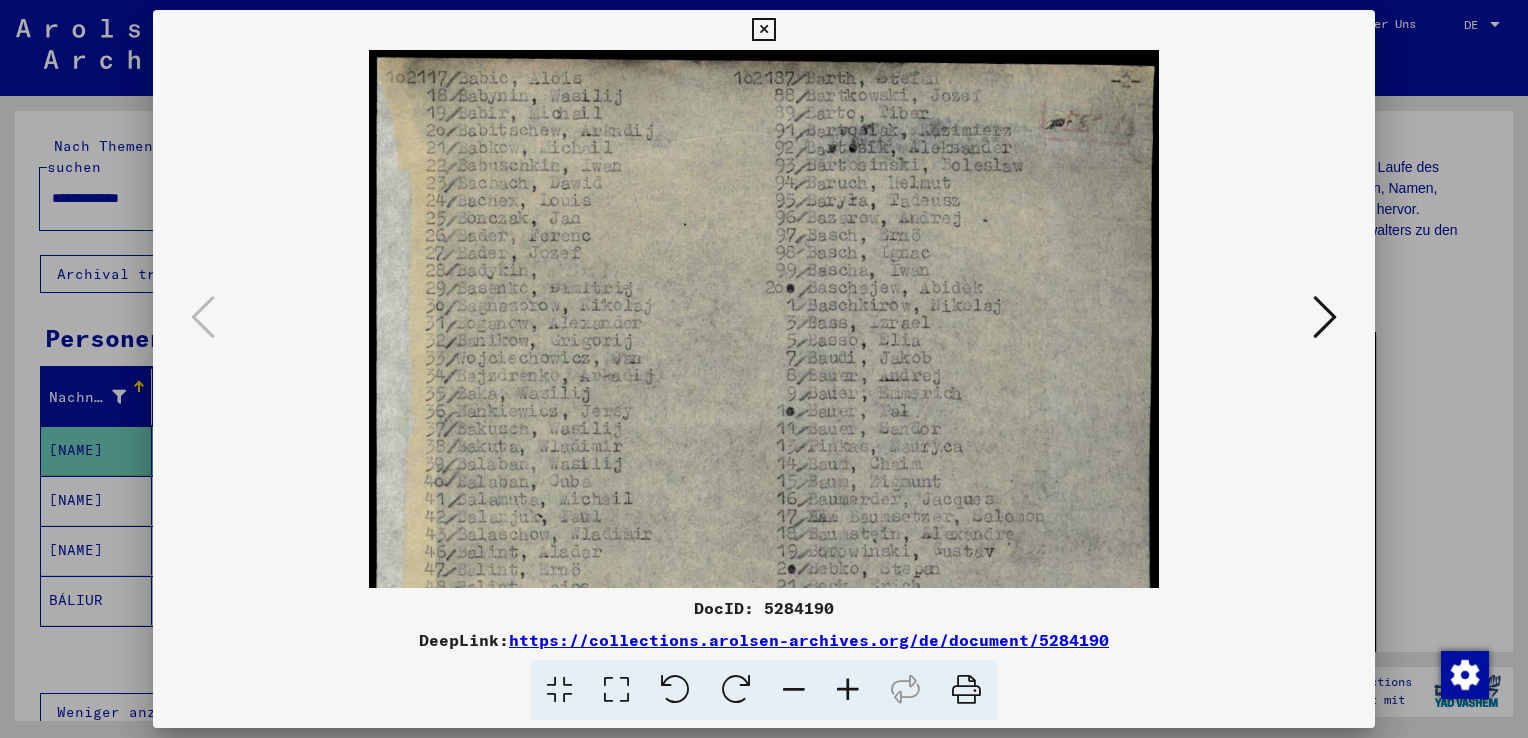 click at bounding box center (848, 690) 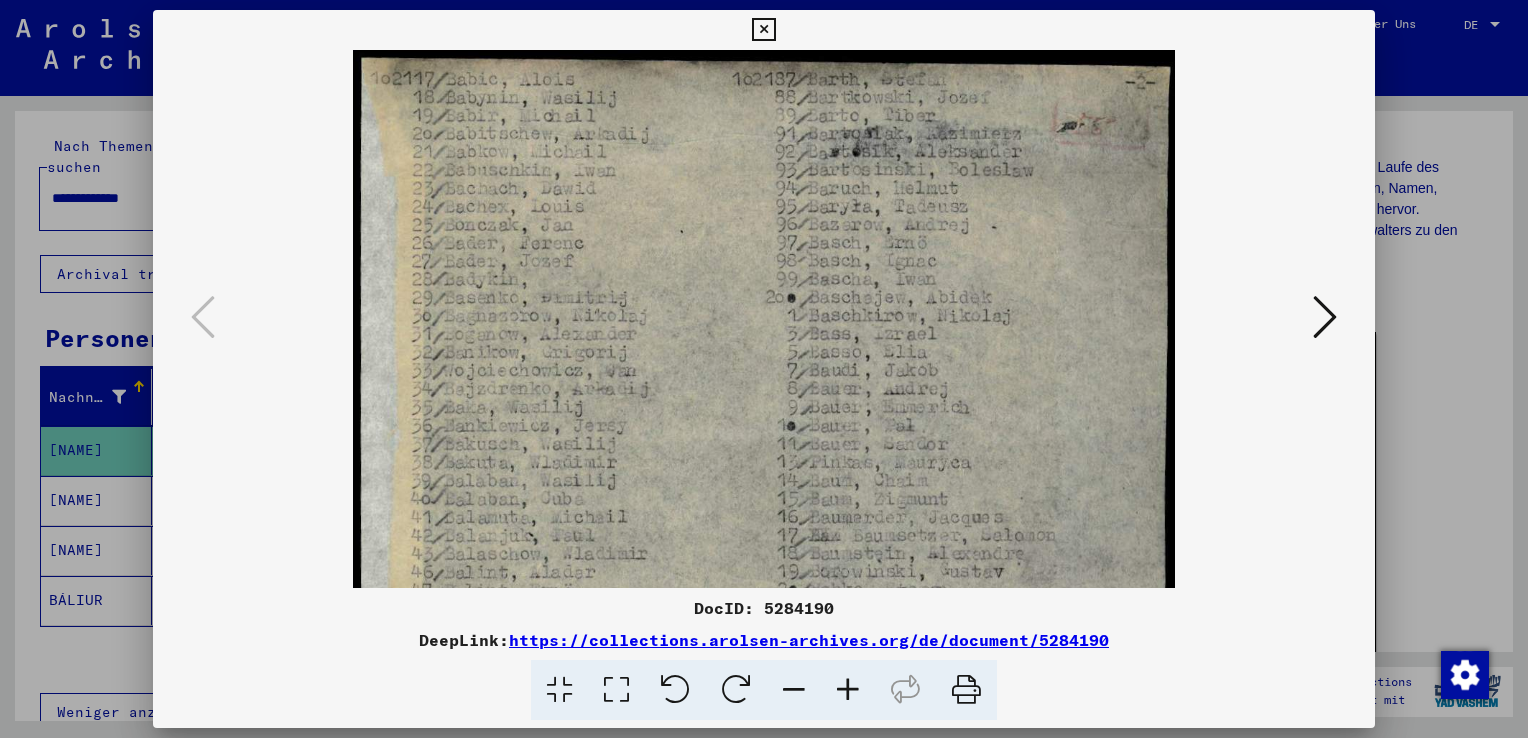 click at bounding box center (848, 690) 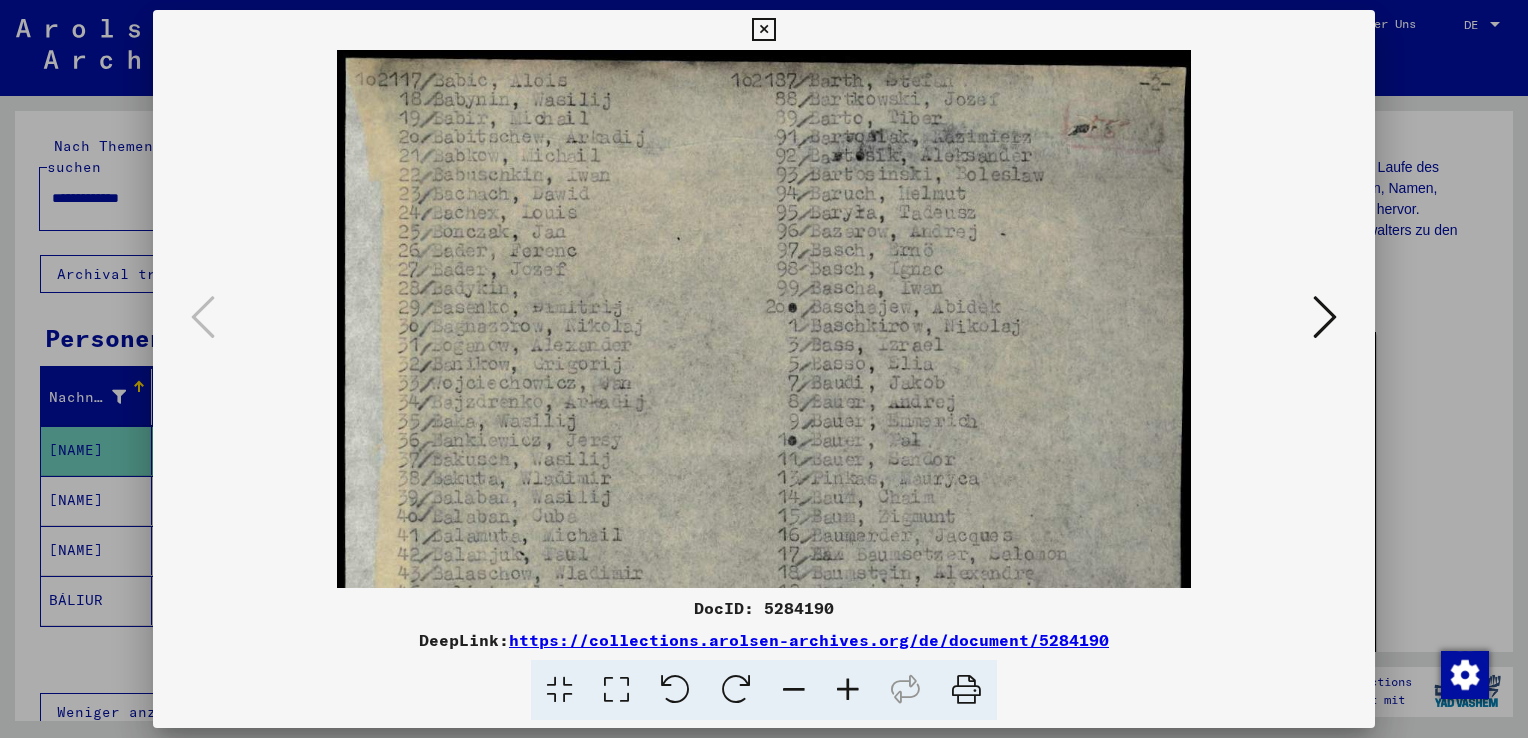 click at bounding box center (848, 690) 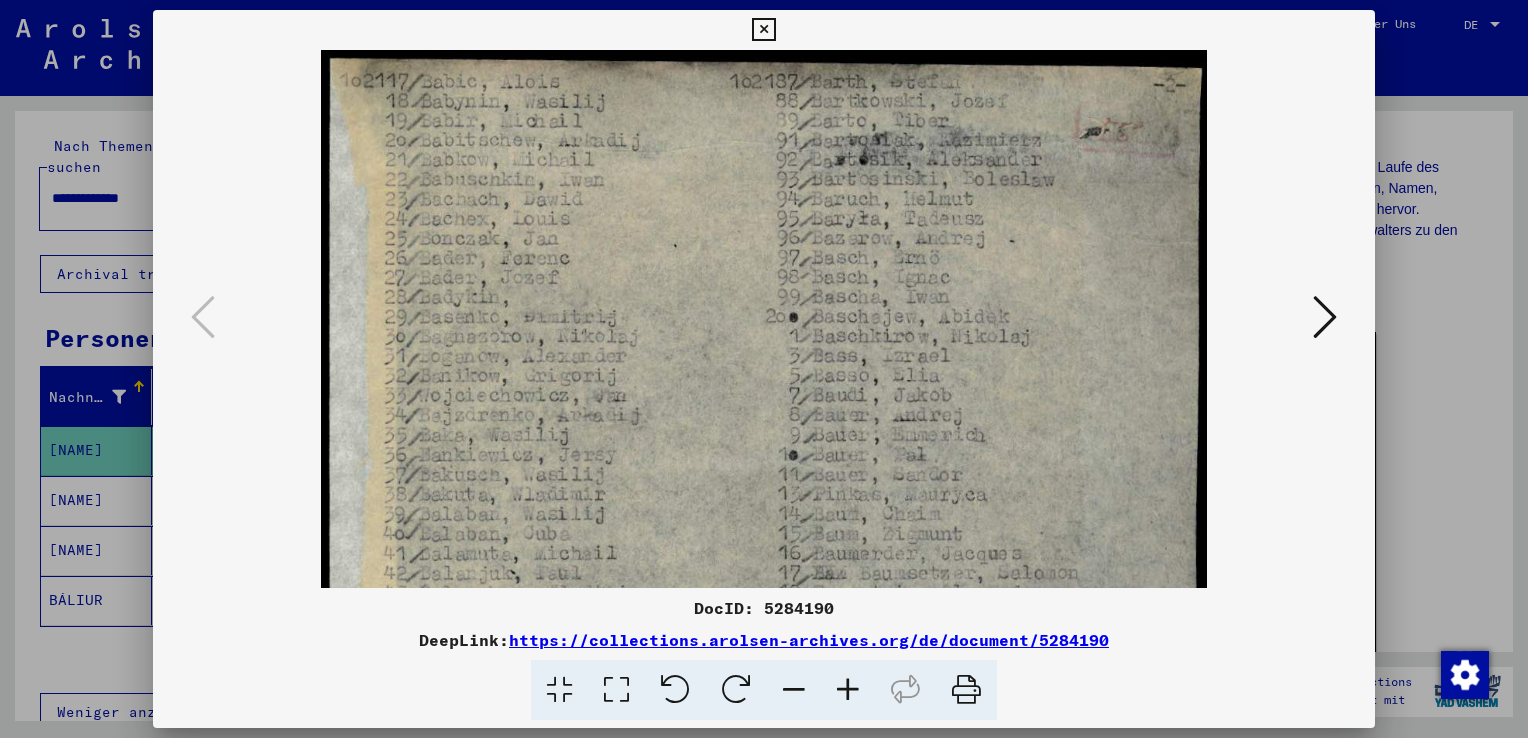 click at bounding box center [848, 690] 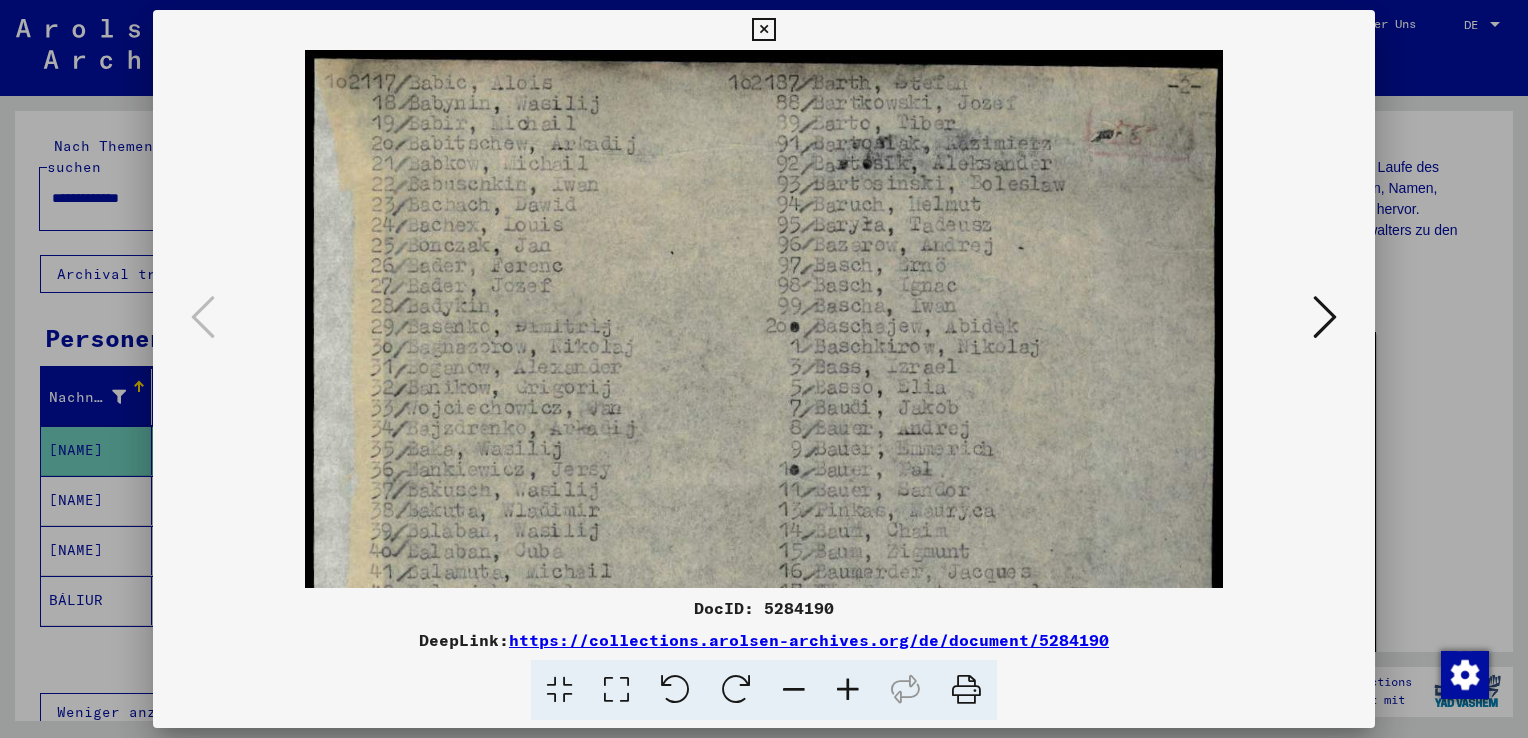 click at bounding box center (848, 690) 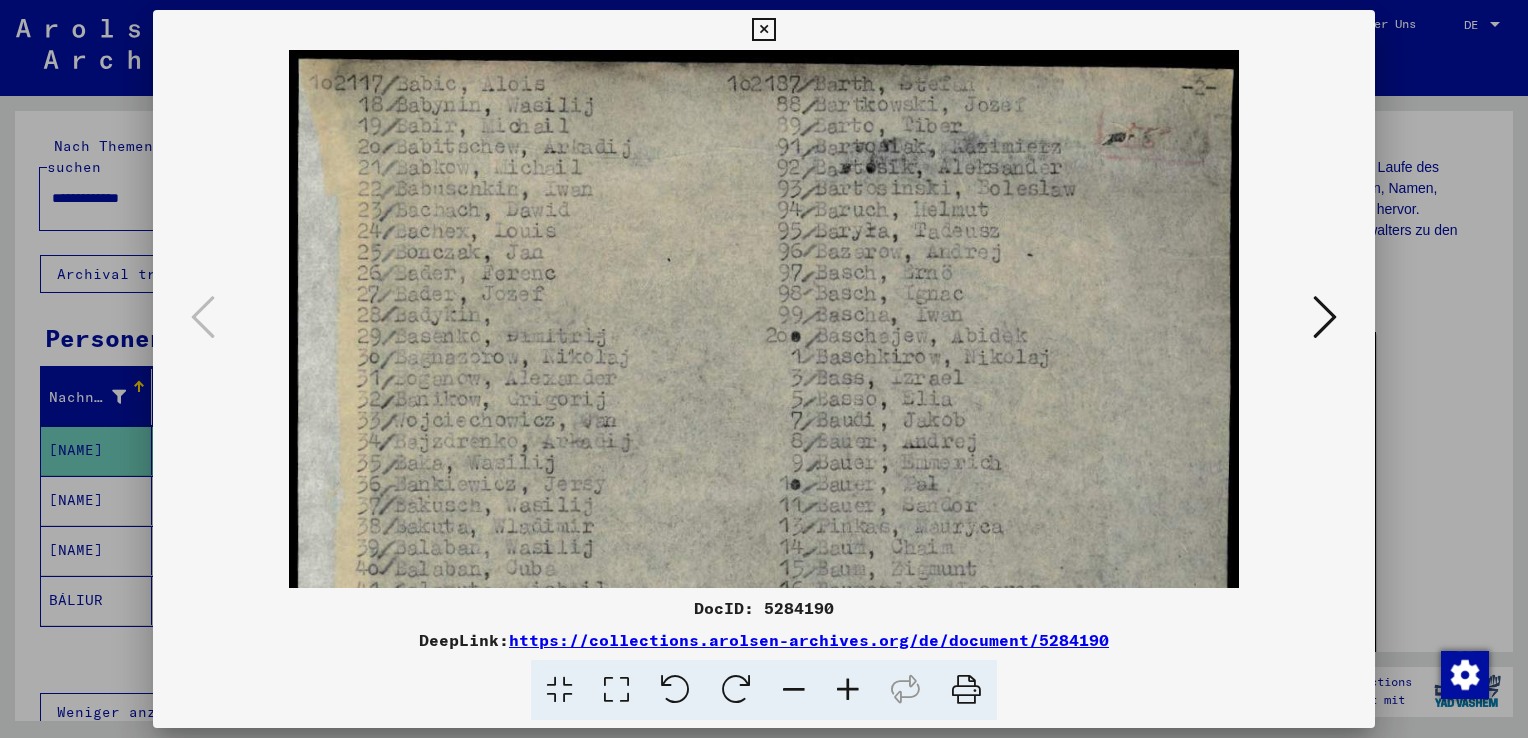 drag, startPoint x: 862, startPoint y: 299, endPoint x: 864, endPoint y: 450, distance: 151.01324 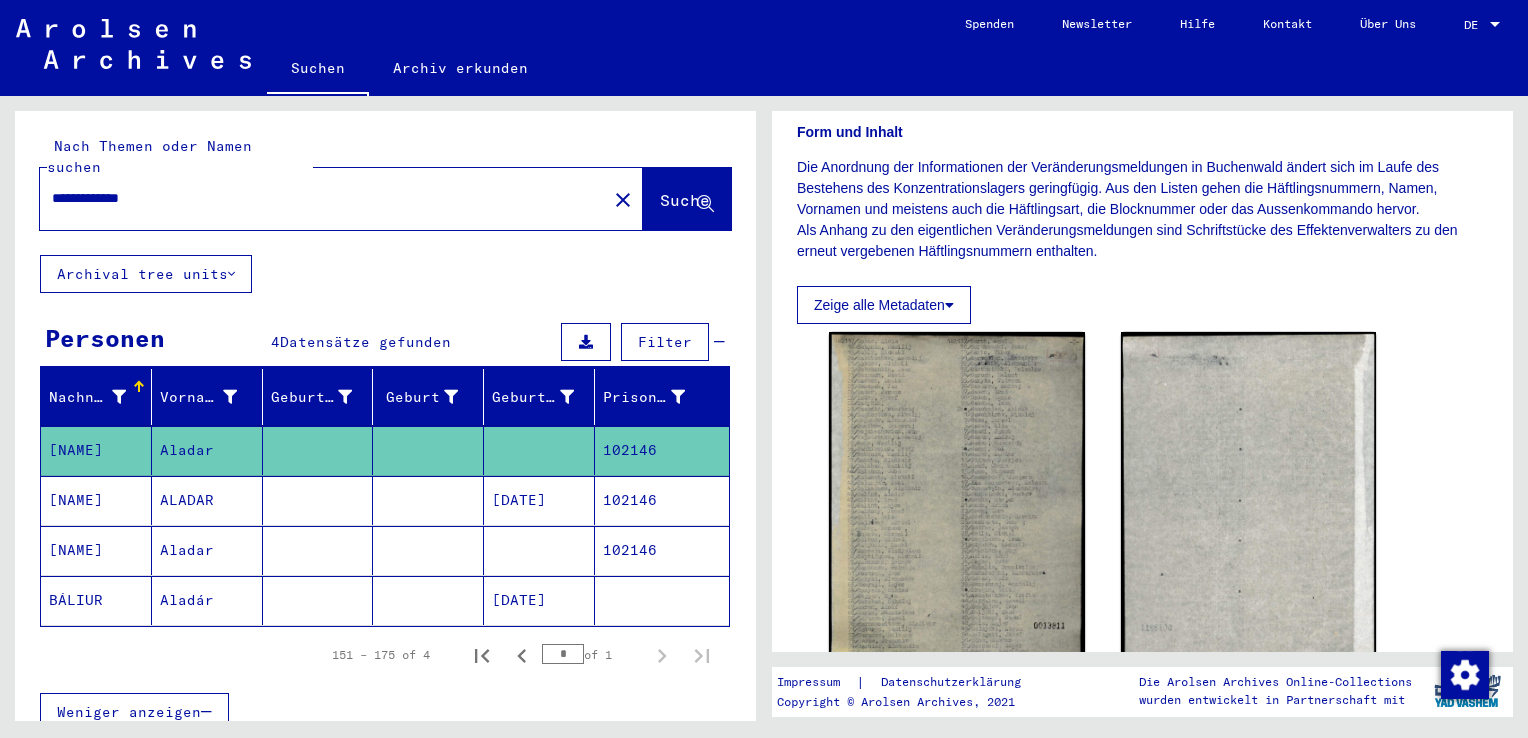 click at bounding box center (428, 550) 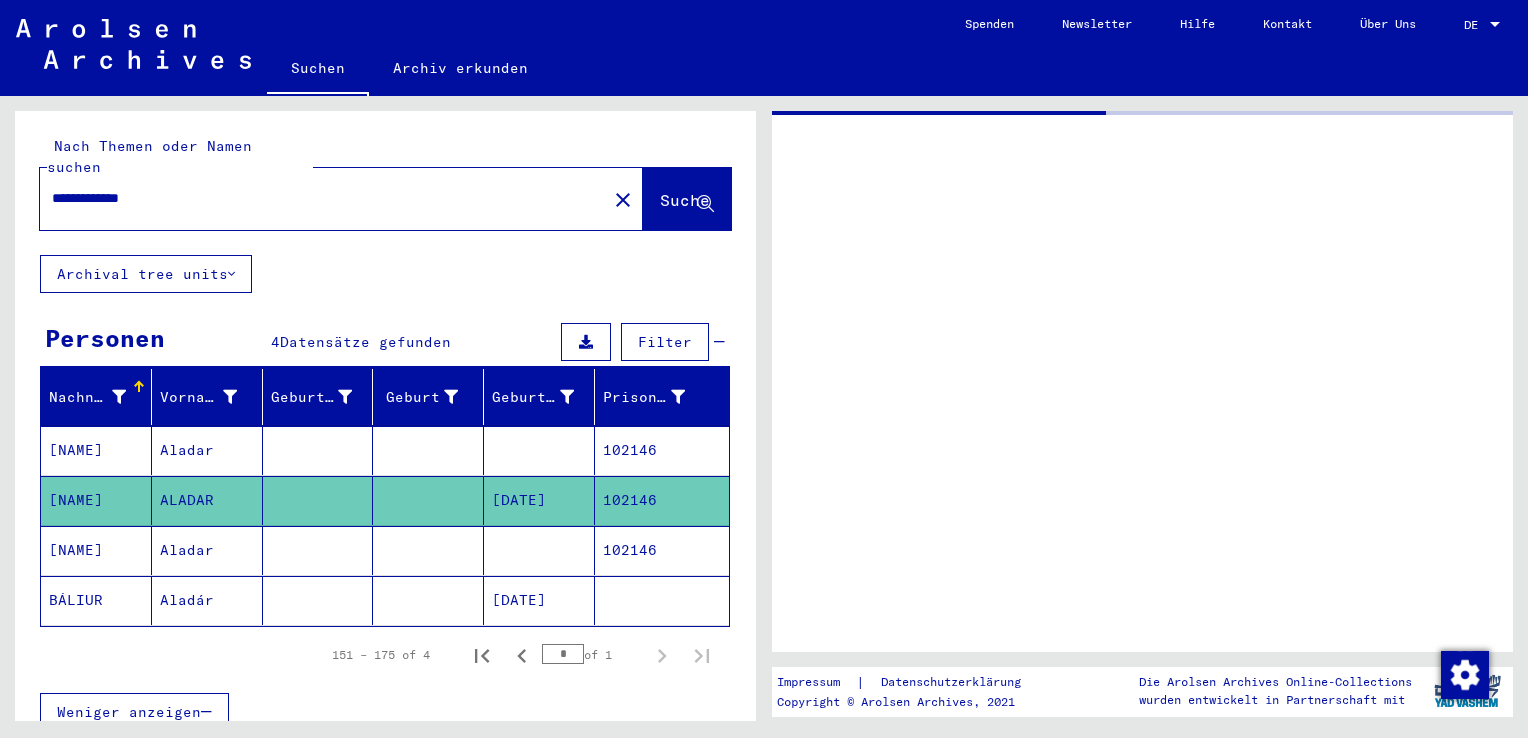 scroll, scrollTop: 0, scrollLeft: 0, axis: both 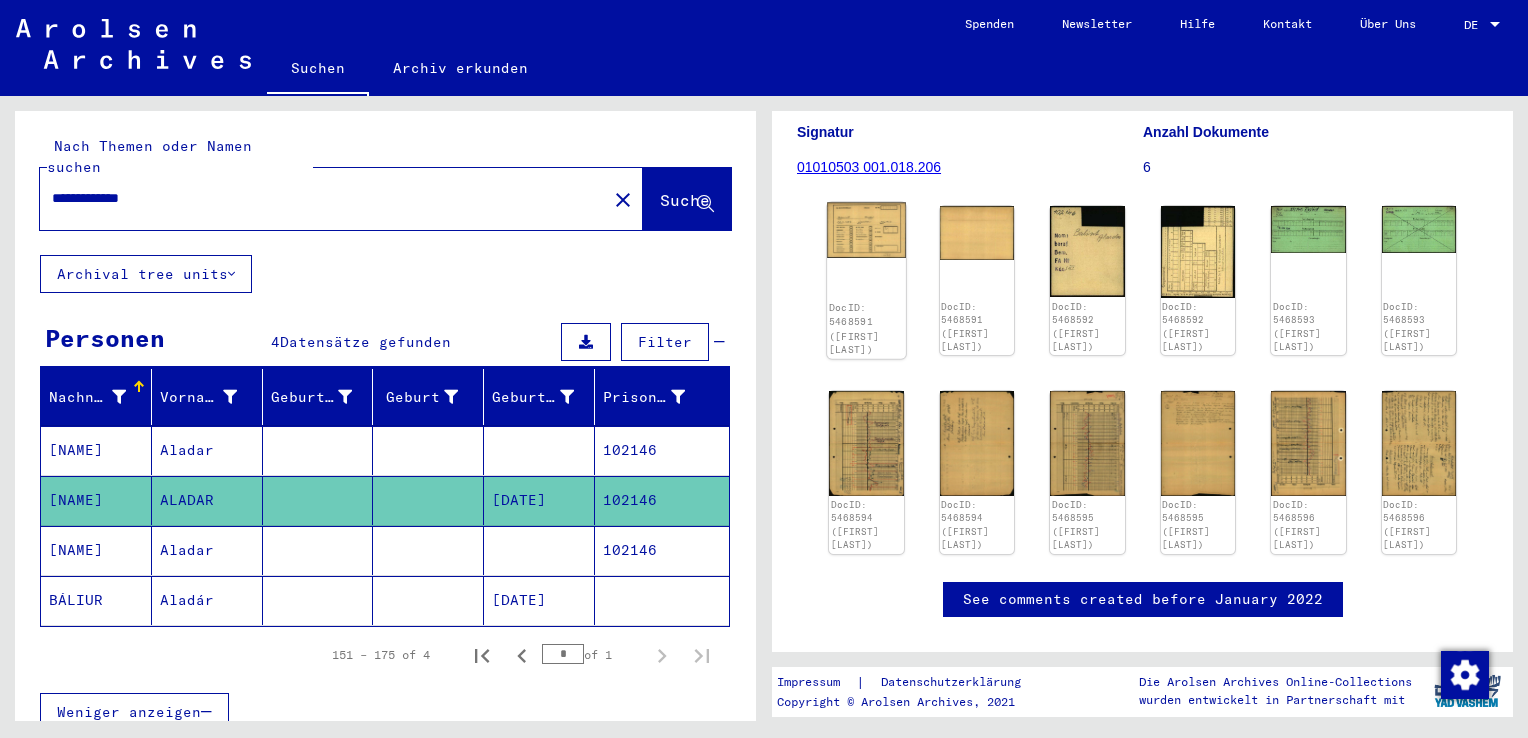 click 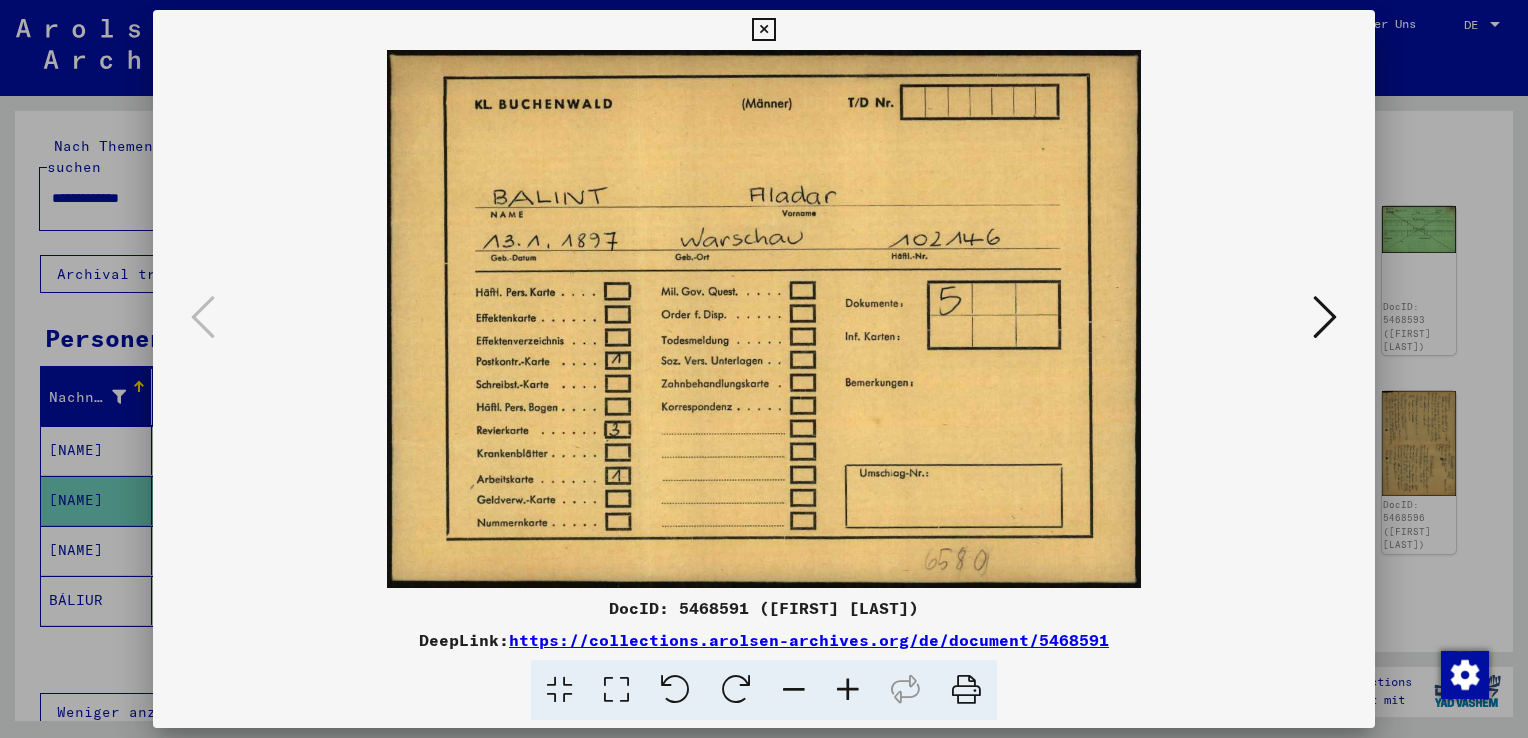 click at bounding box center [1325, 318] 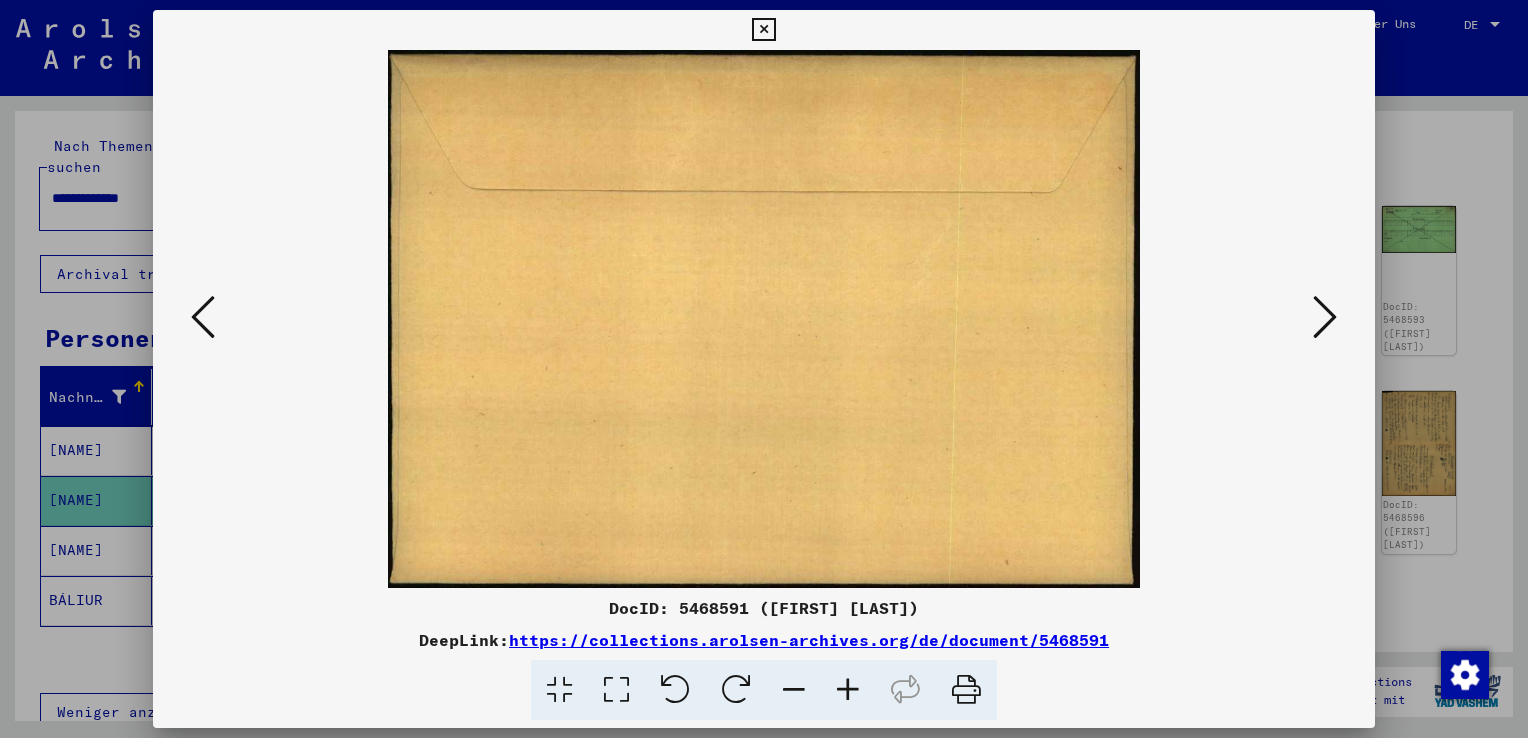 click at bounding box center [1325, 318] 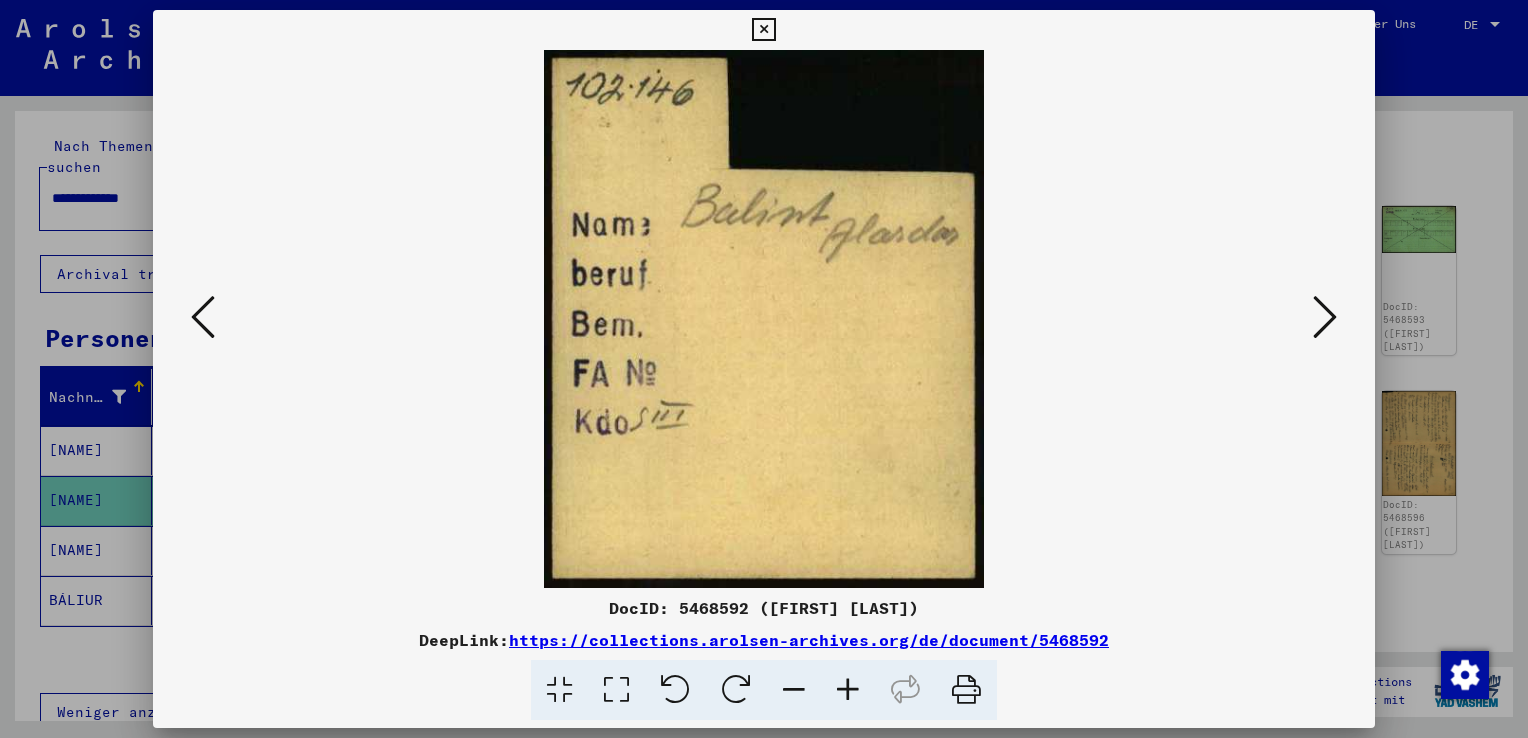 click at bounding box center (1325, 318) 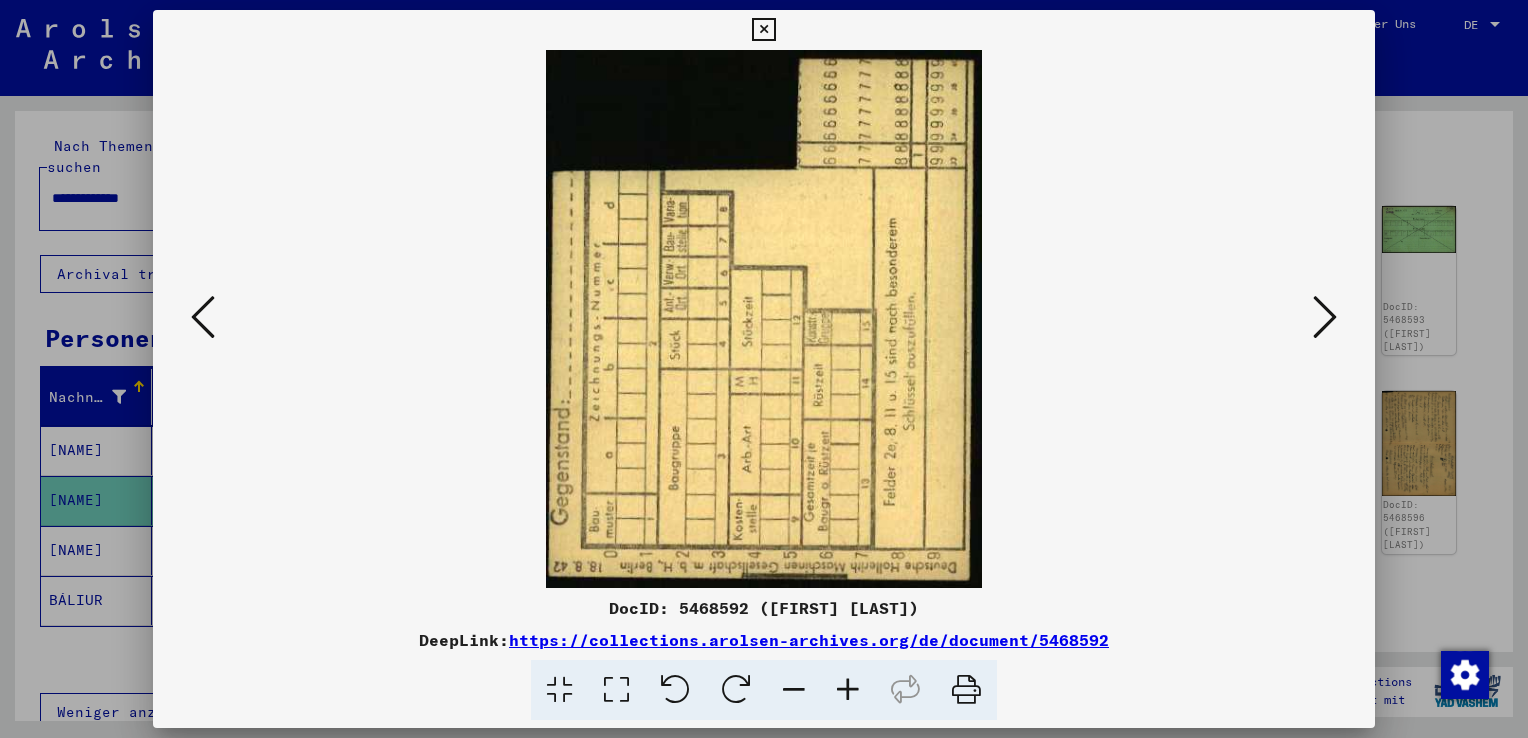 click at bounding box center [1325, 318] 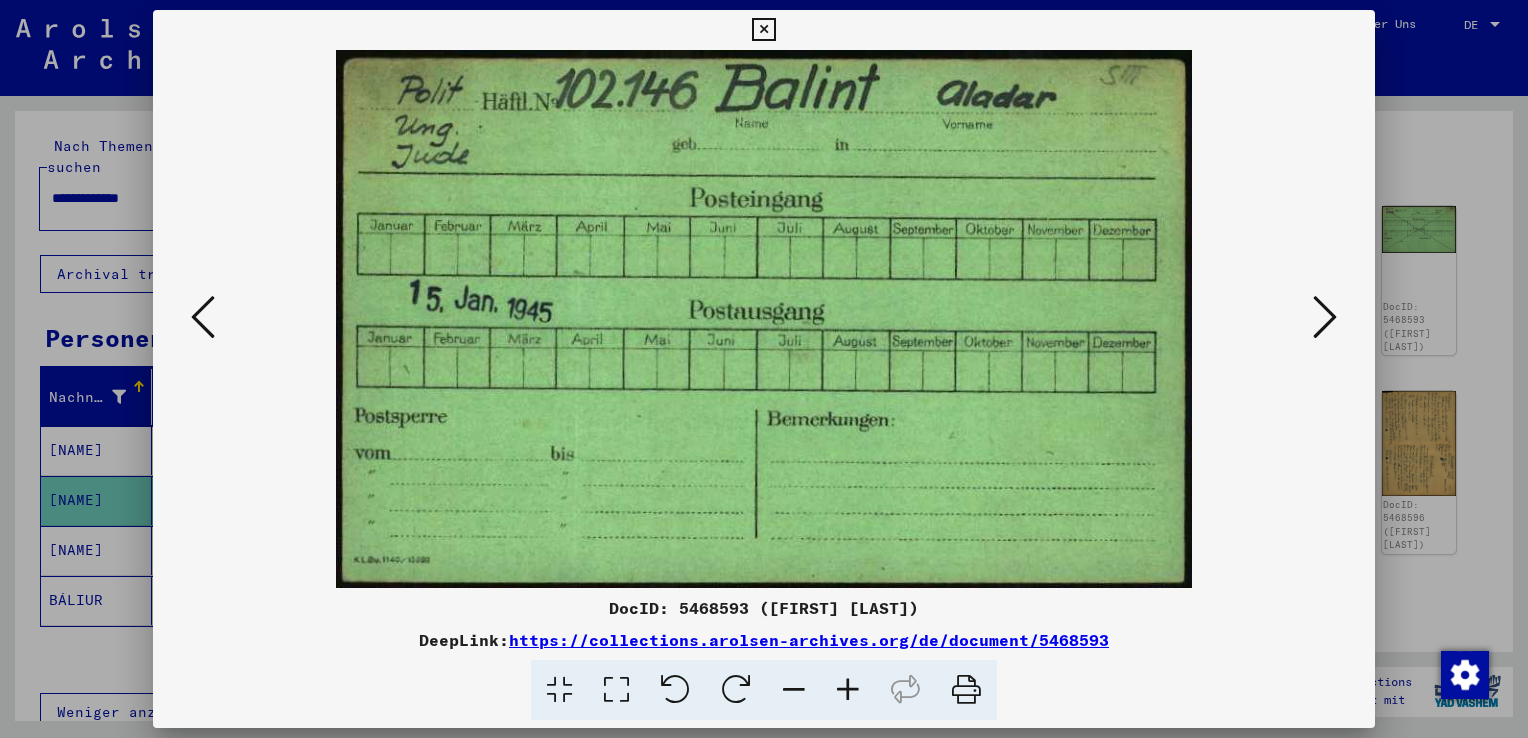 click at bounding box center (1325, 318) 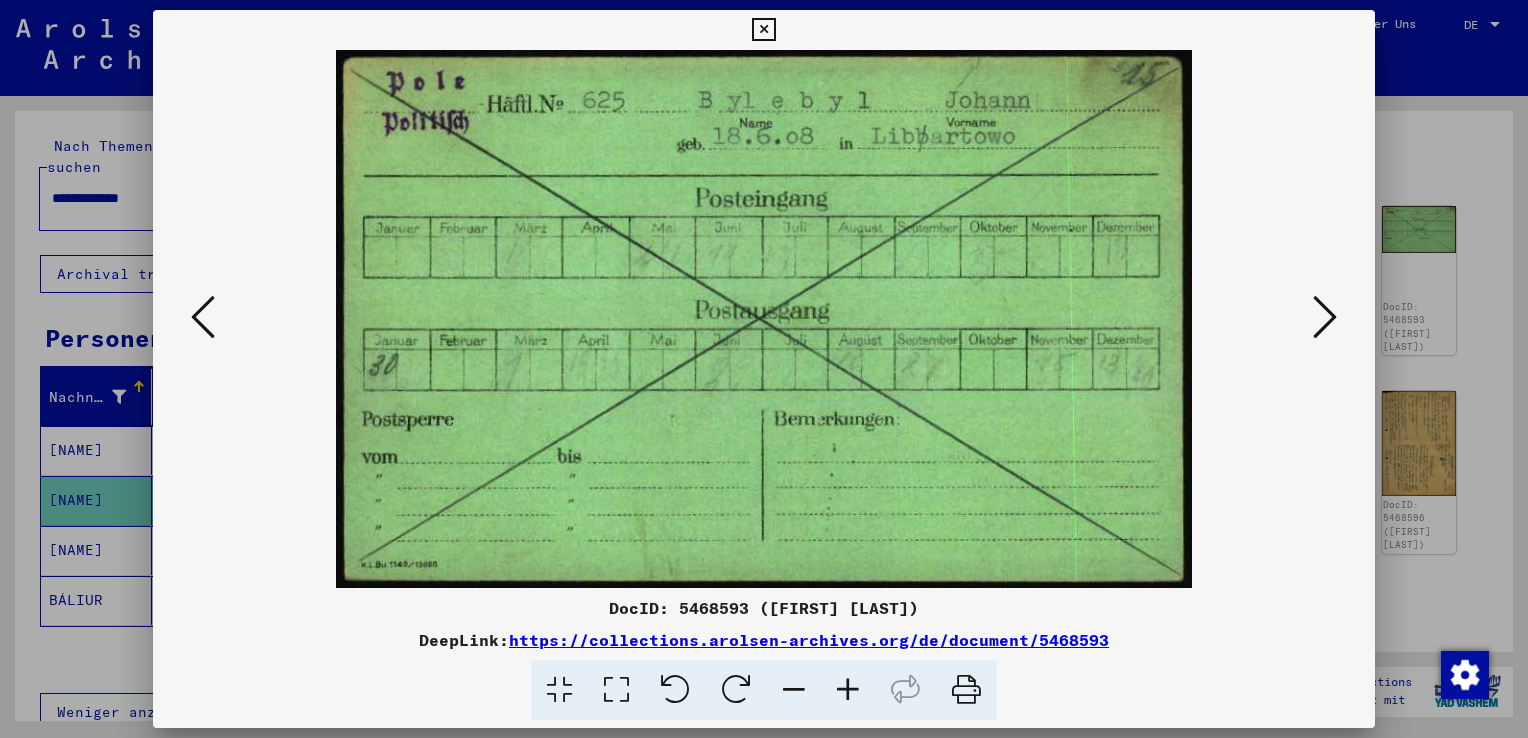 click at bounding box center [1325, 318] 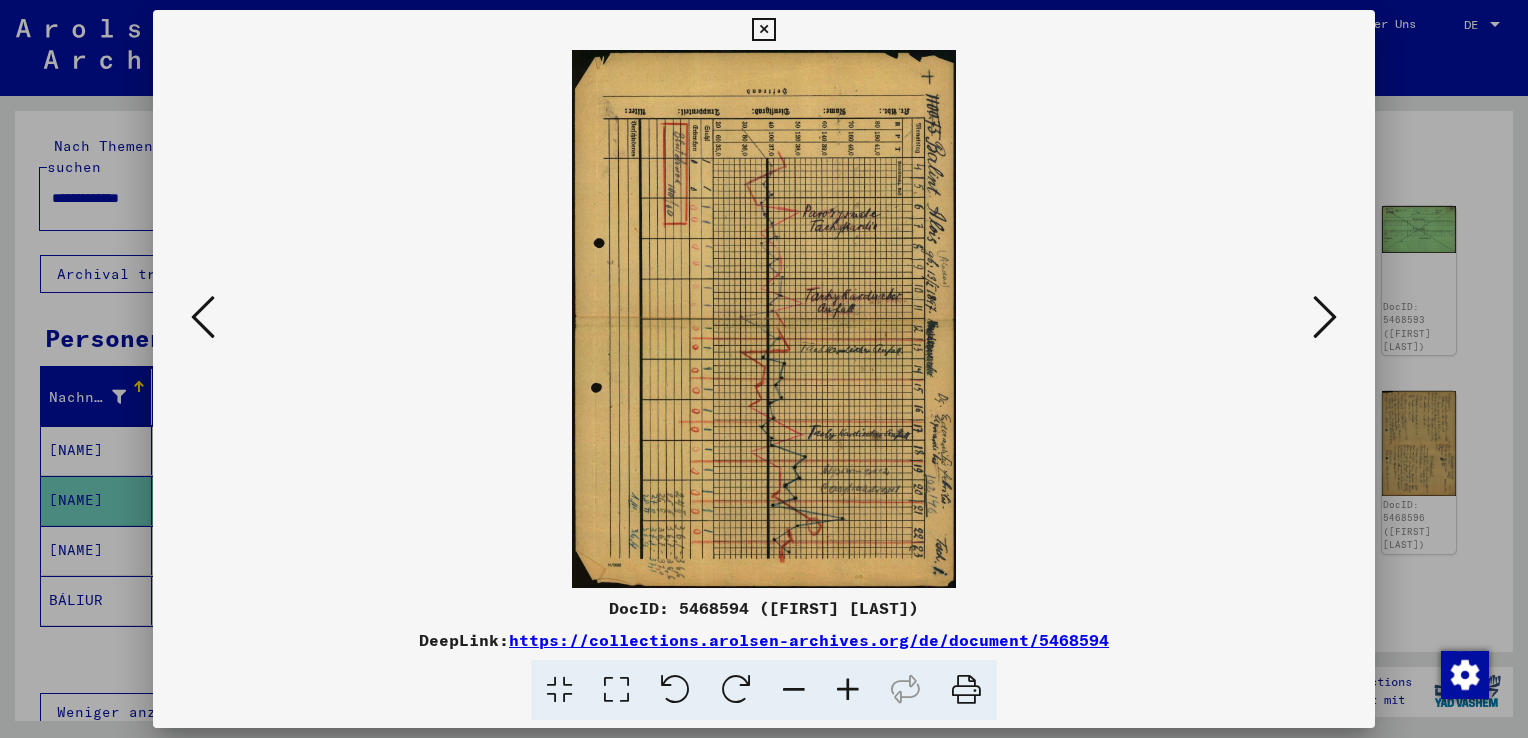 click at bounding box center [1325, 318] 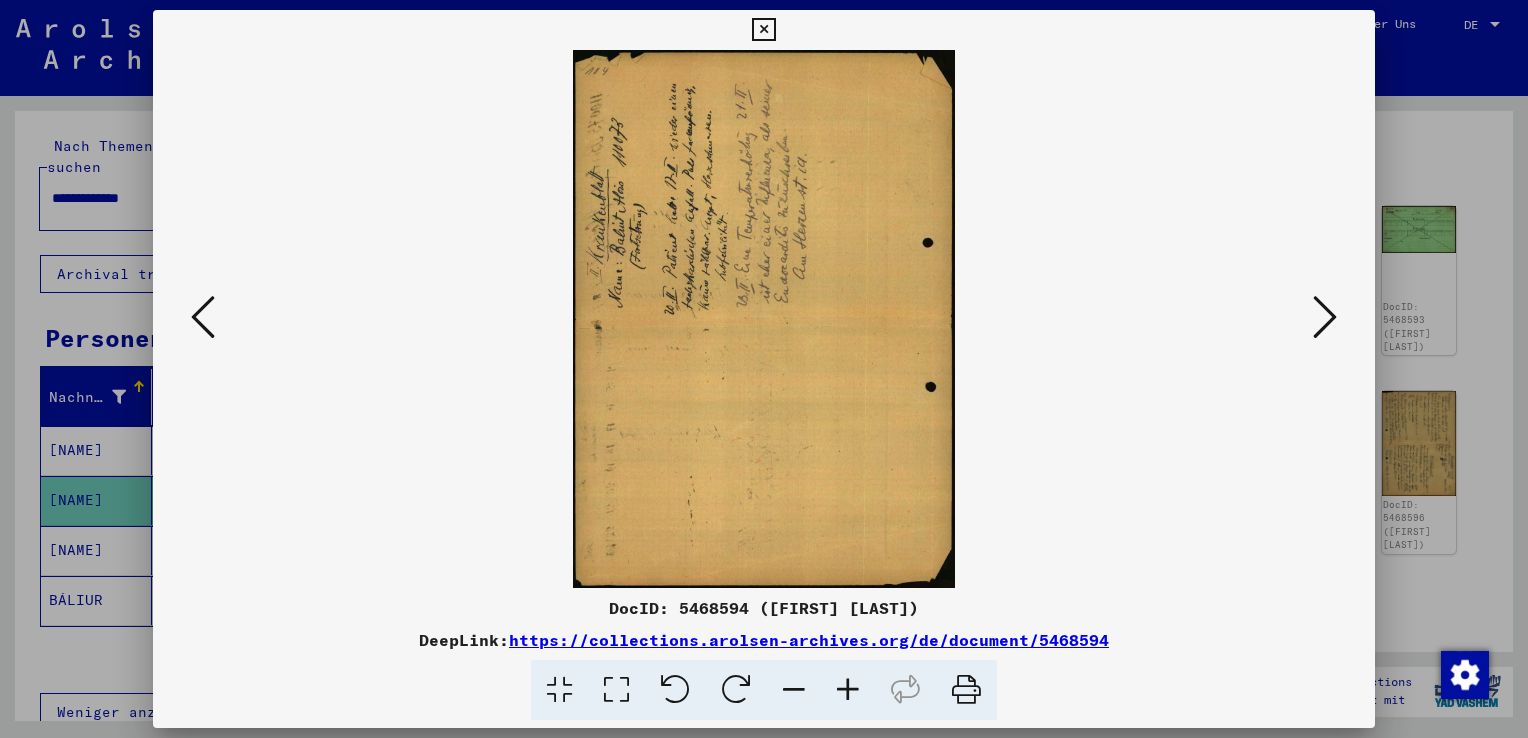 click at bounding box center (1325, 318) 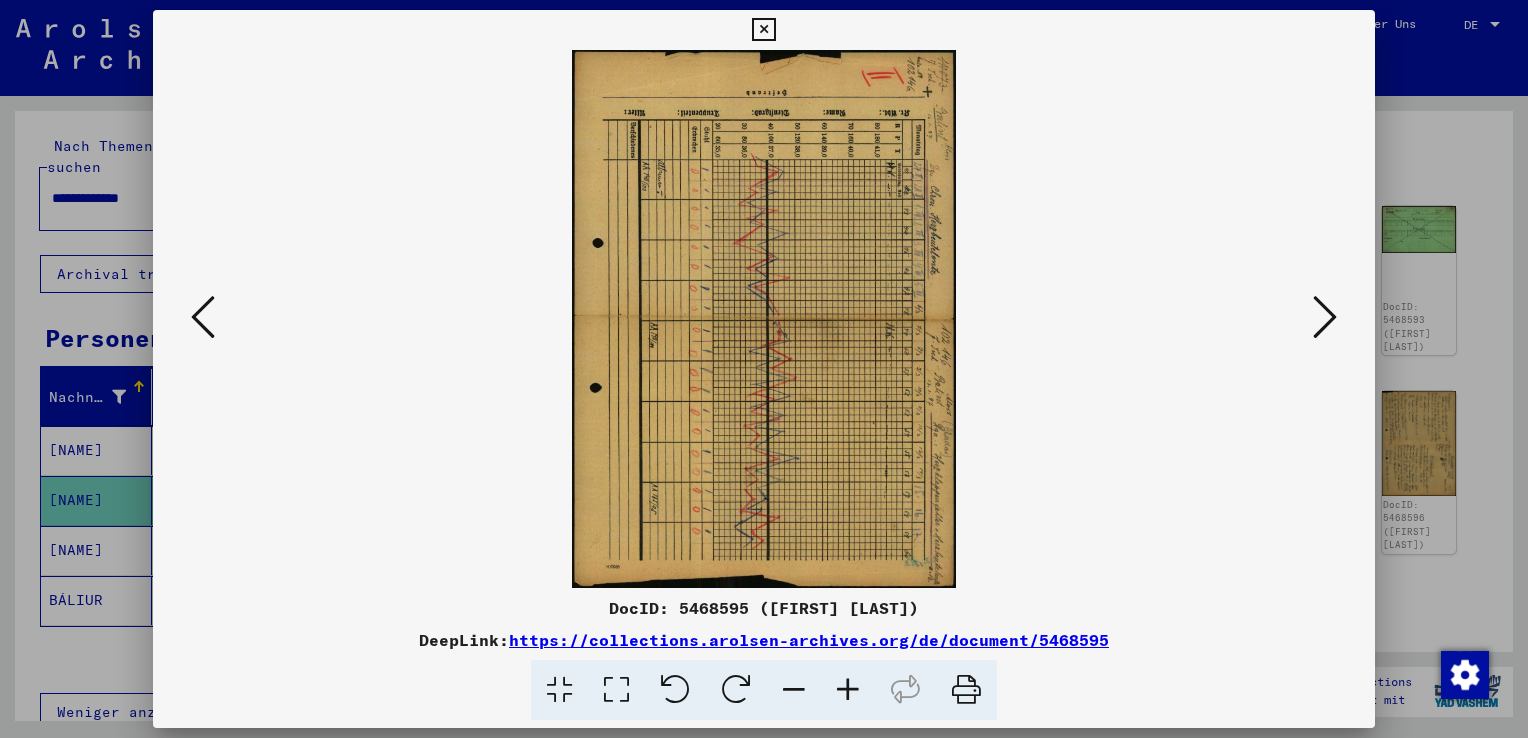 click at bounding box center [1325, 318] 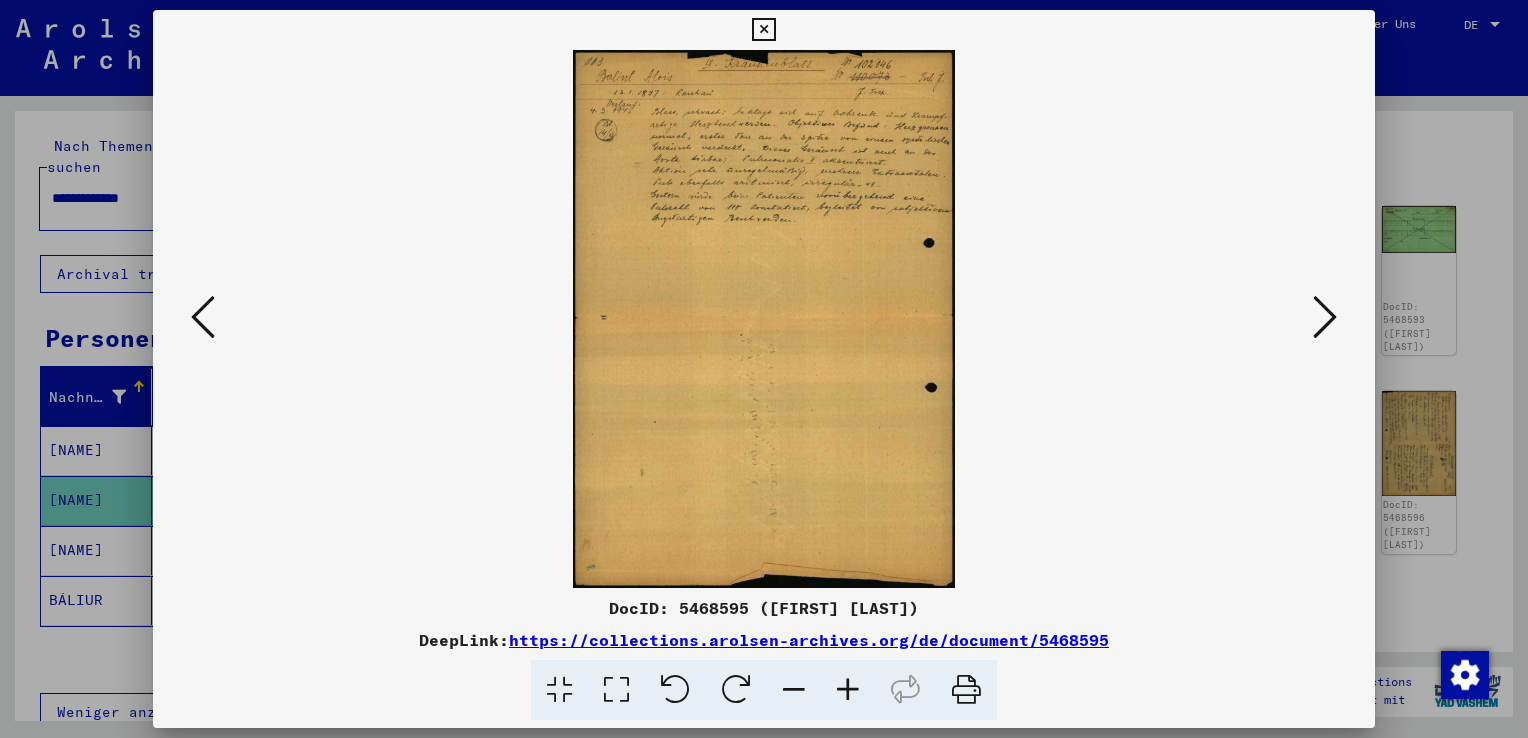 click at bounding box center [1325, 318] 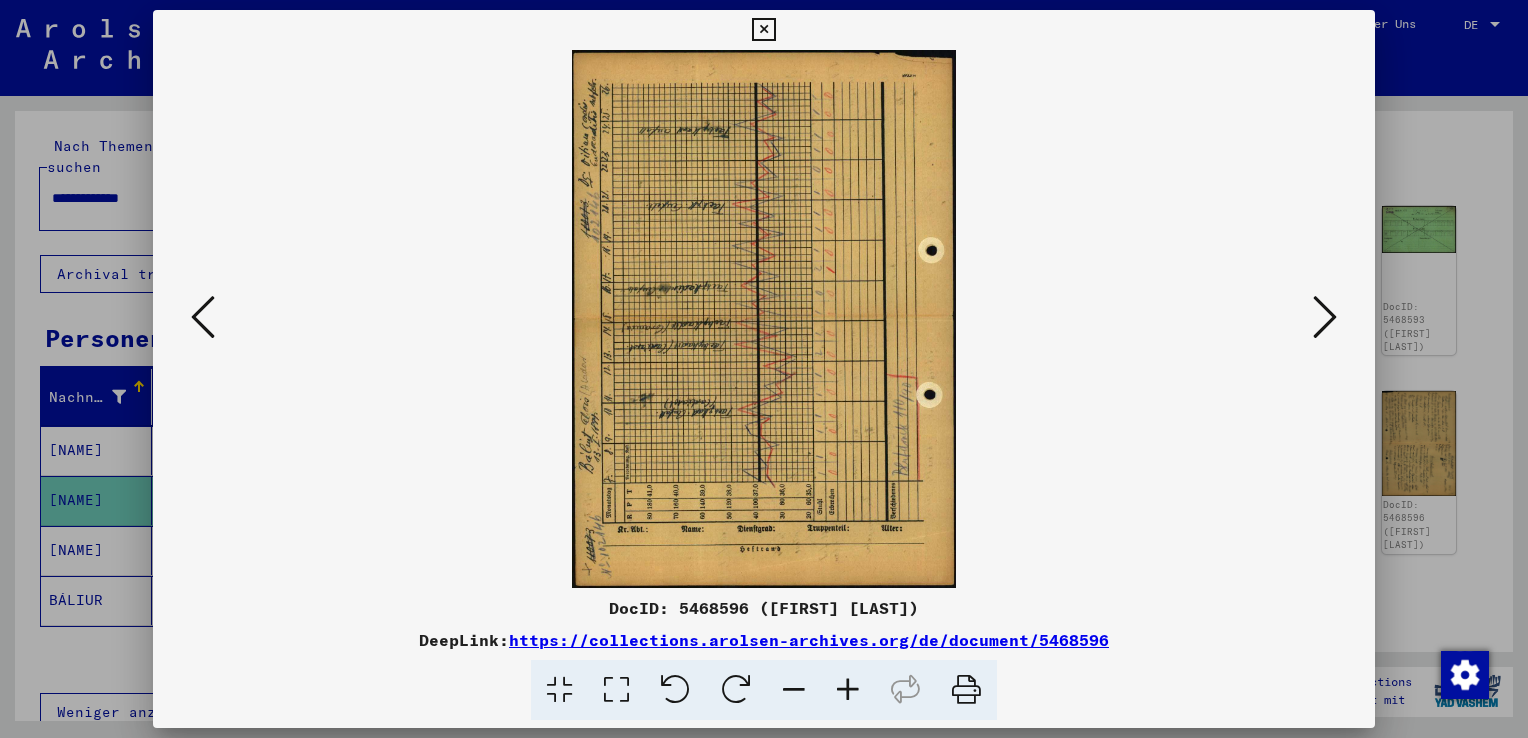 click at bounding box center [1325, 318] 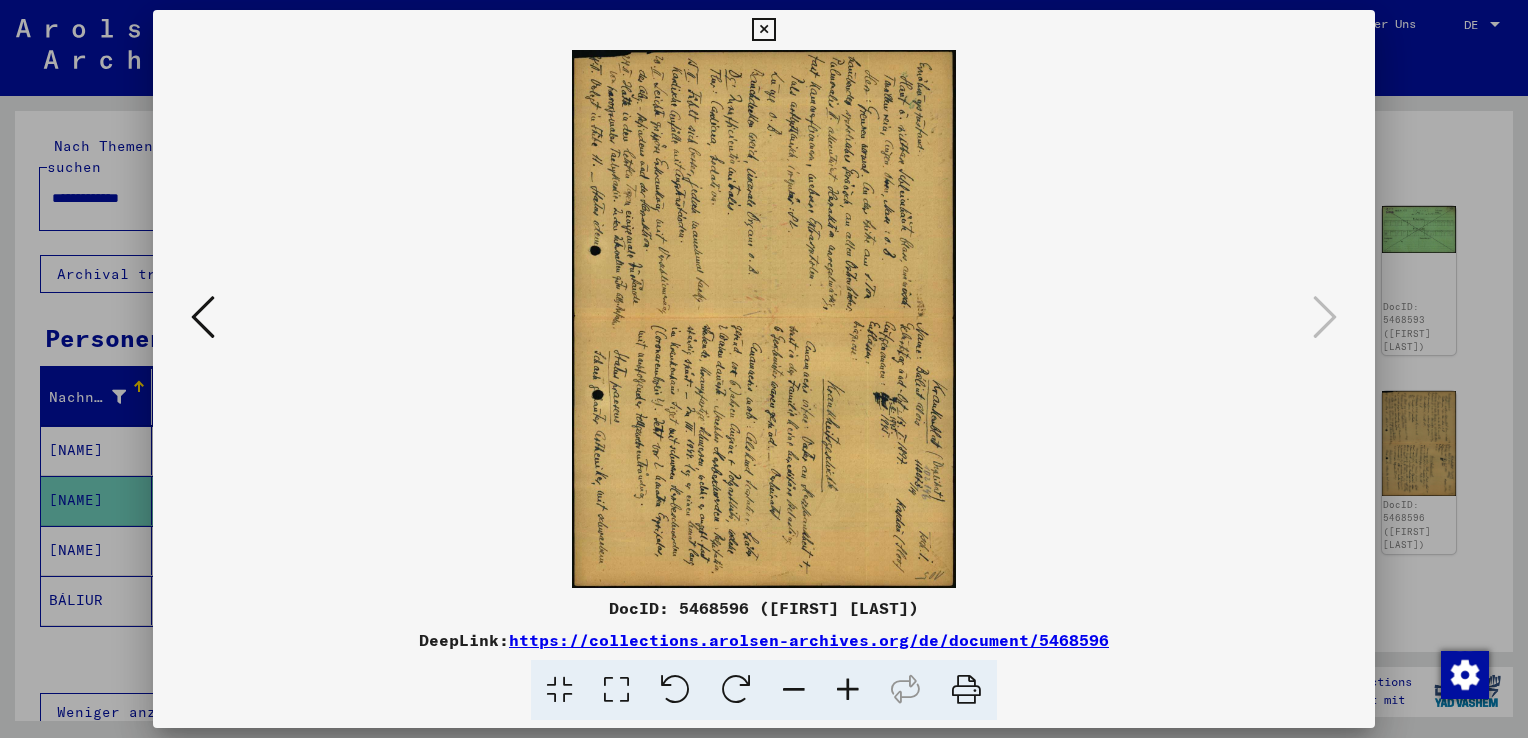 click at bounding box center (675, 690) 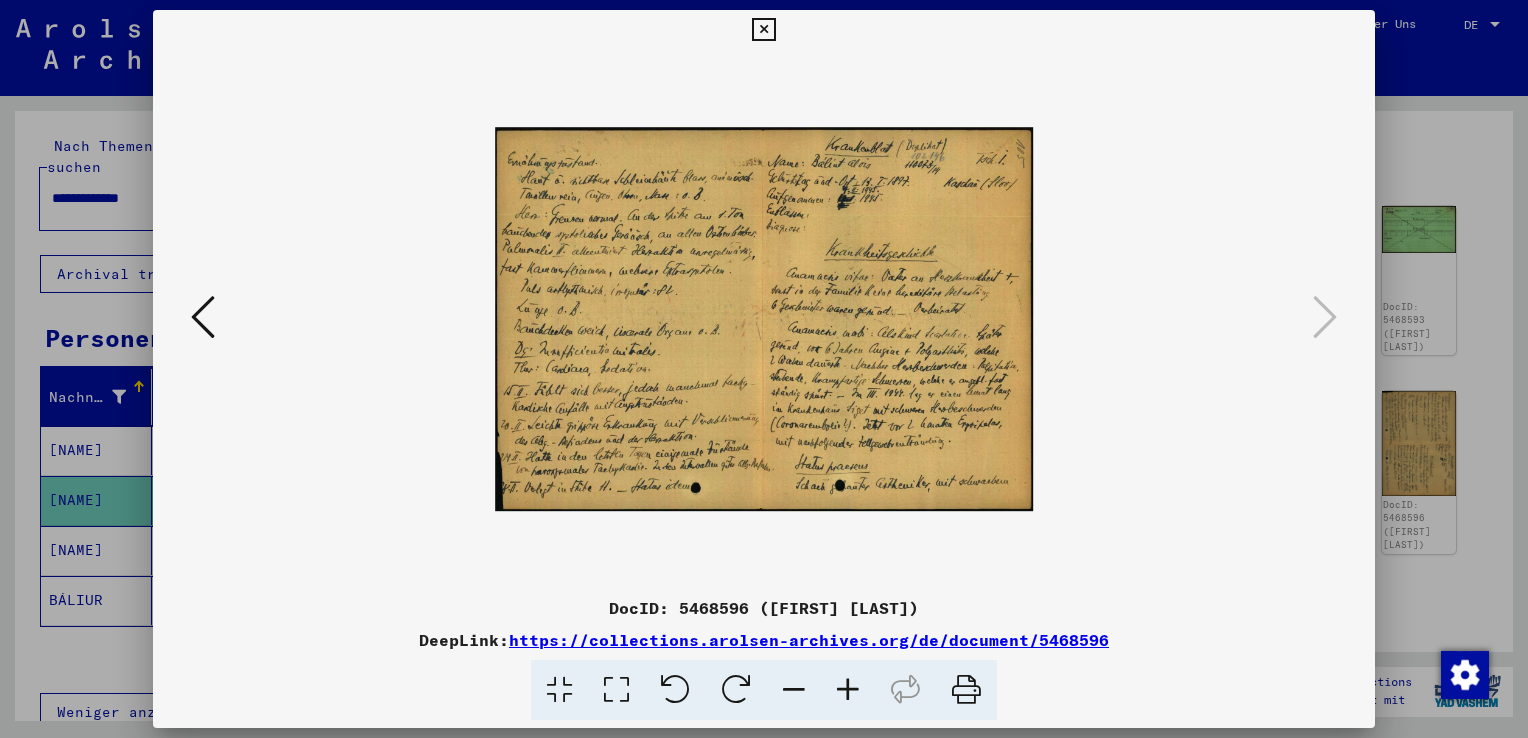 click at bounding box center [848, 690] 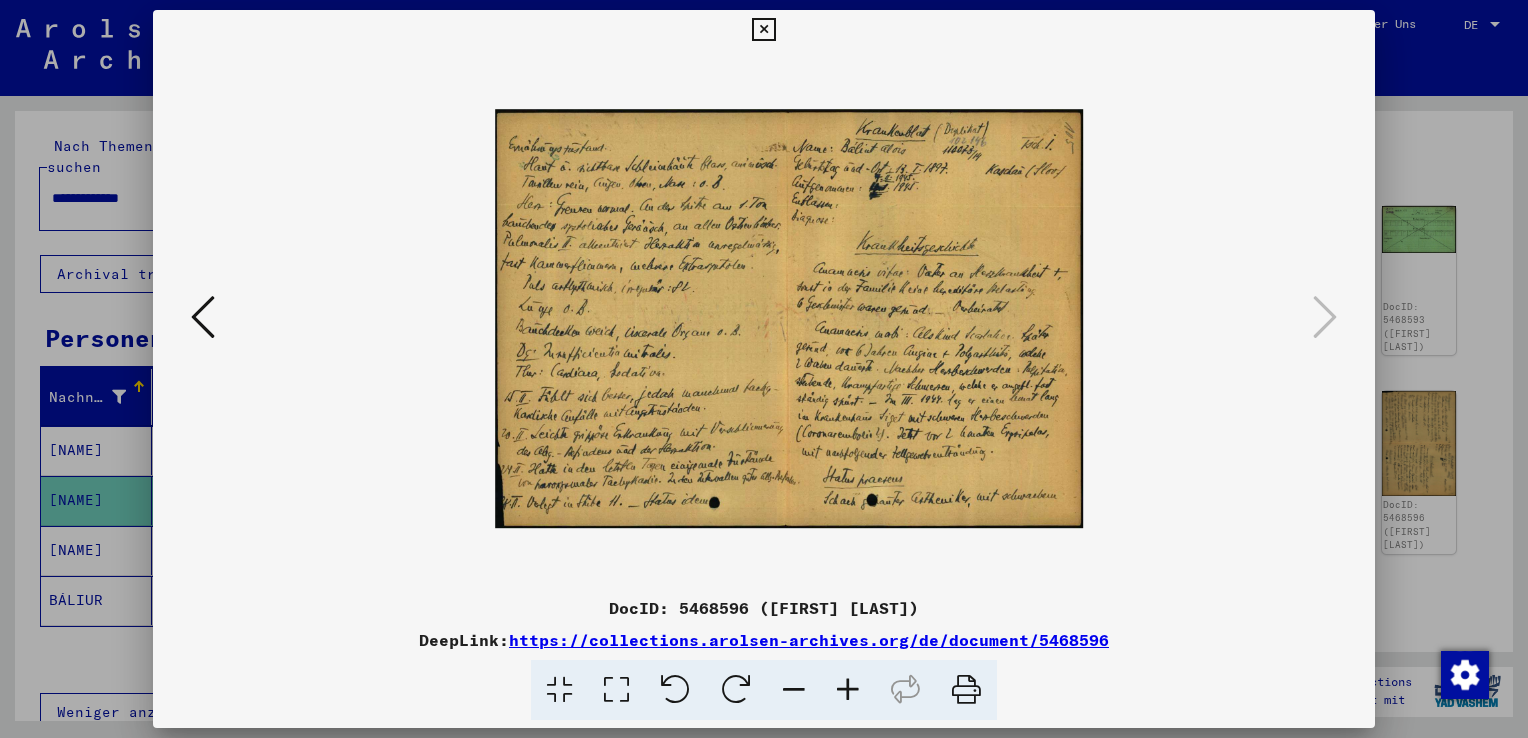 click at bounding box center [848, 690] 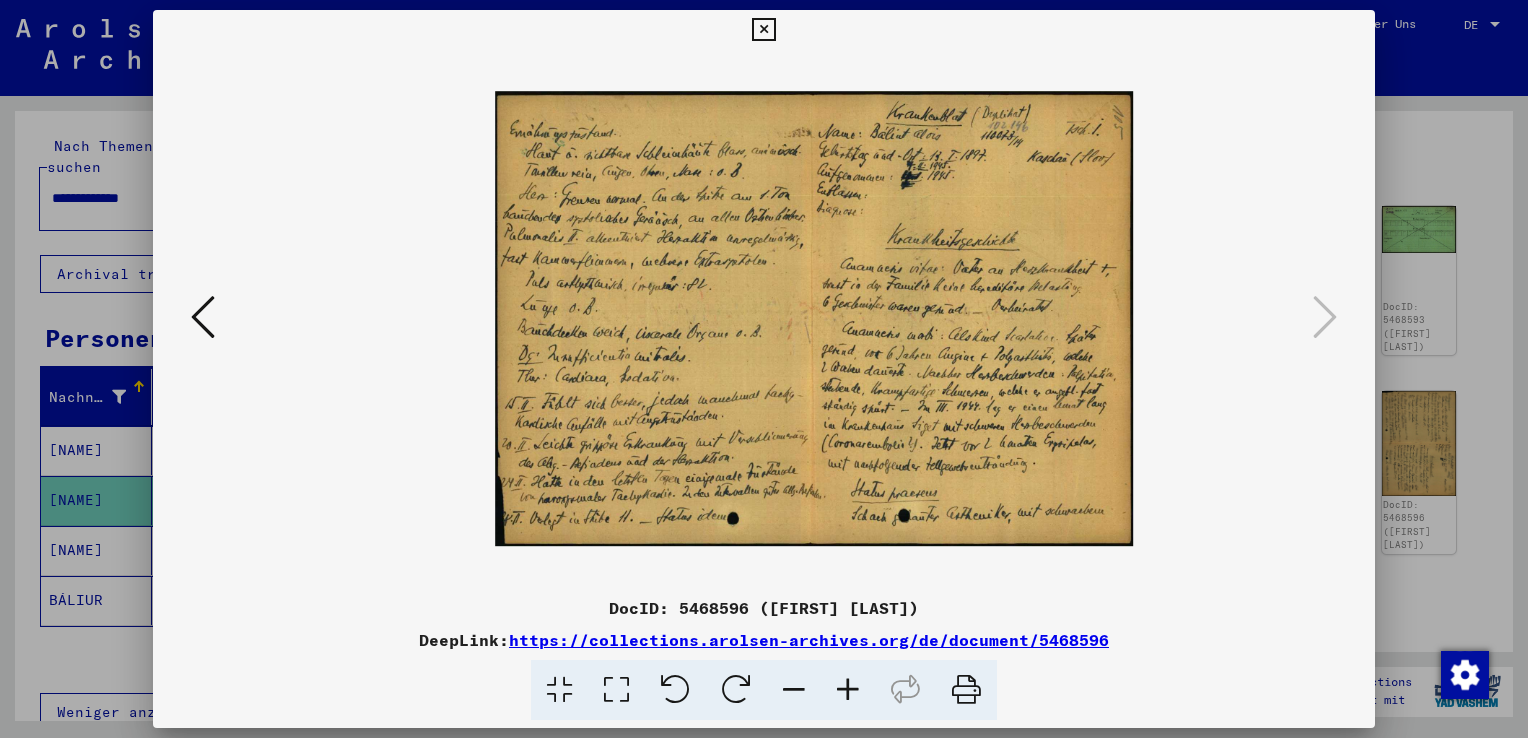 click at bounding box center [848, 690] 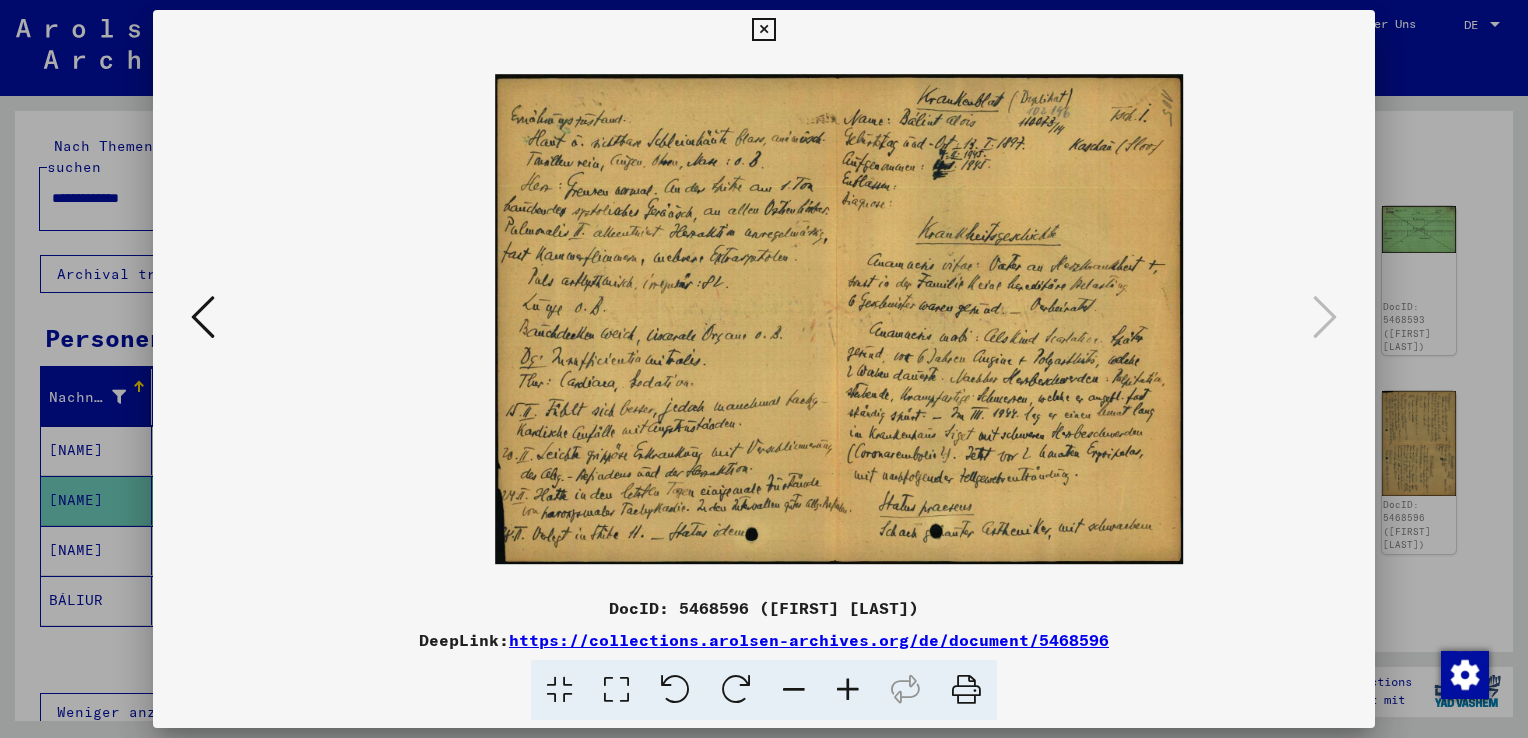 click at bounding box center [848, 690] 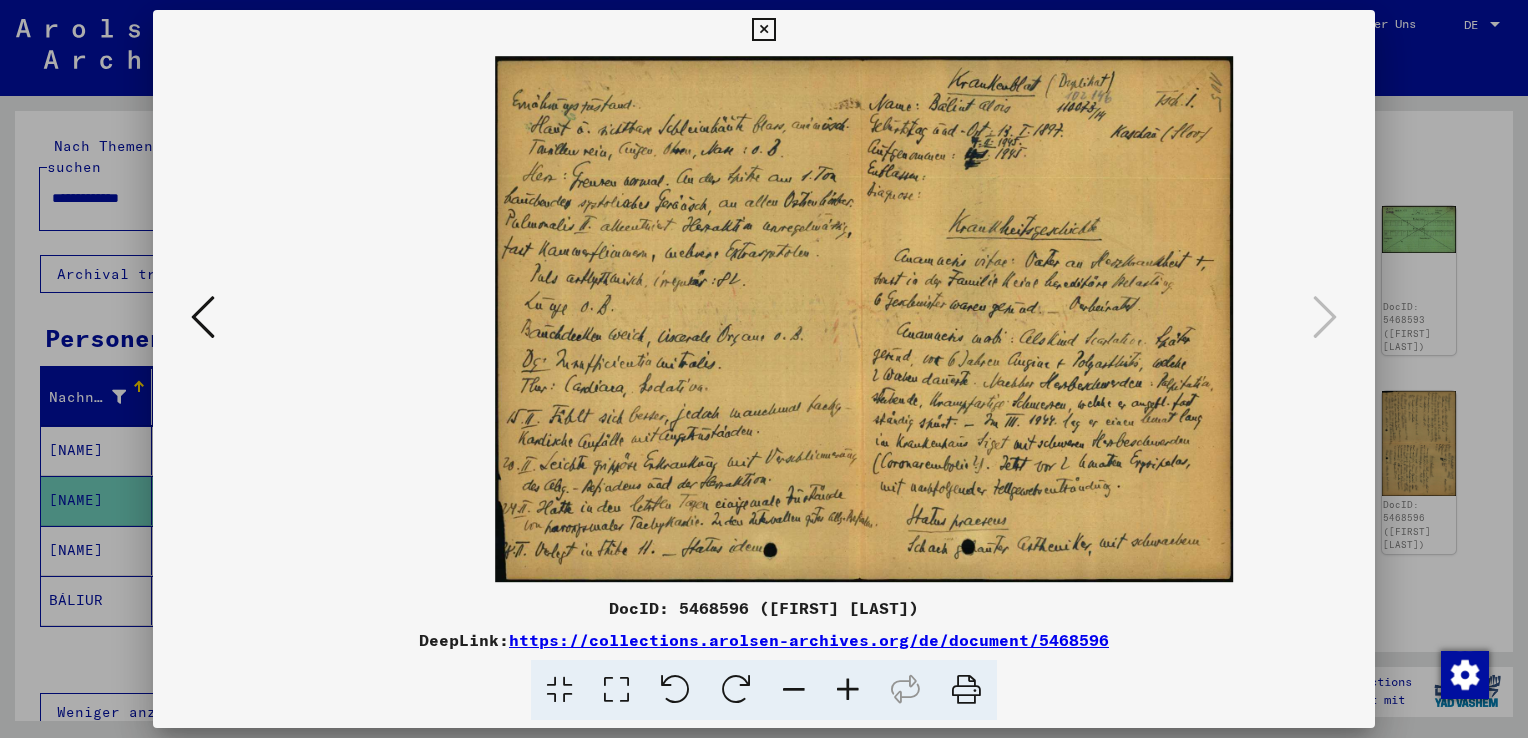 click at bounding box center (848, 690) 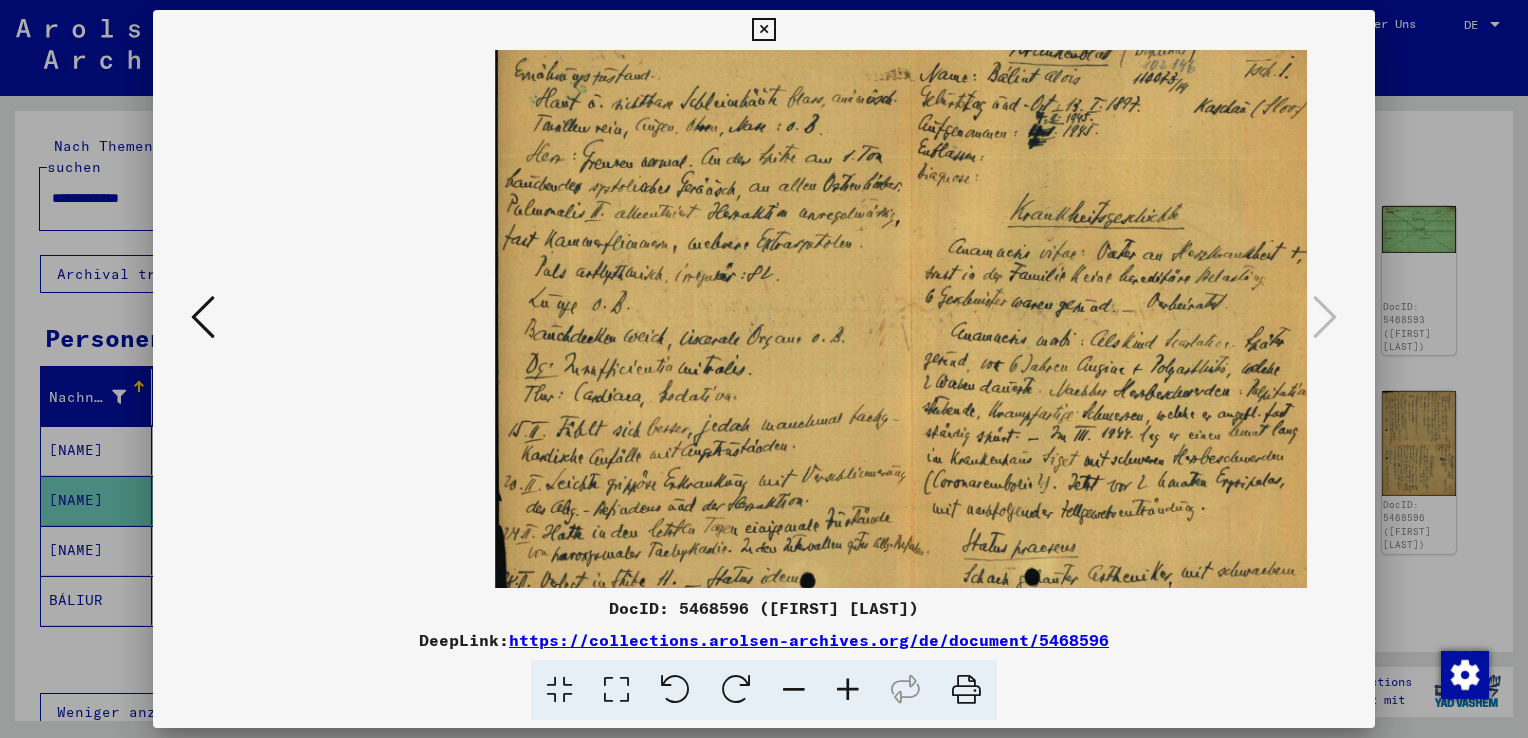 click at bounding box center [848, 690] 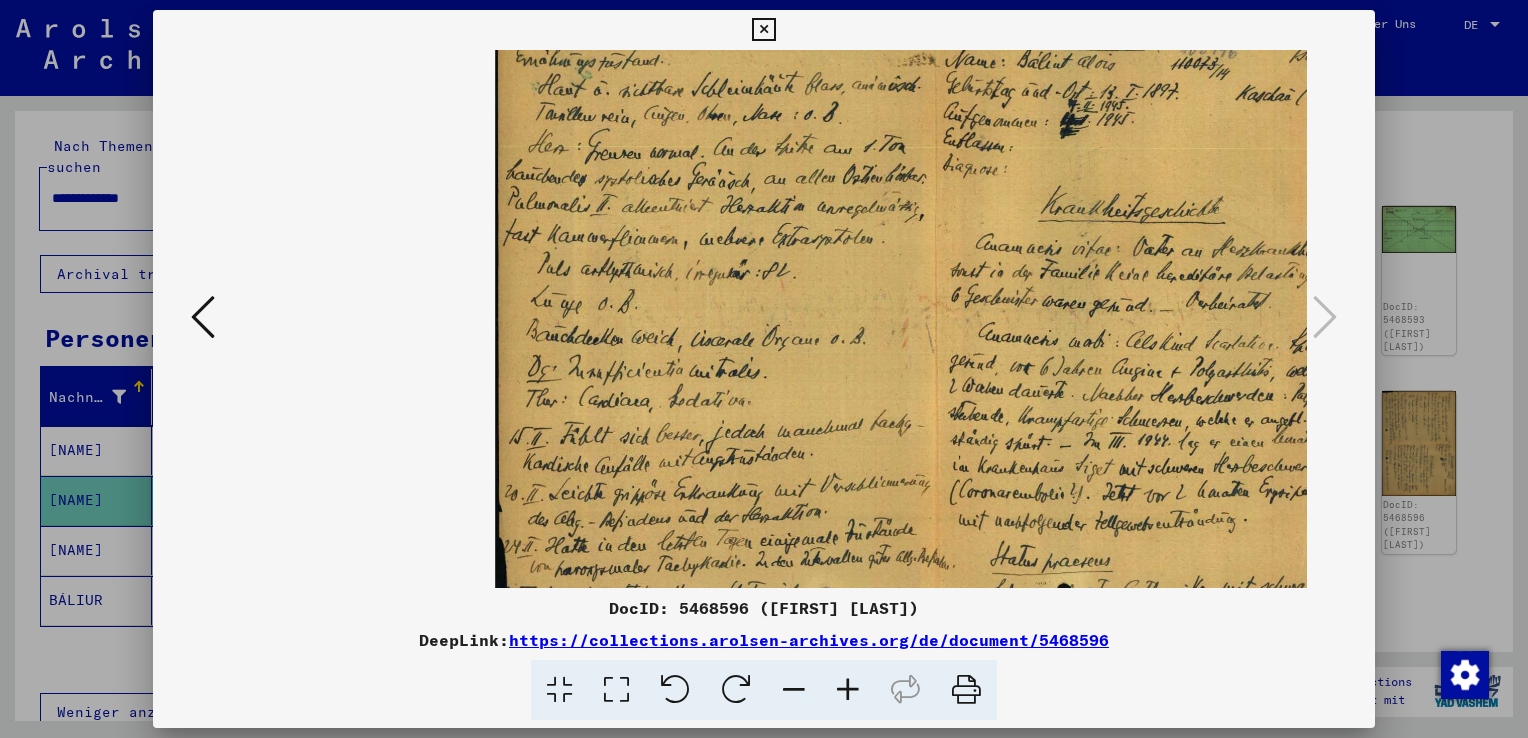 click at bounding box center [848, 690] 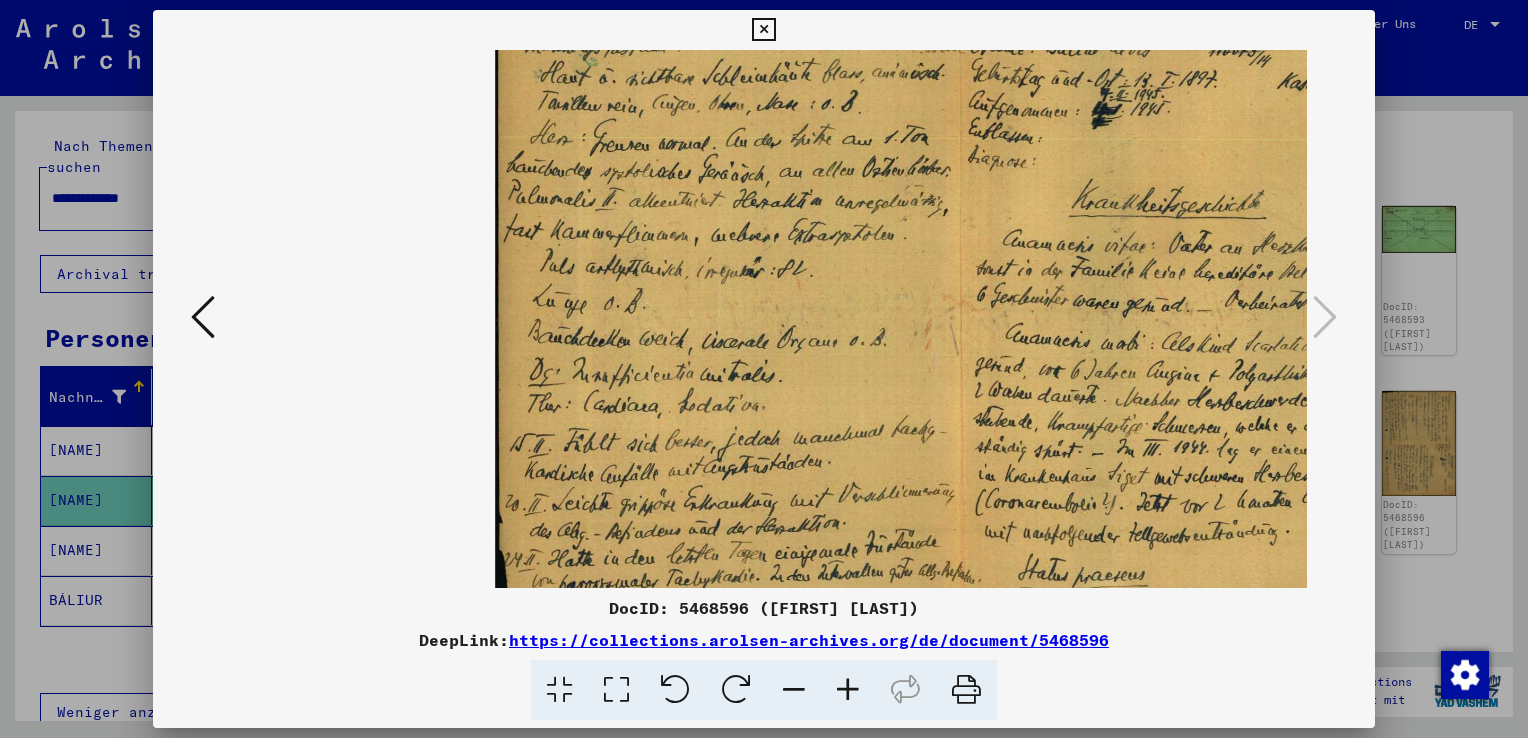 click at bounding box center [848, 690] 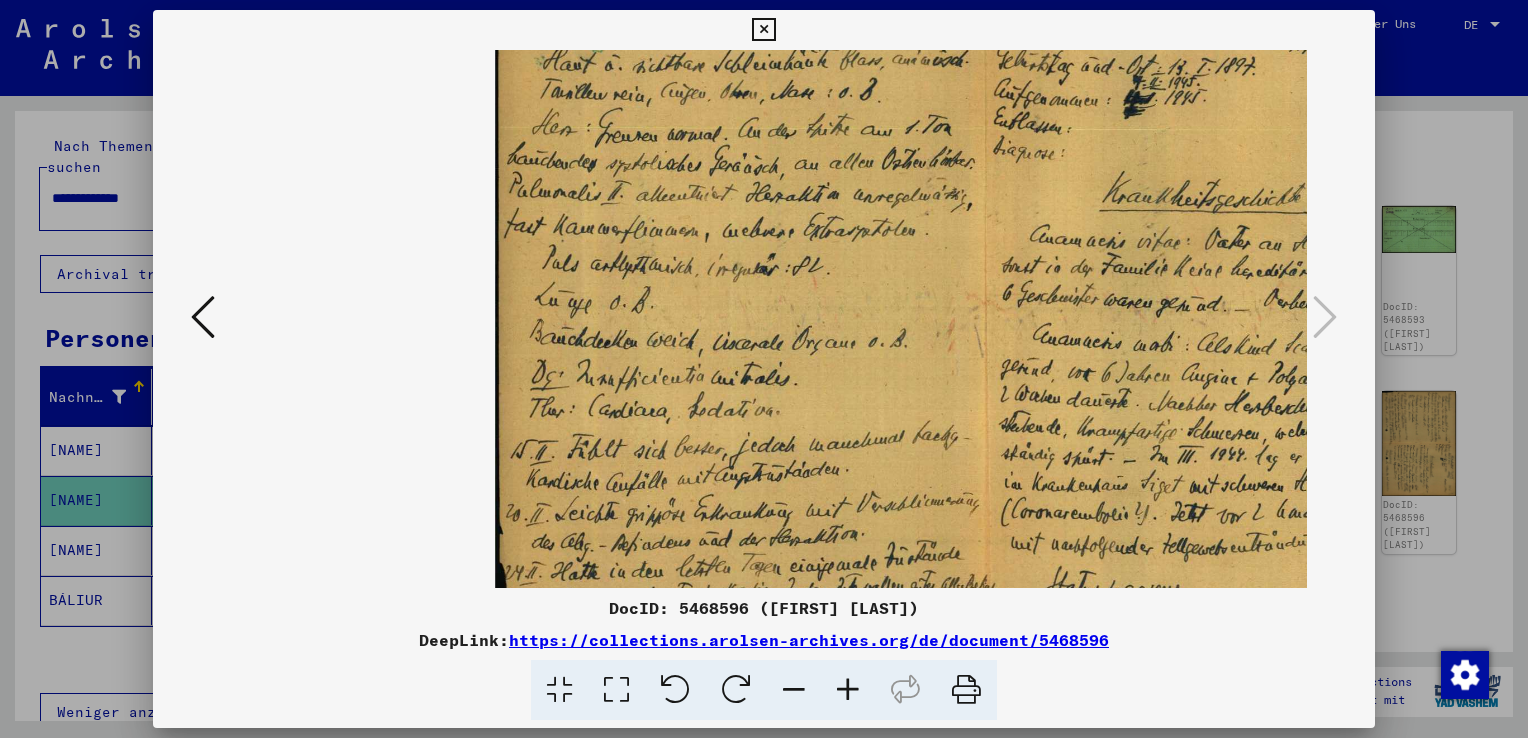 click at bounding box center [848, 690] 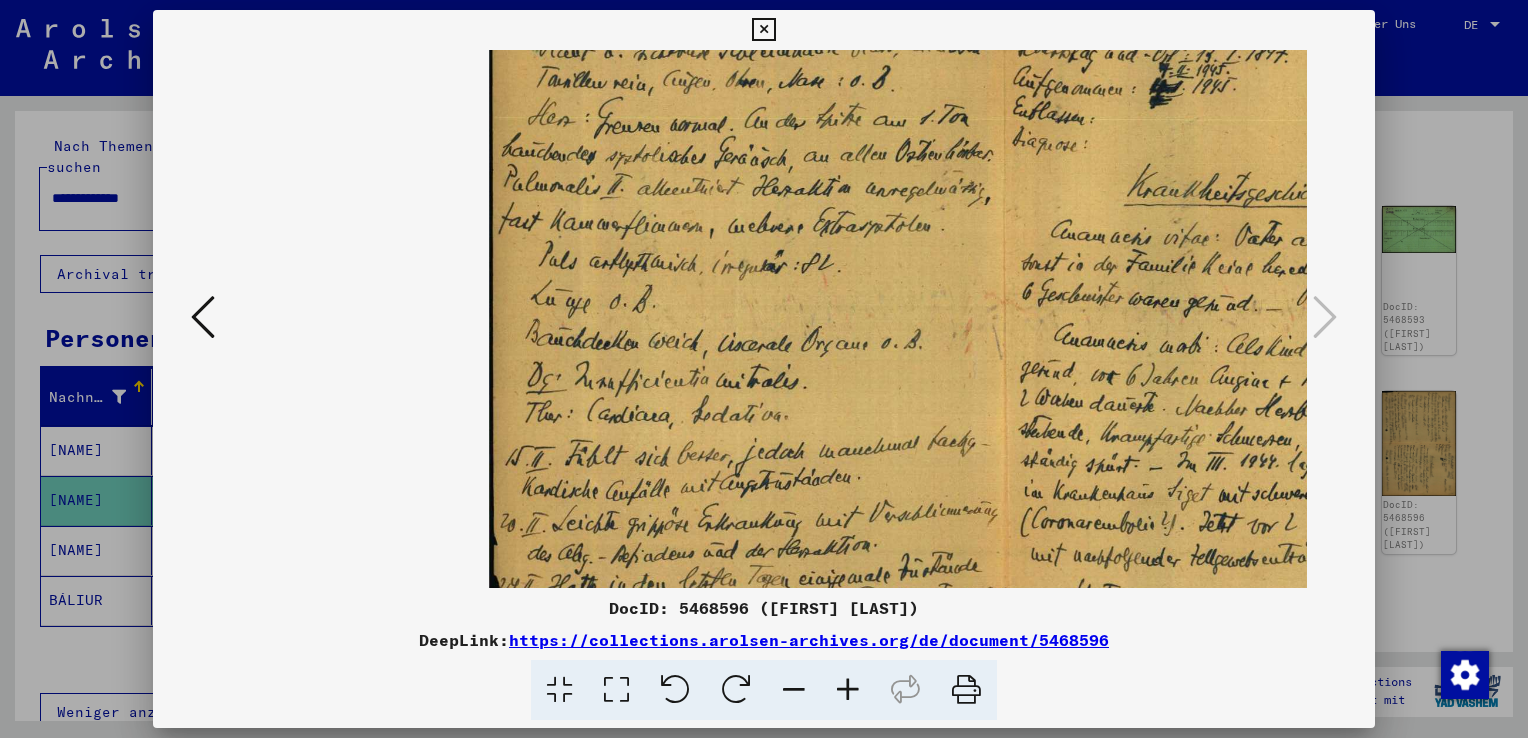 scroll, scrollTop: 0, scrollLeft: 9, axis: horizontal 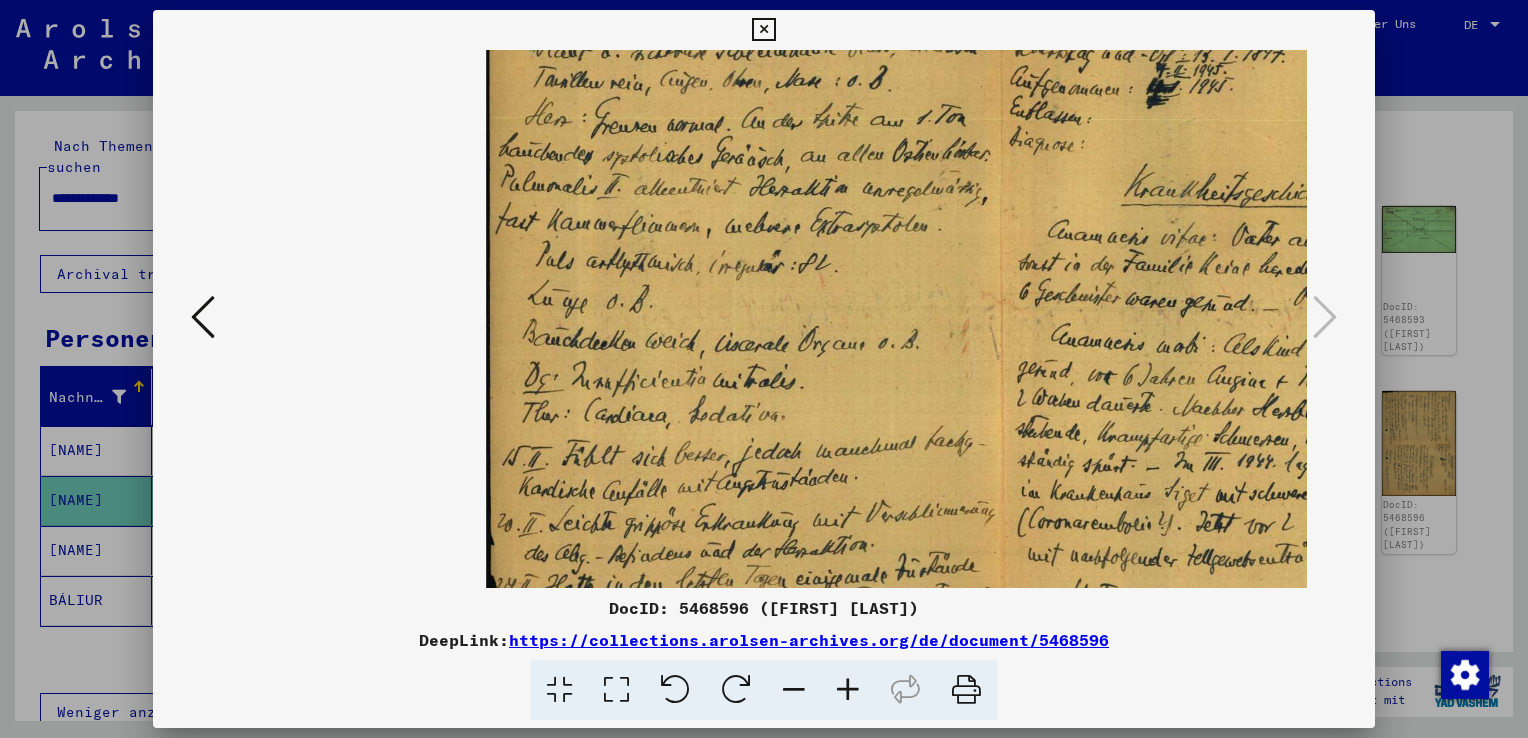 drag, startPoint x: 767, startPoint y: 231, endPoint x: 756, endPoint y: 366, distance: 135.4474 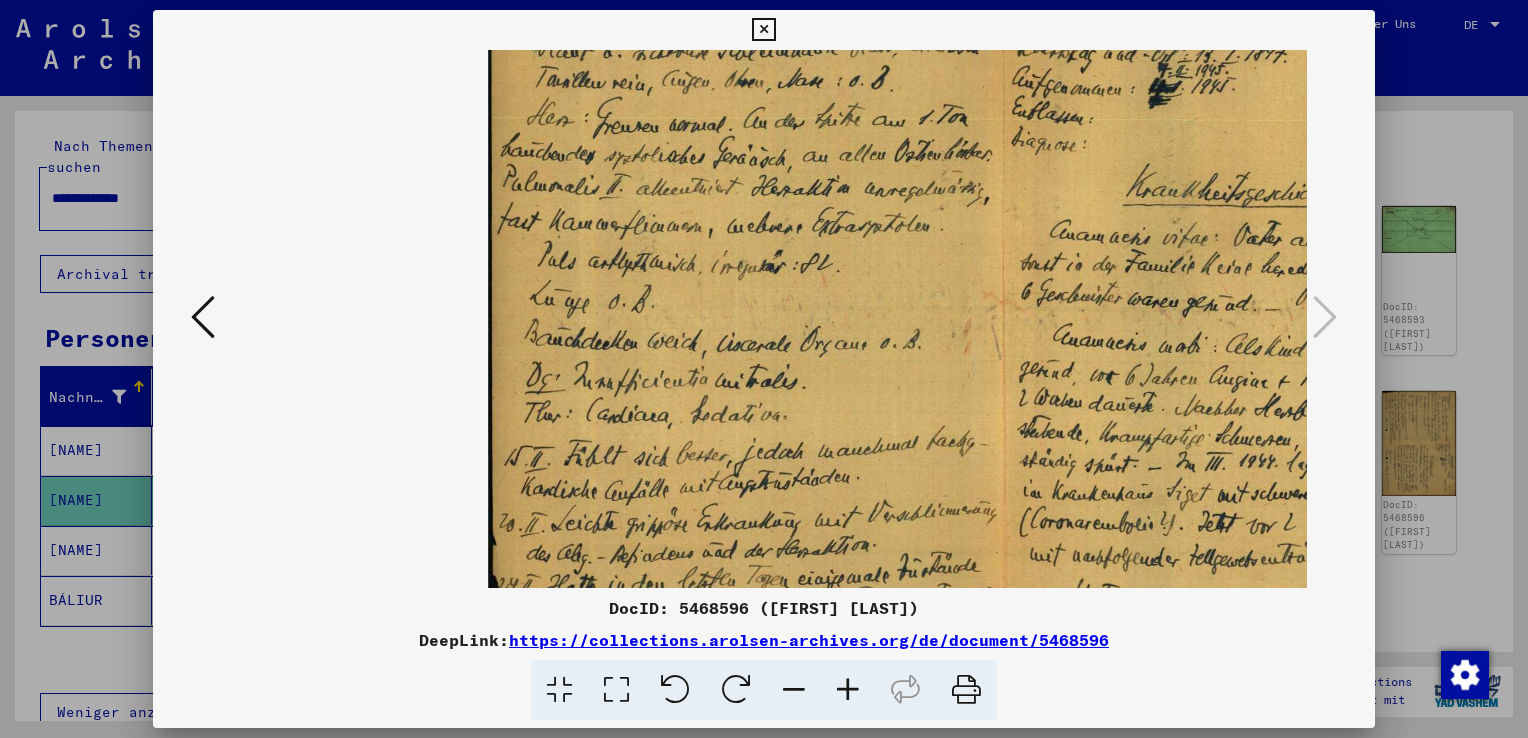 click at bounding box center (1007, 319) 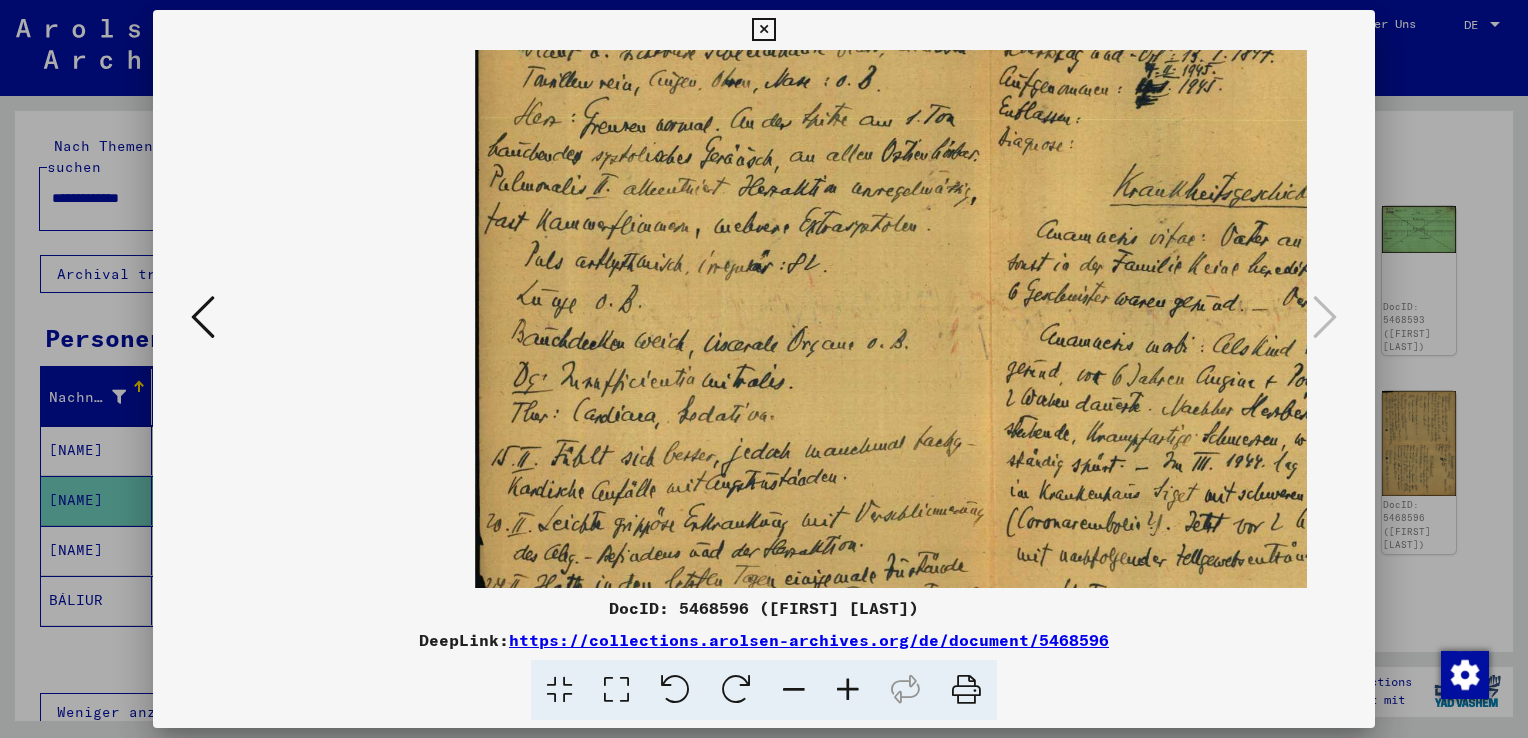 scroll, scrollTop: 0, scrollLeft: 24, axis: horizontal 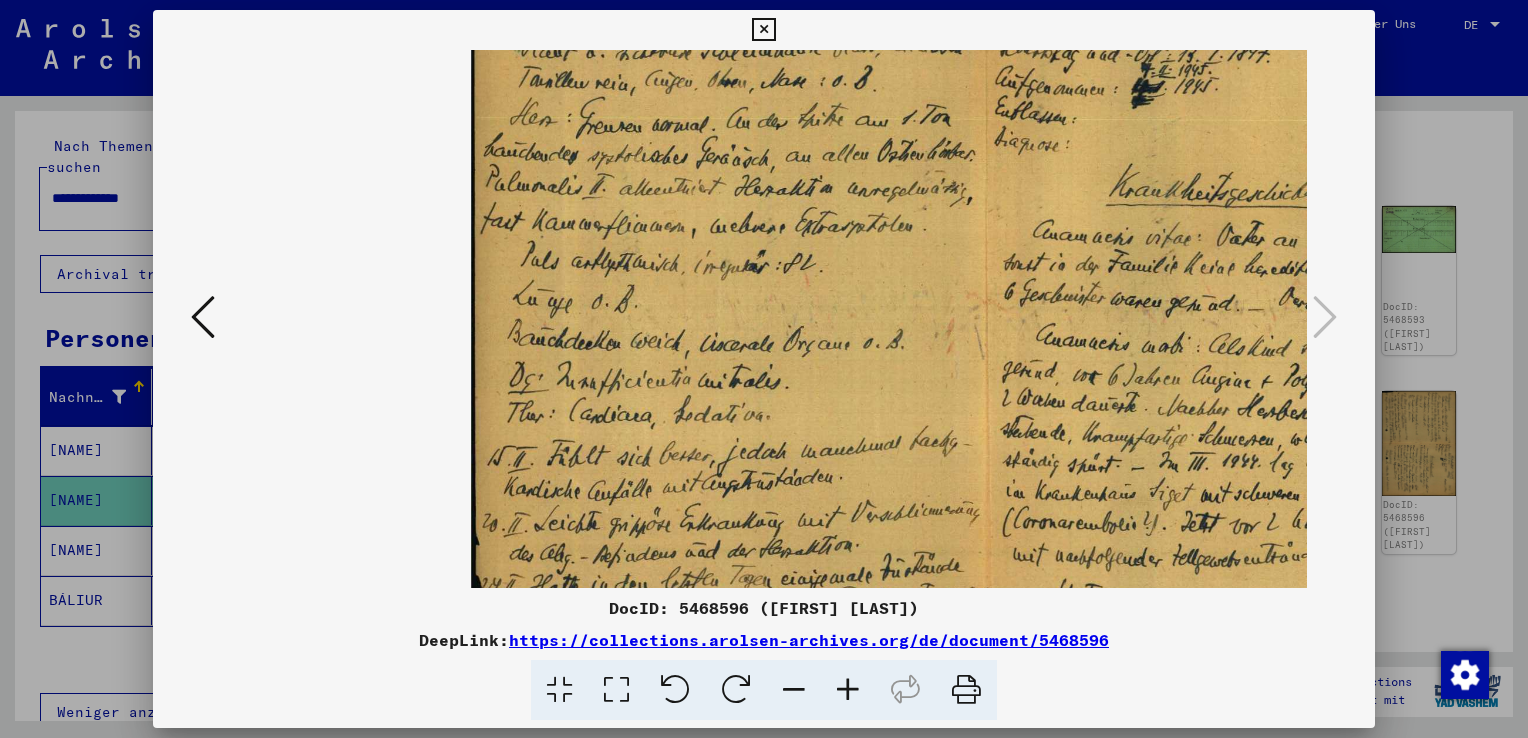 drag, startPoint x: 859, startPoint y: 254, endPoint x: 842, endPoint y: 334, distance: 81.78631 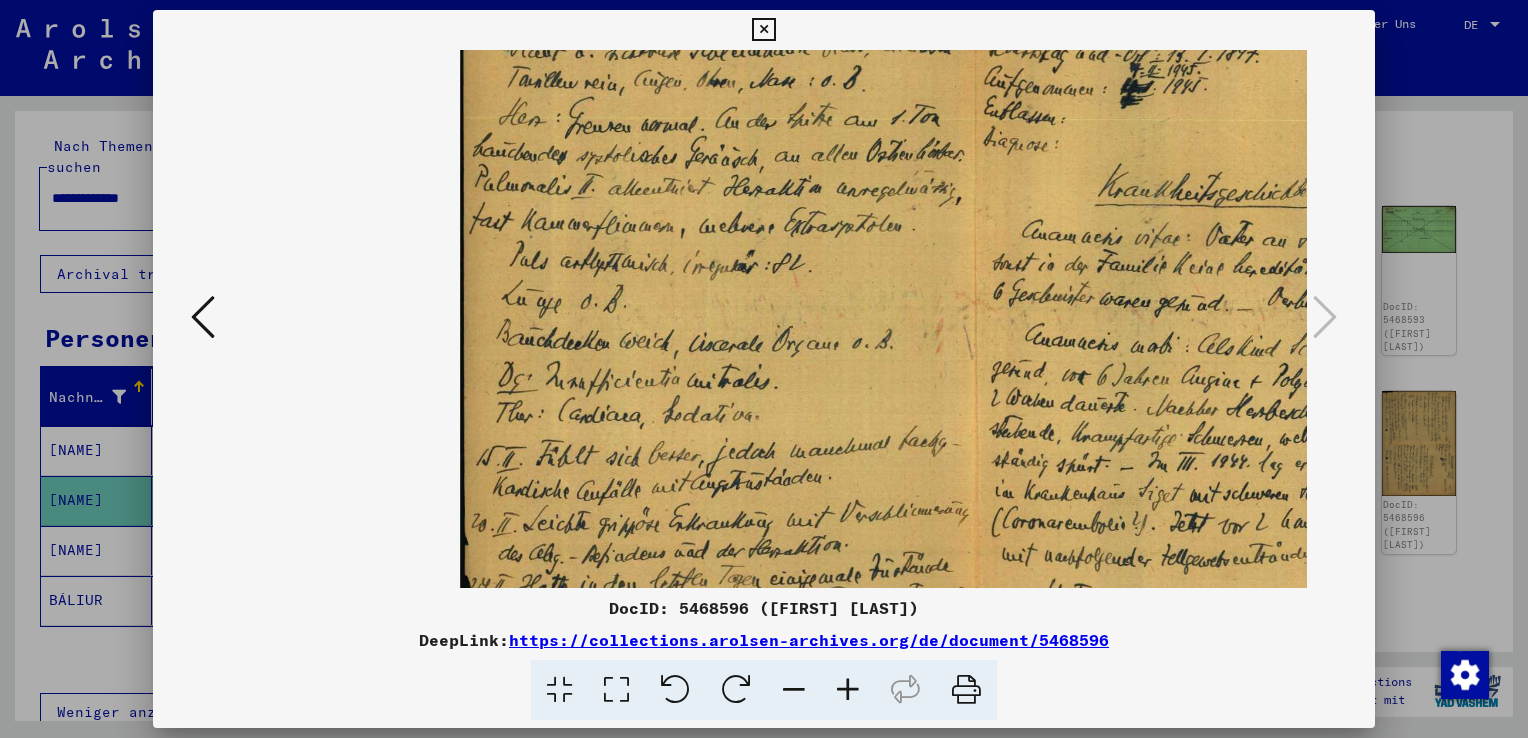 drag, startPoint x: 857, startPoint y: 223, endPoint x: 846, endPoint y: 282, distance: 60.016663 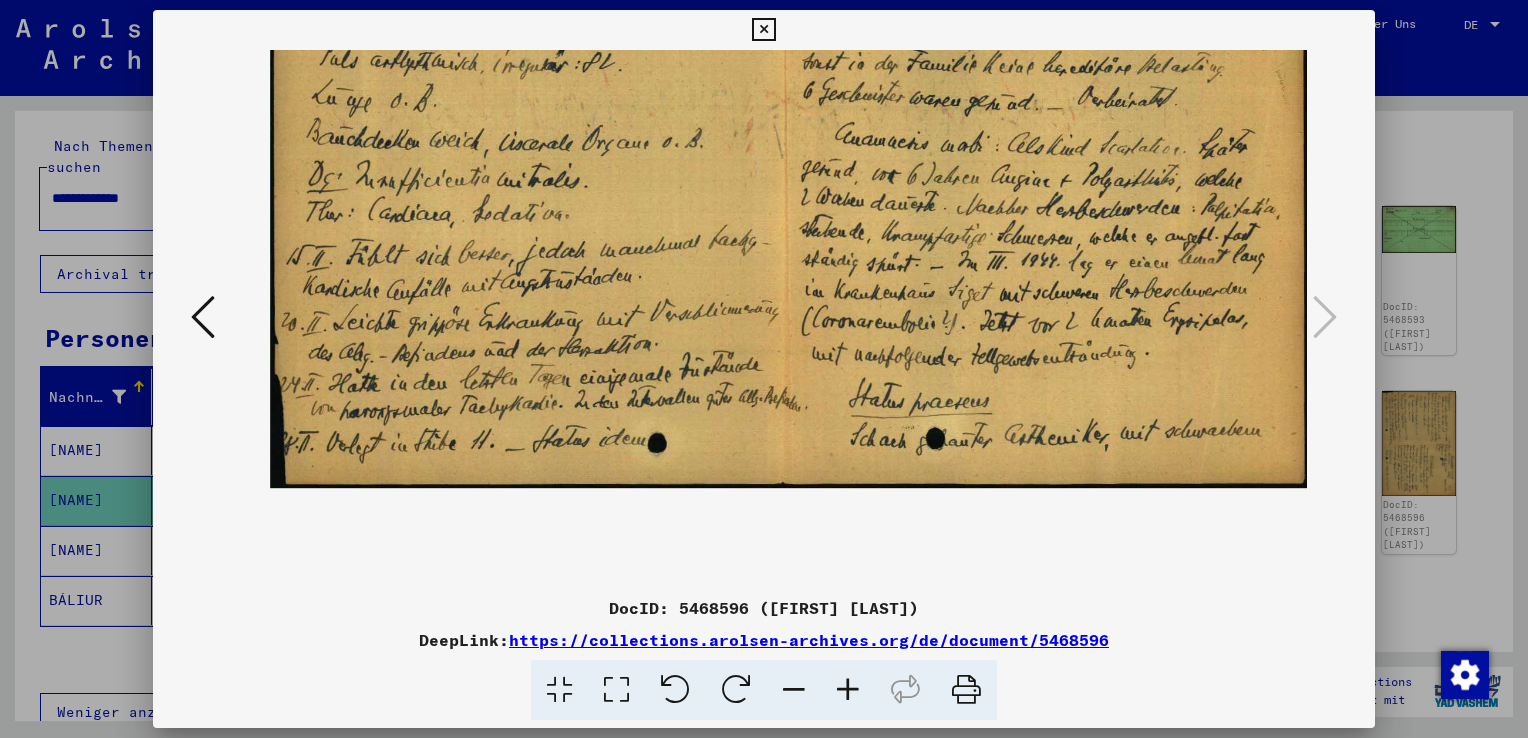 scroll, scrollTop: 195, scrollLeft: 225, axis: both 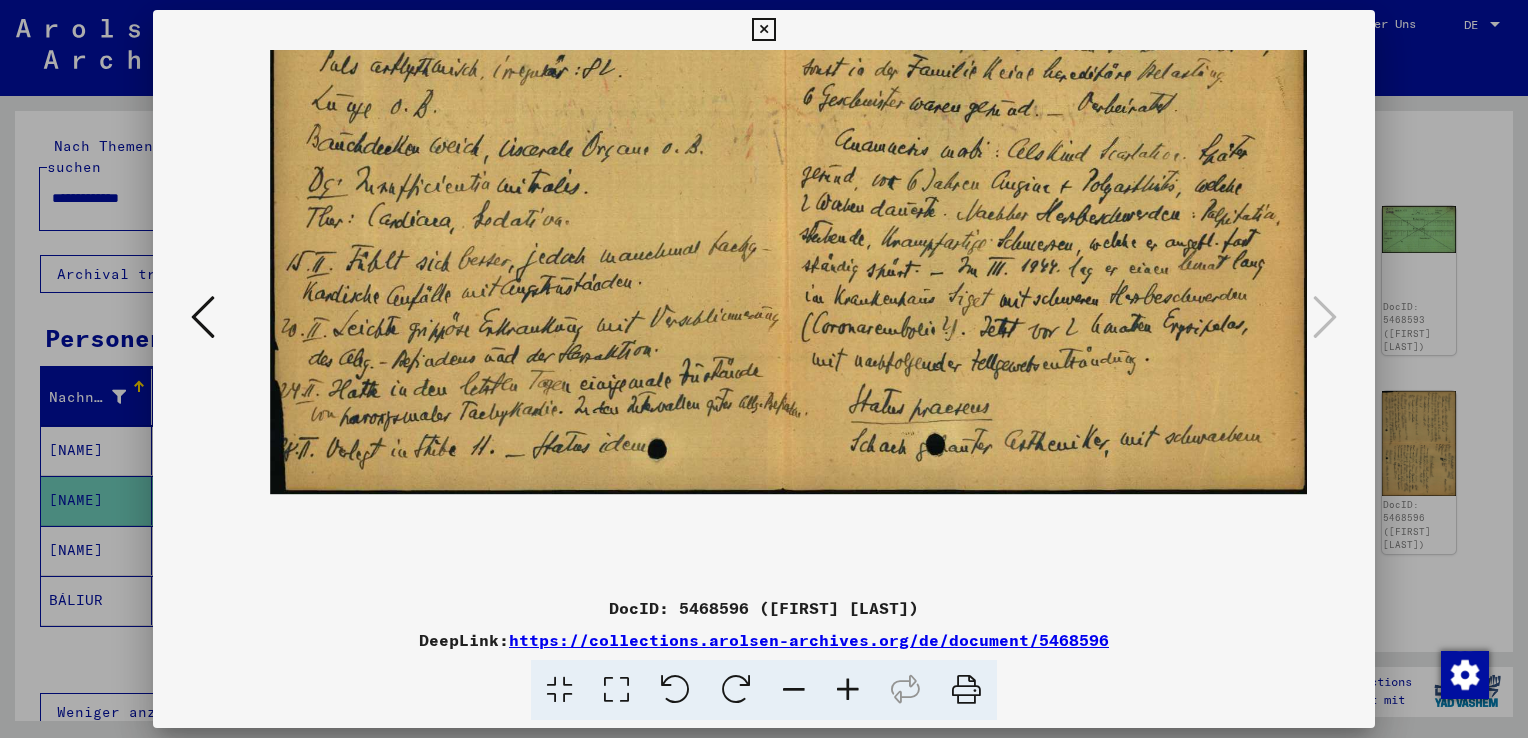 drag, startPoint x: 843, startPoint y: 290, endPoint x: 516, endPoint y: 111, distance: 372.7868 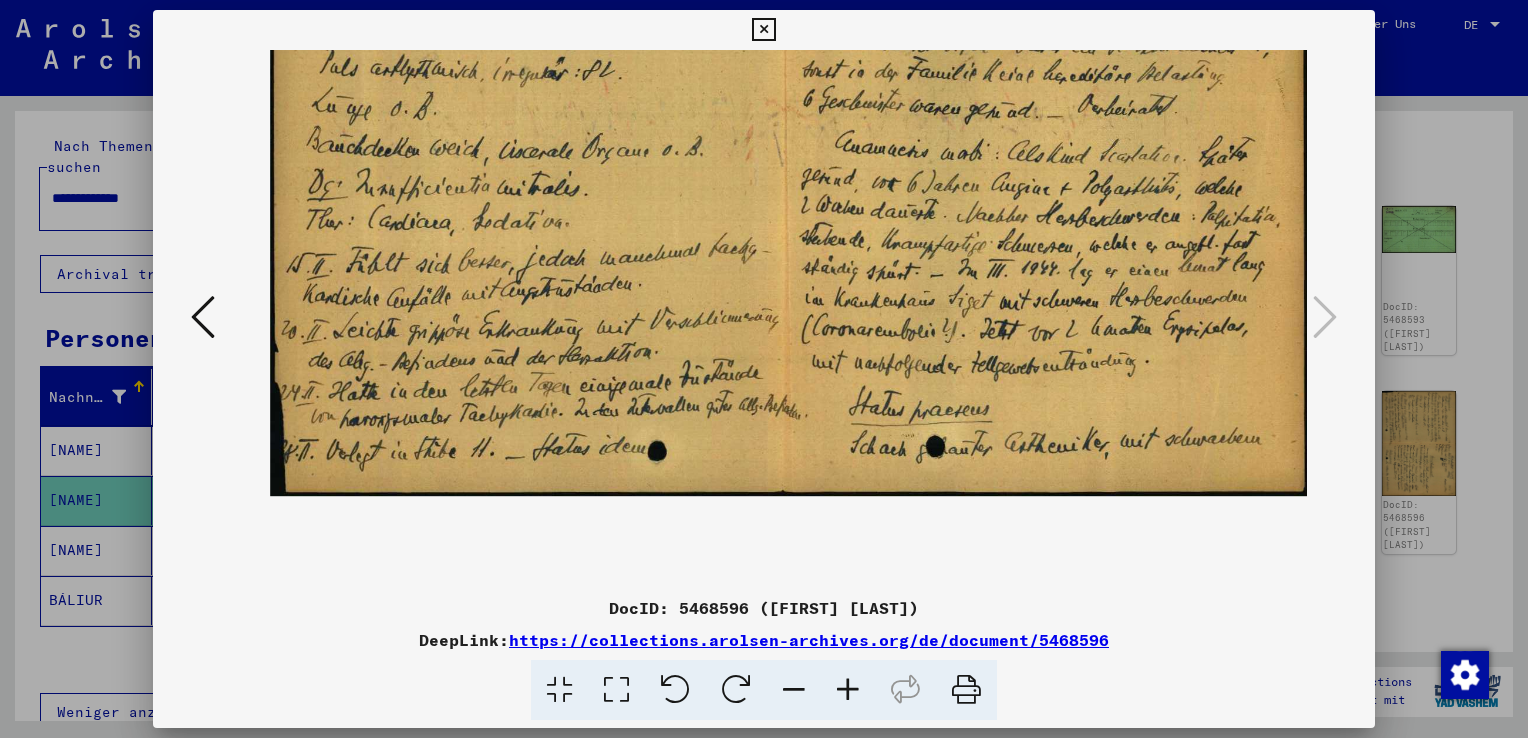 click at bounding box center [763, 30] 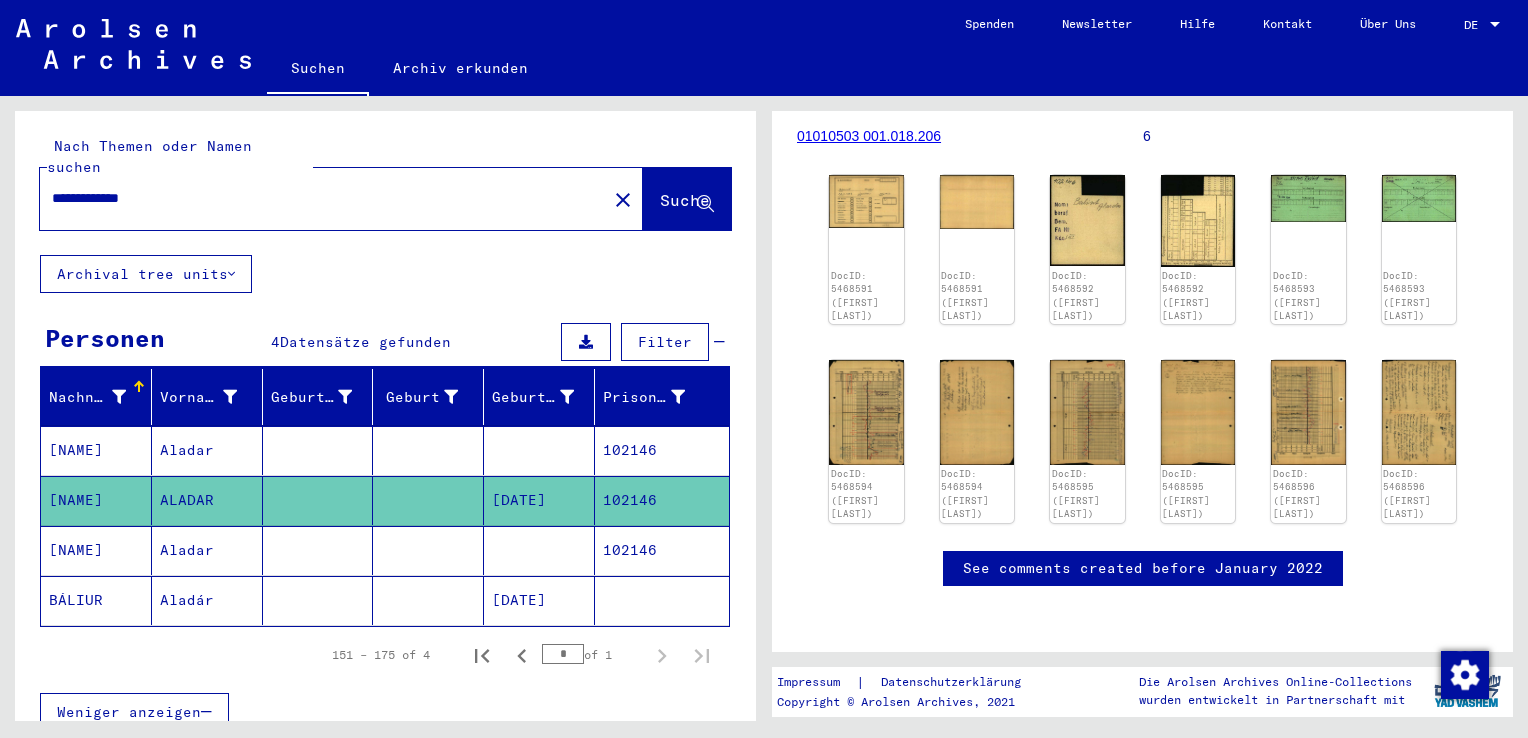 scroll, scrollTop: 400, scrollLeft: 0, axis: vertical 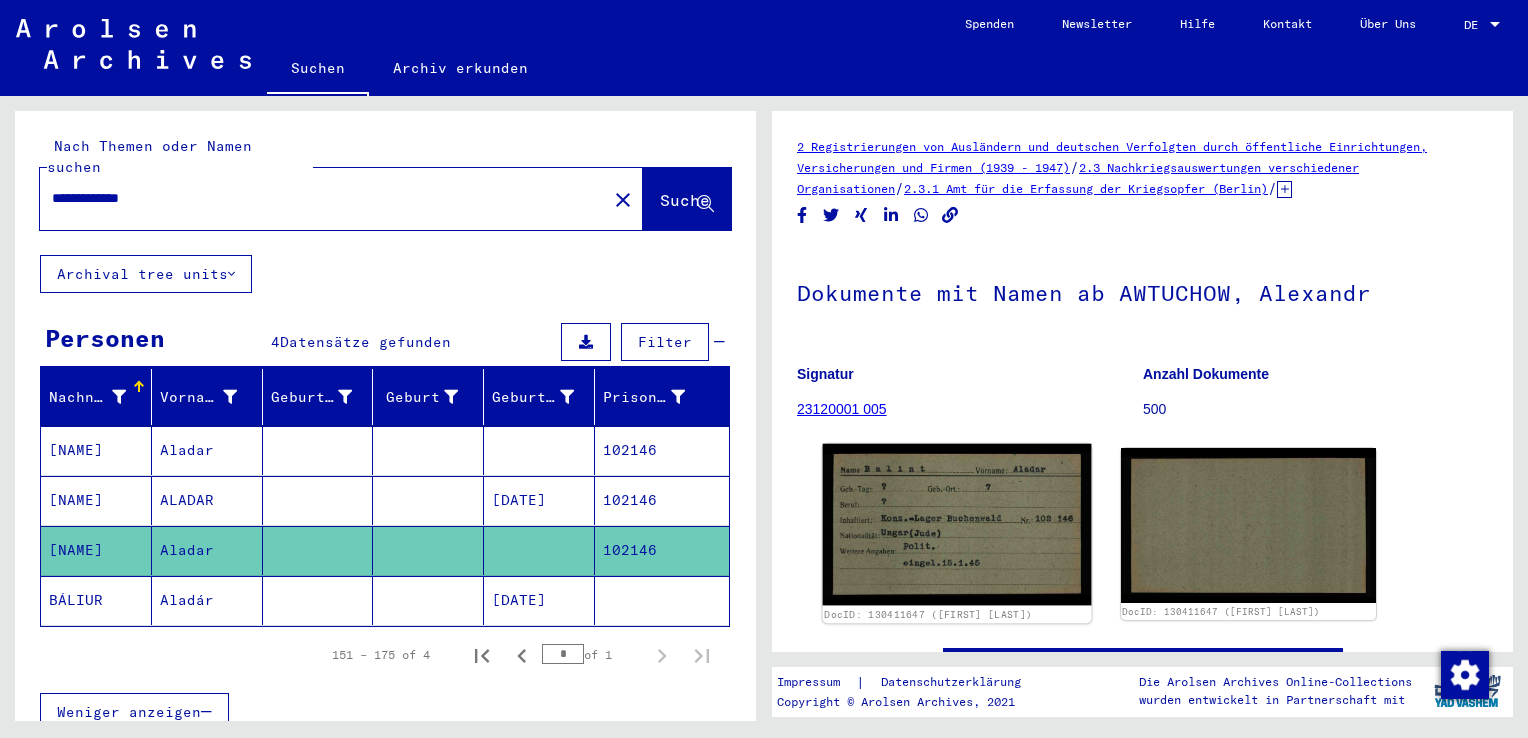 click 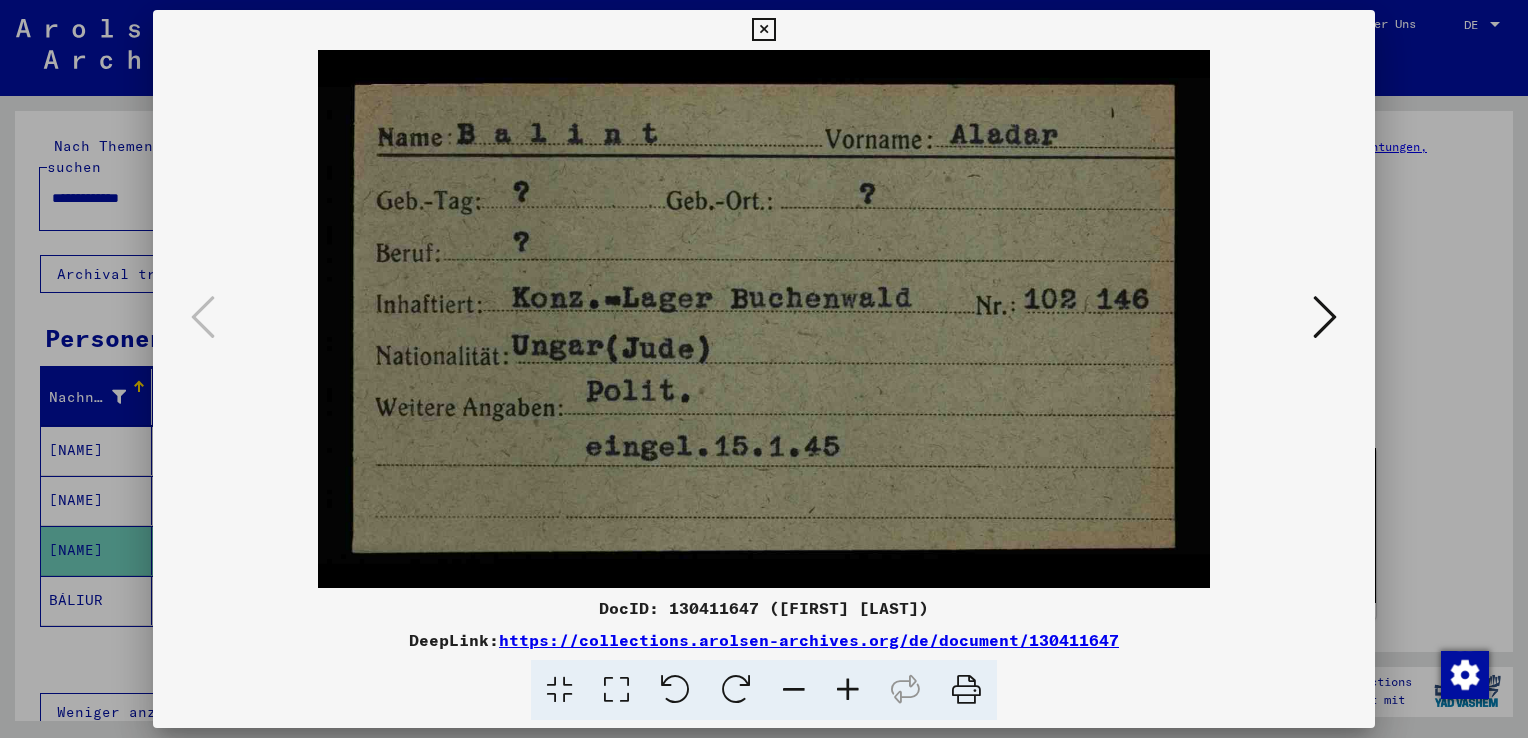 click at bounding box center (763, 30) 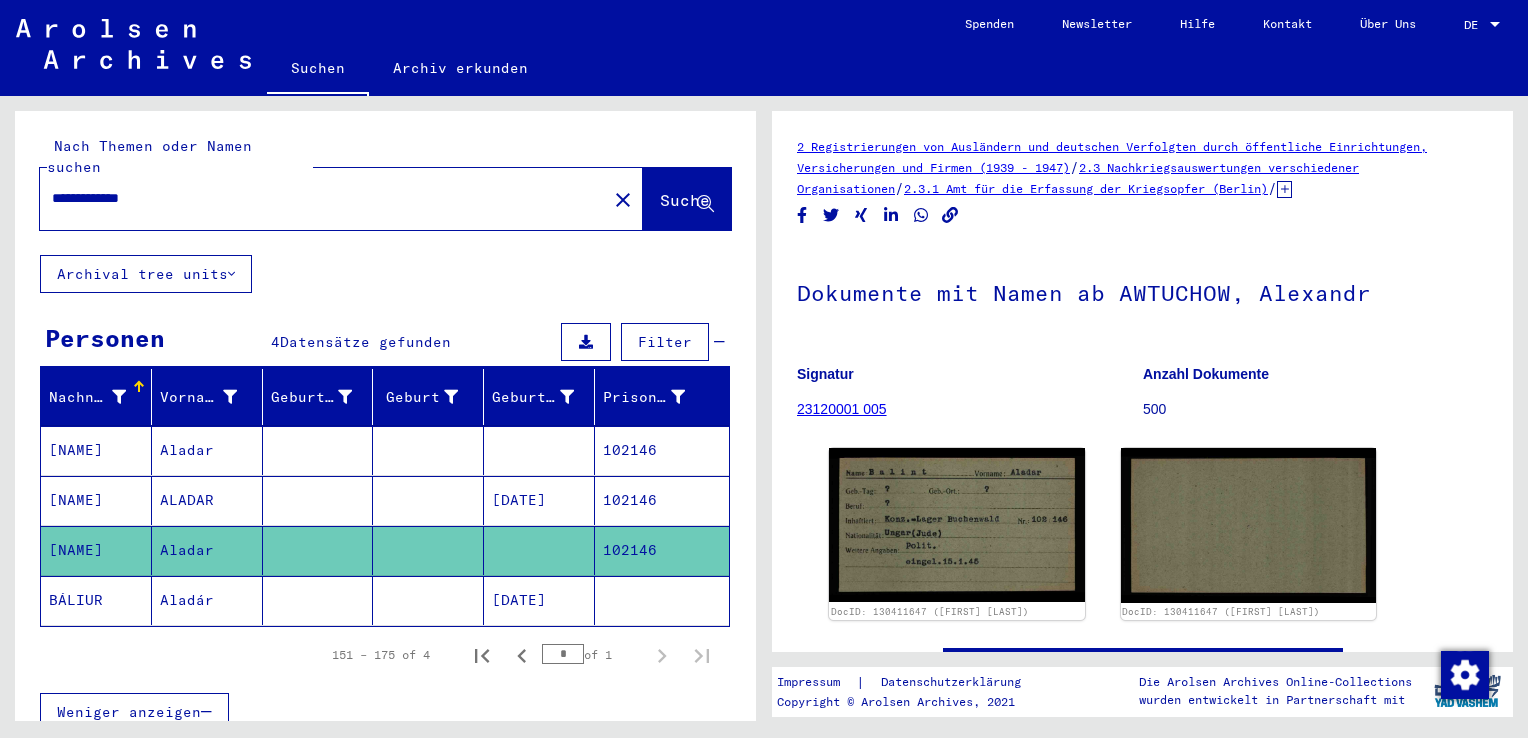 click on "[DATE]" at bounding box center [539, 550] 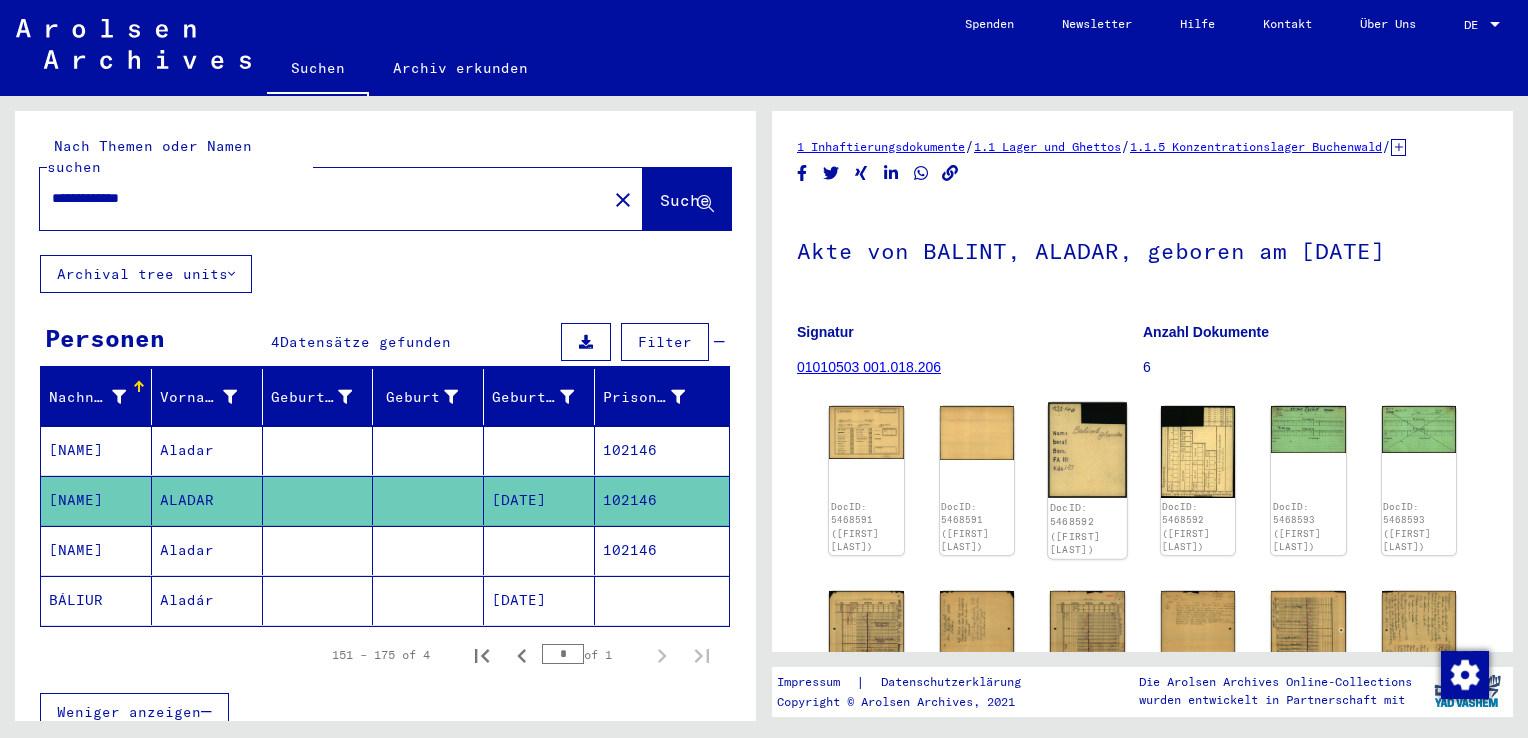 scroll, scrollTop: 0, scrollLeft: 0, axis: both 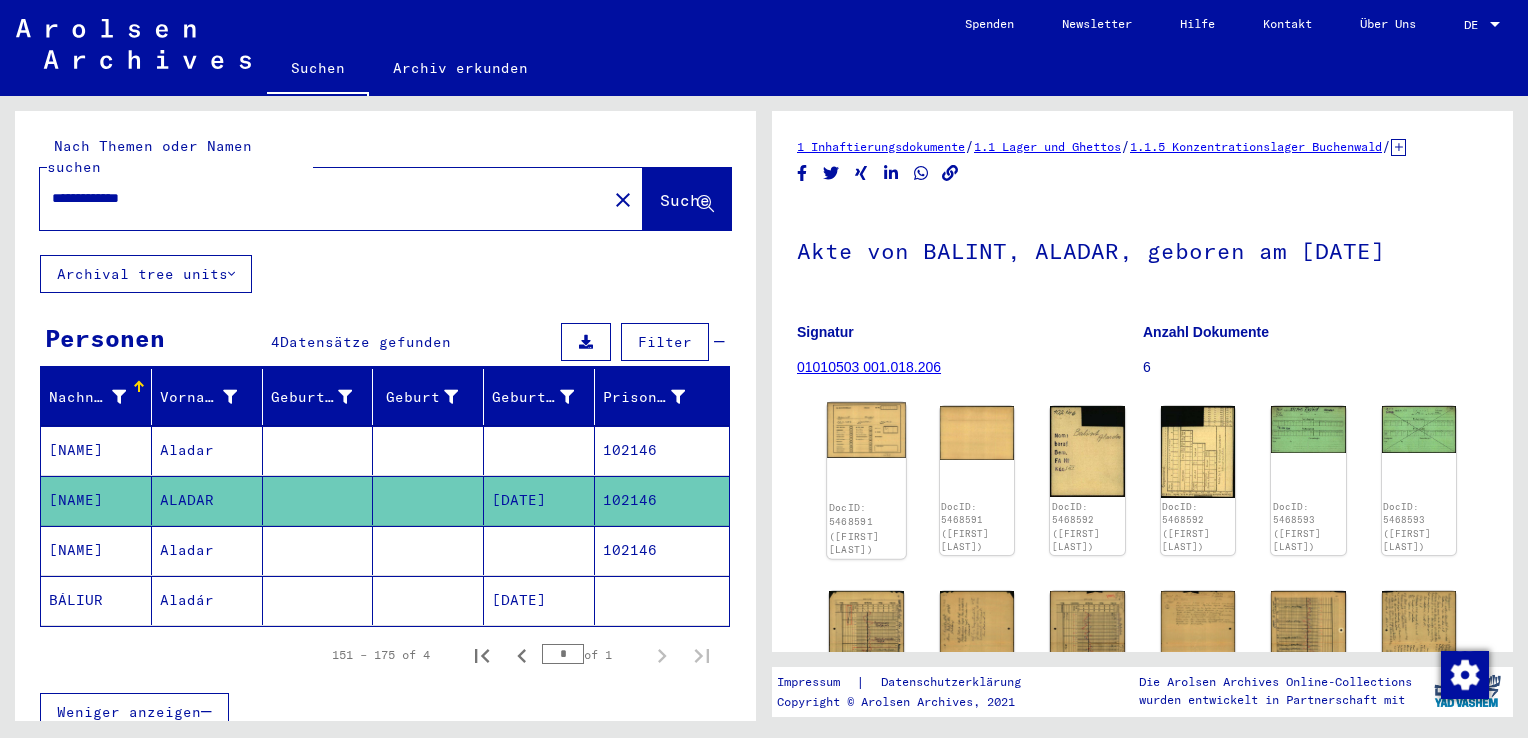 click 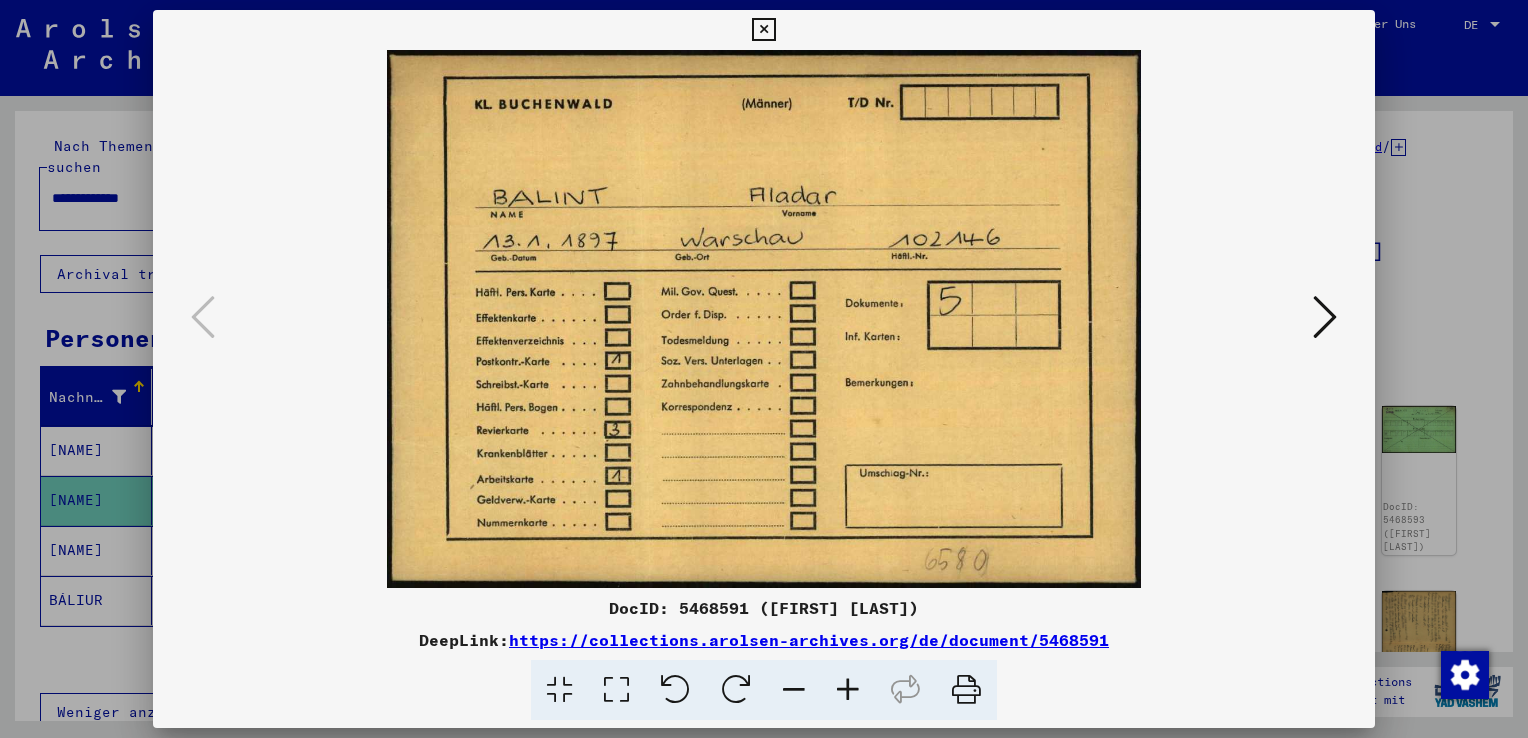 click at bounding box center [1325, 317] 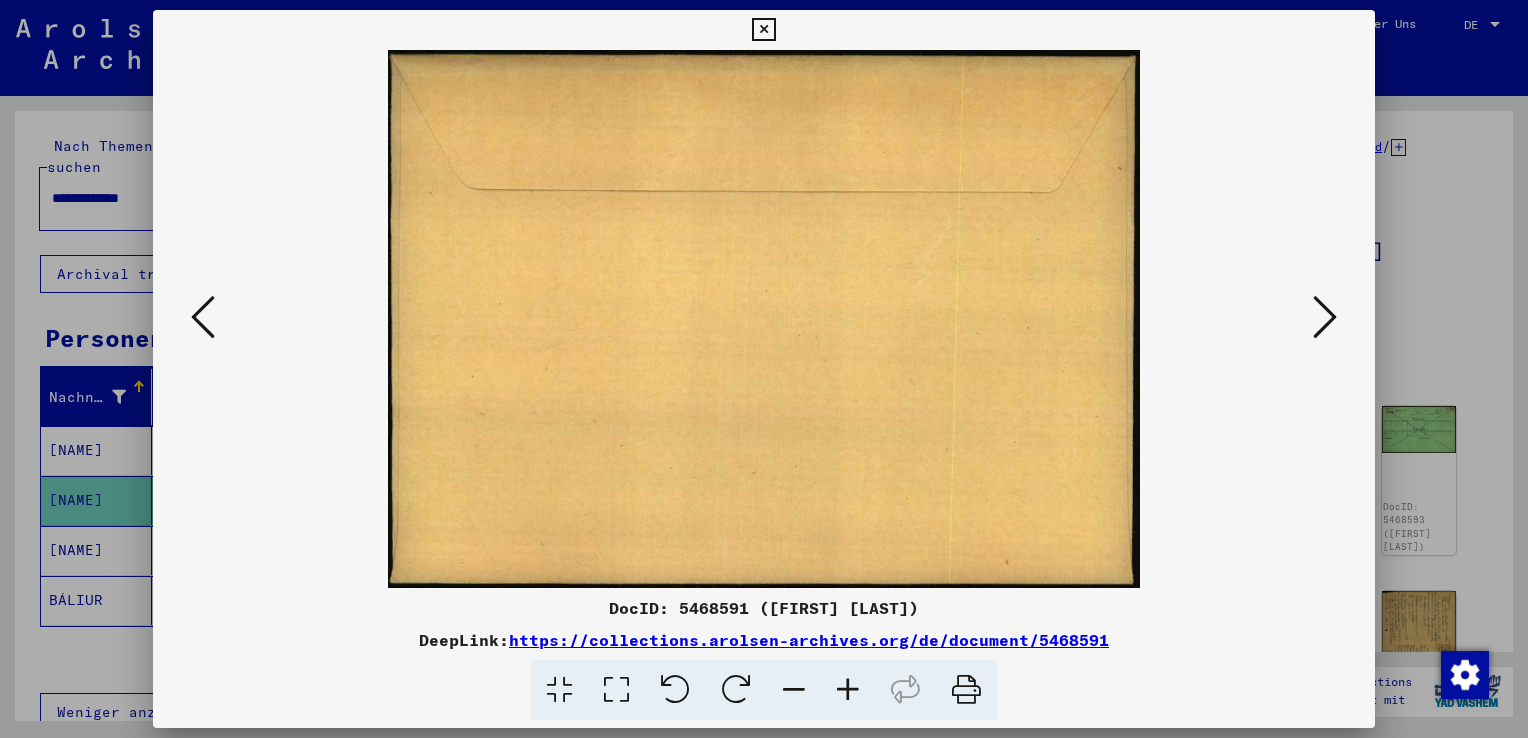 click at bounding box center [1325, 317] 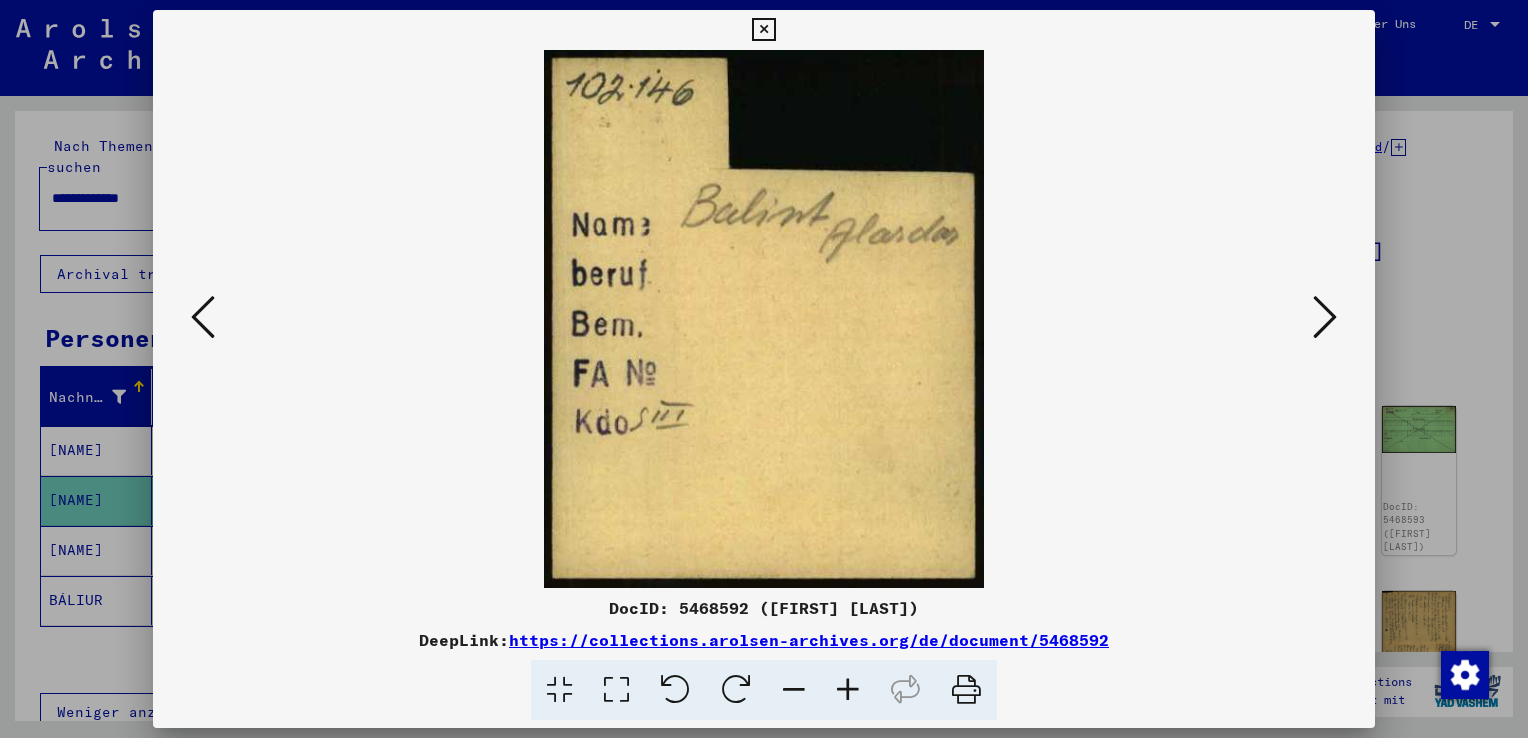 click at bounding box center [1325, 317] 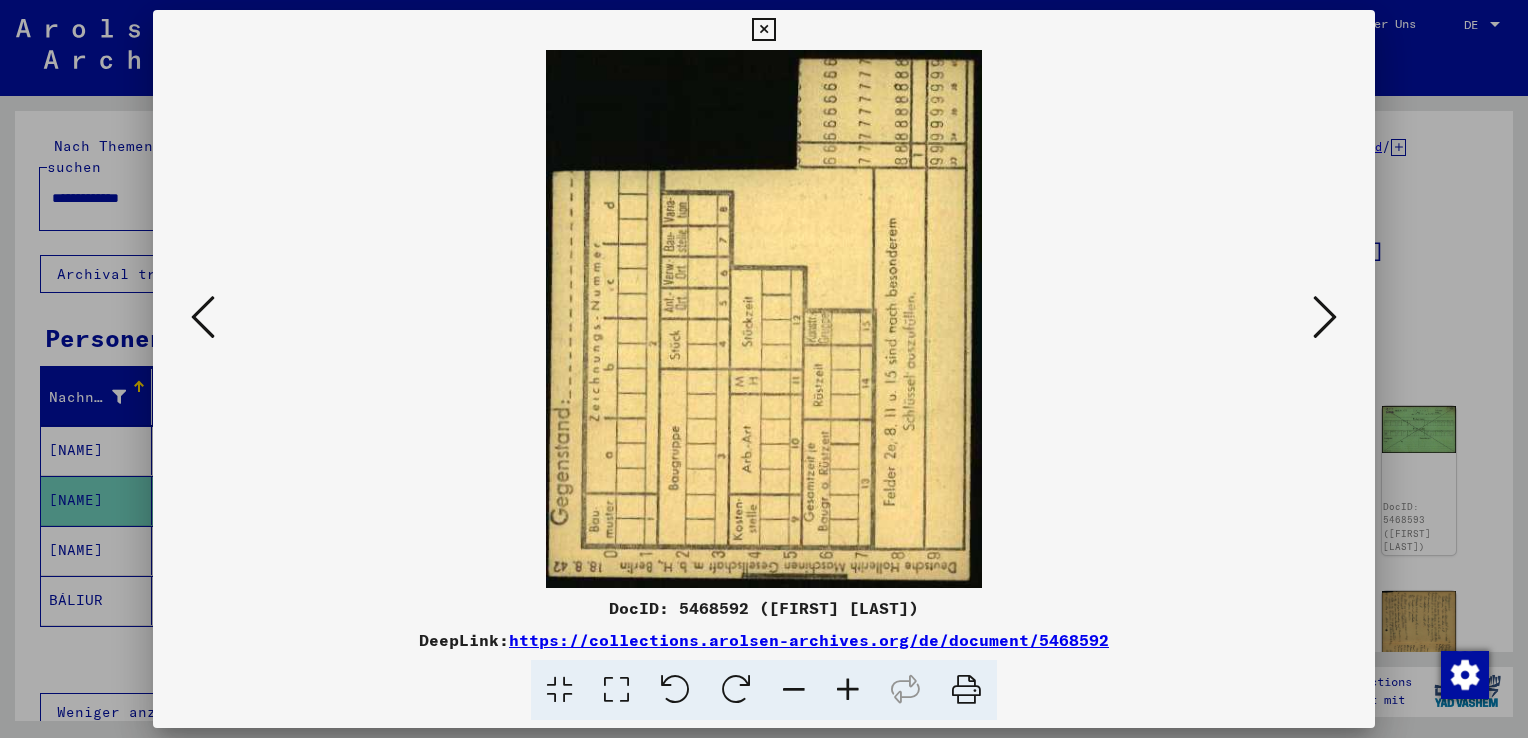 click at bounding box center (1325, 317) 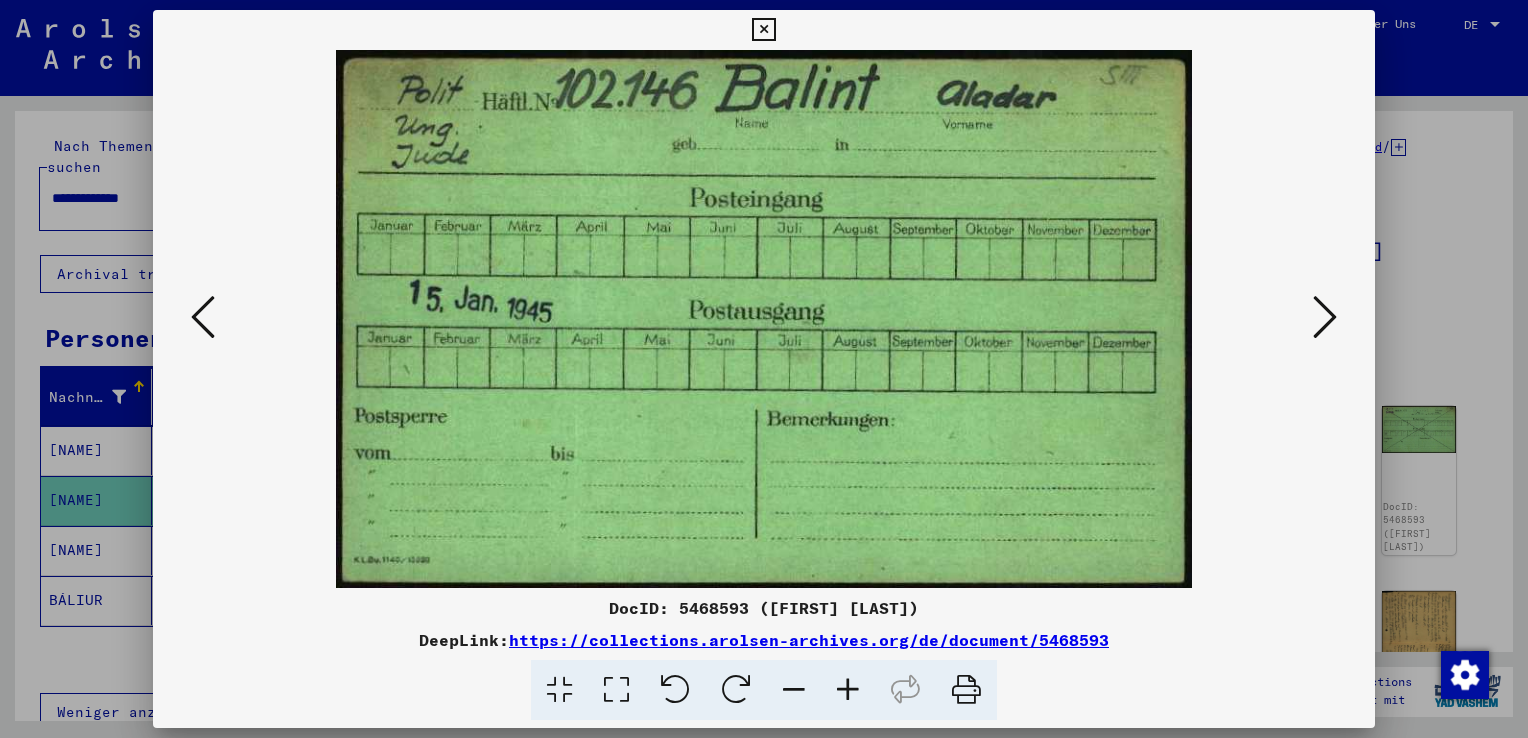 click at bounding box center (1325, 317) 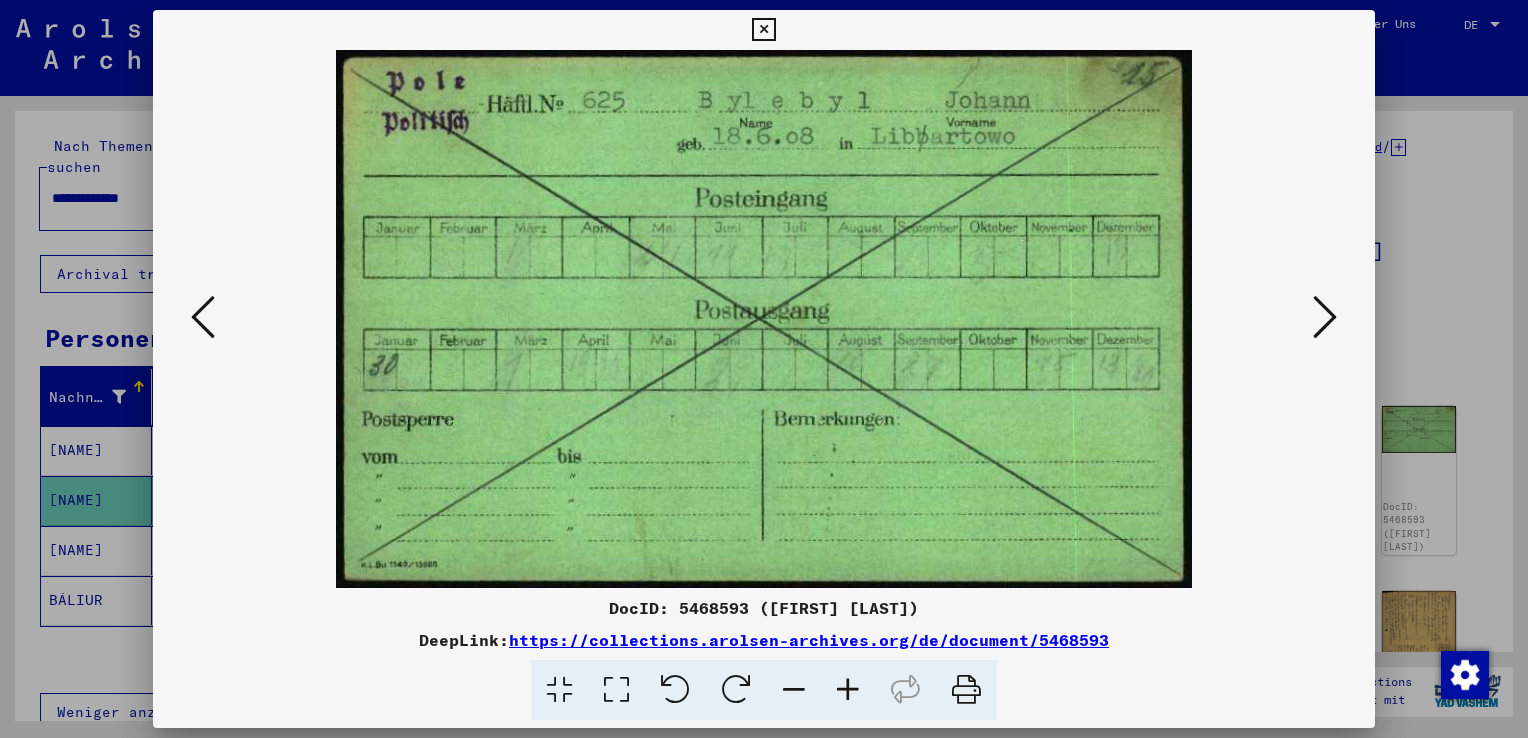 click at bounding box center (1325, 317) 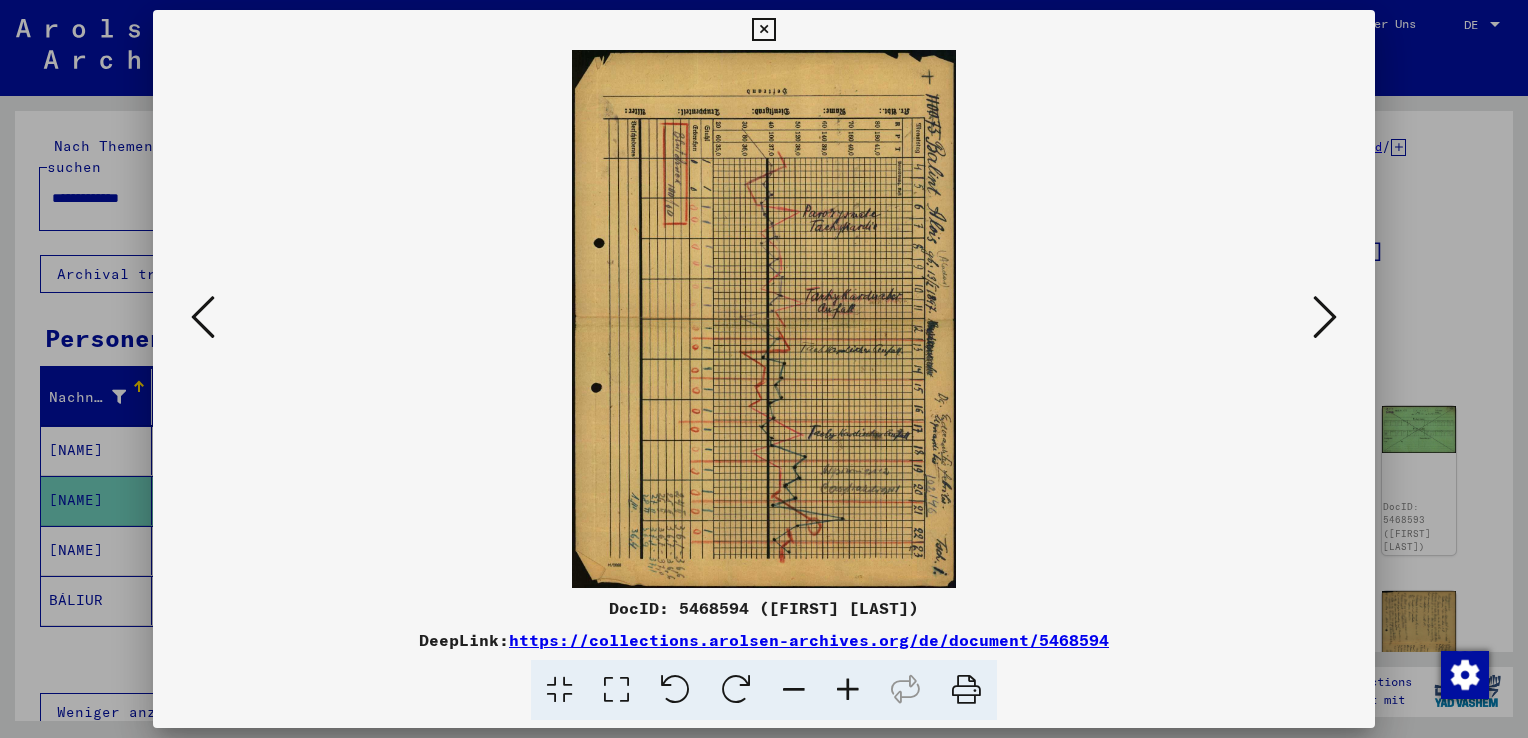 click at bounding box center [1325, 318] 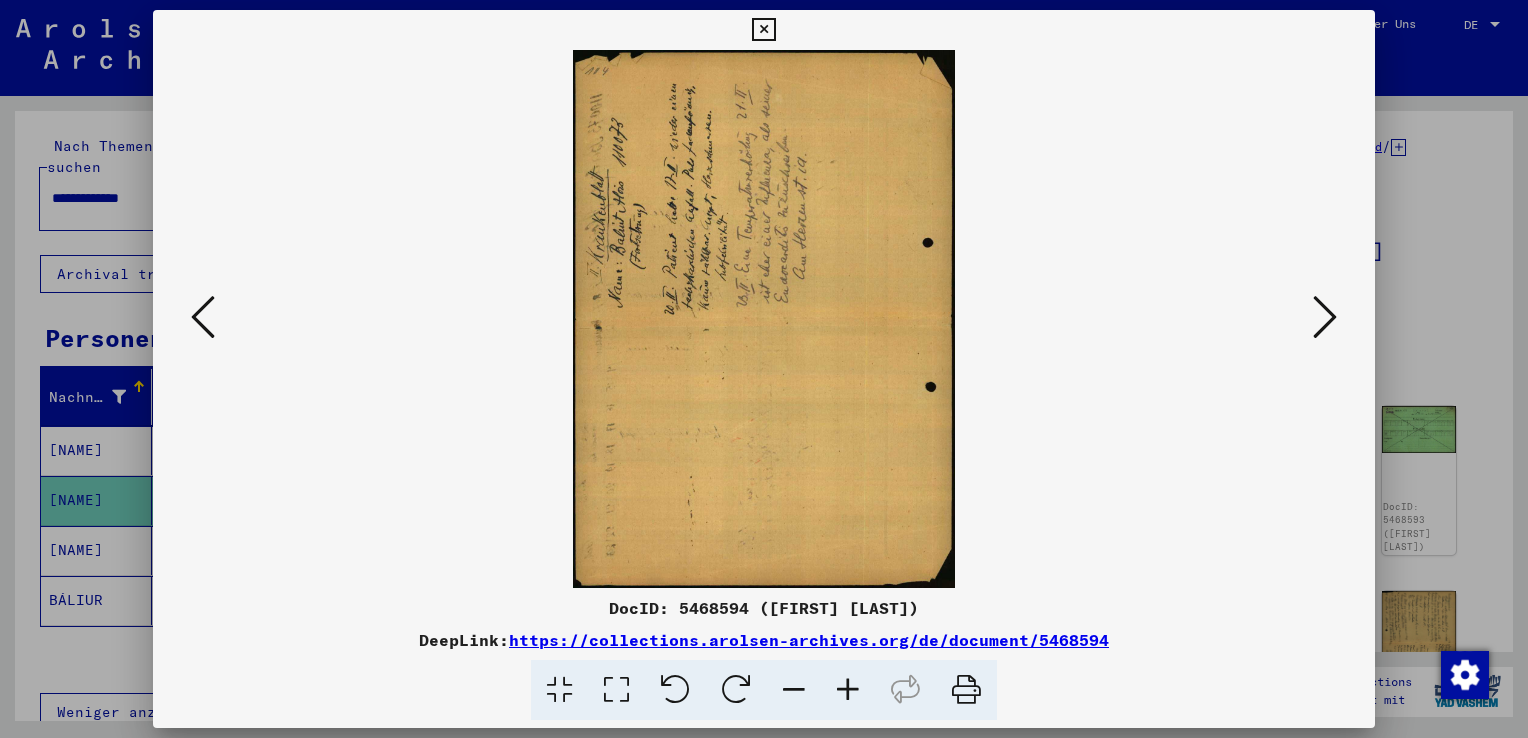 click at bounding box center (736, 690) 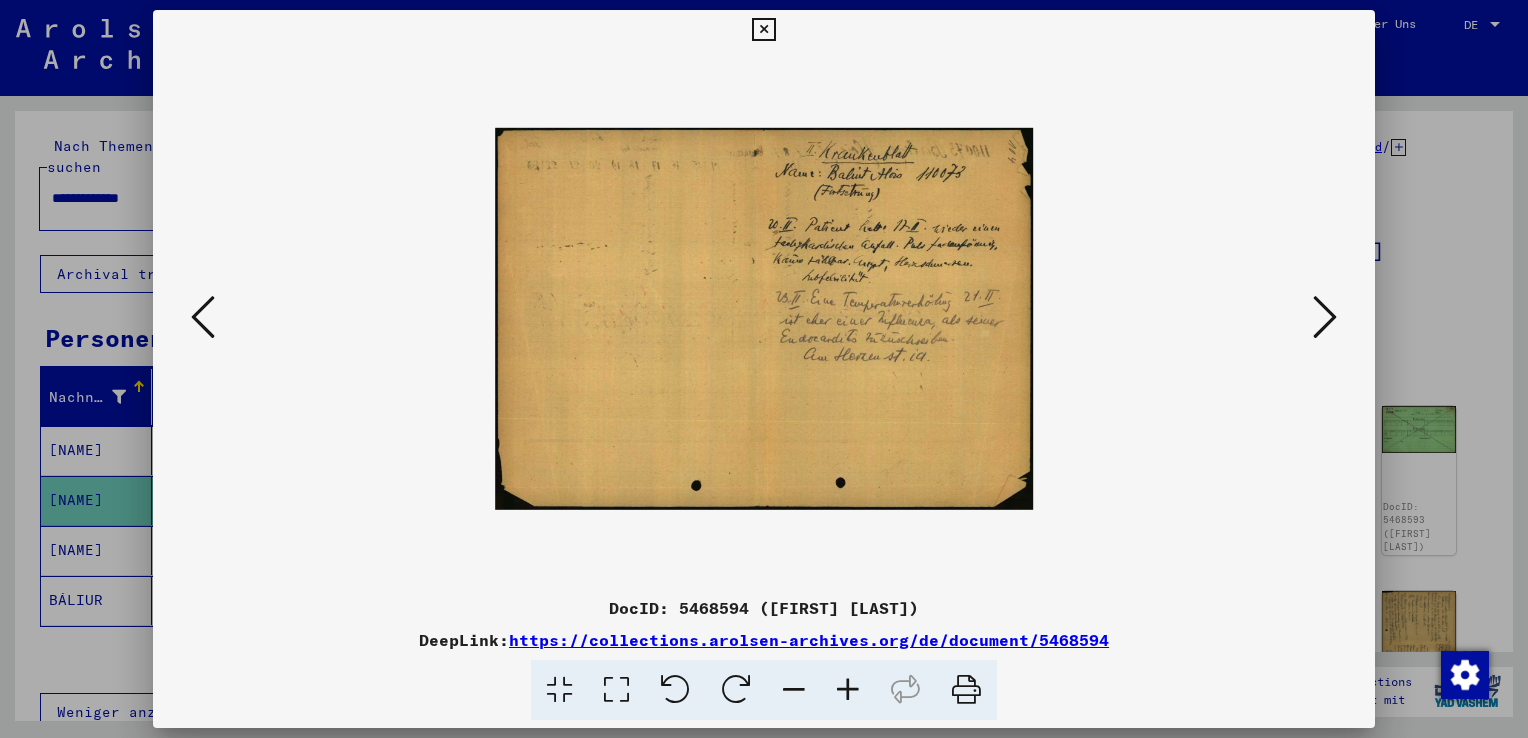 click at bounding box center (848, 690) 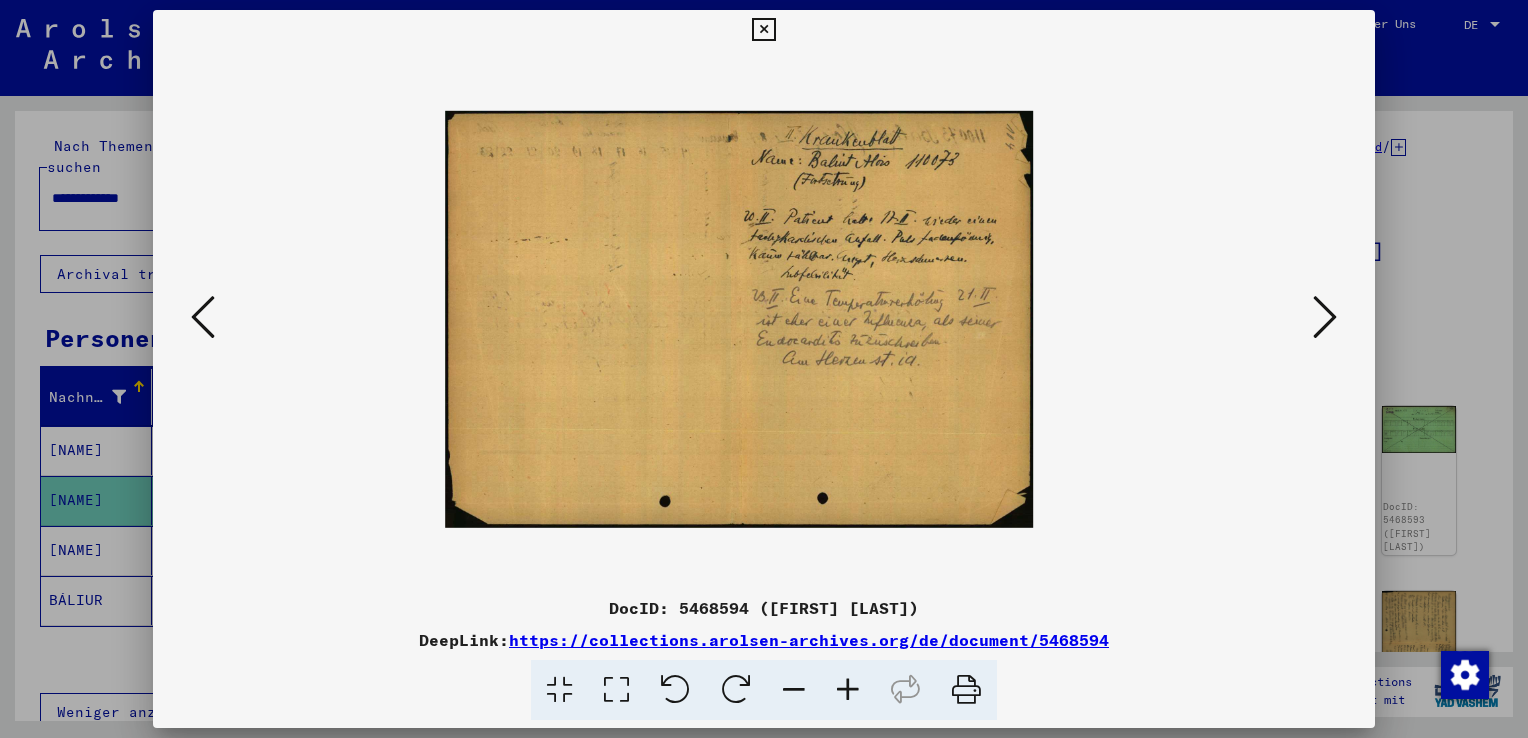 click at bounding box center (848, 690) 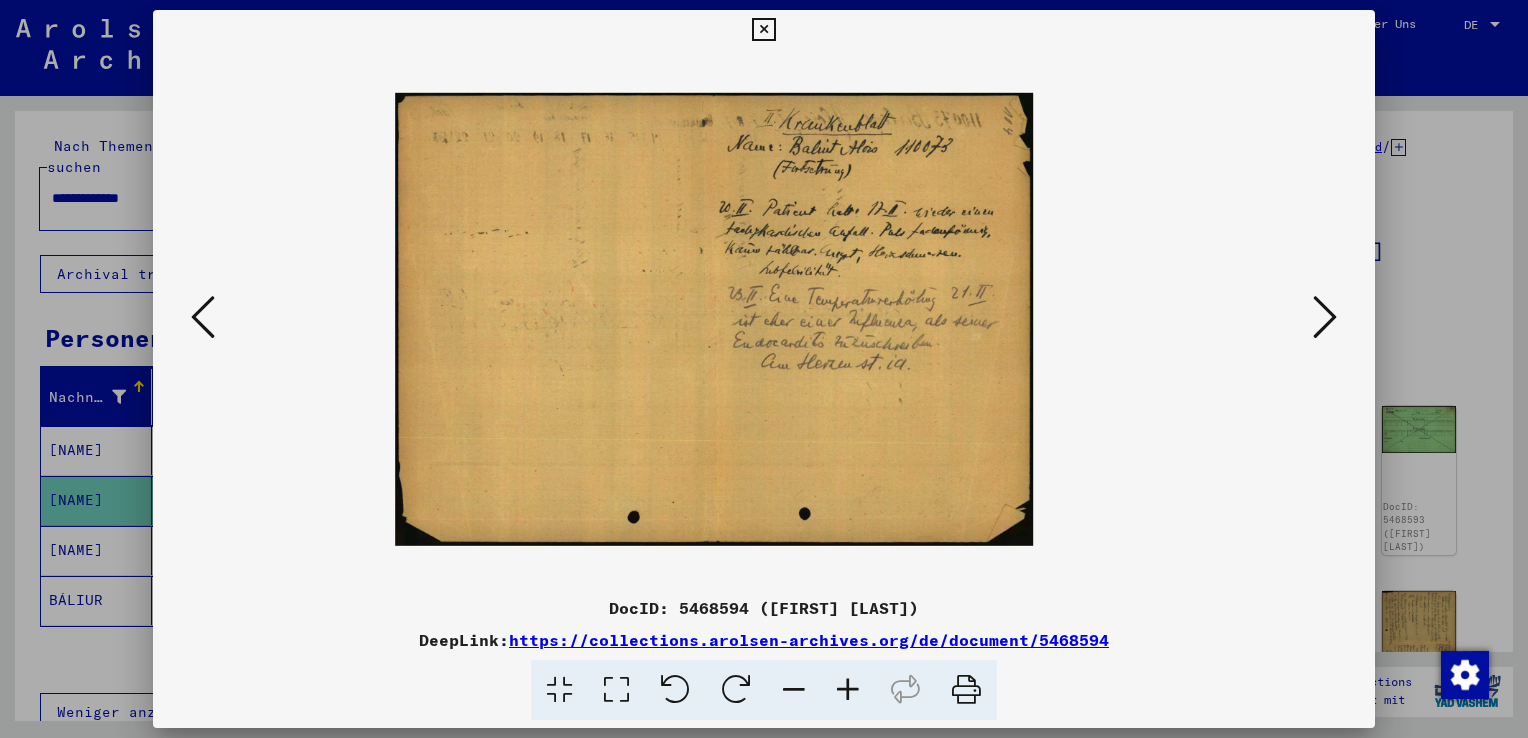 click at bounding box center [848, 690] 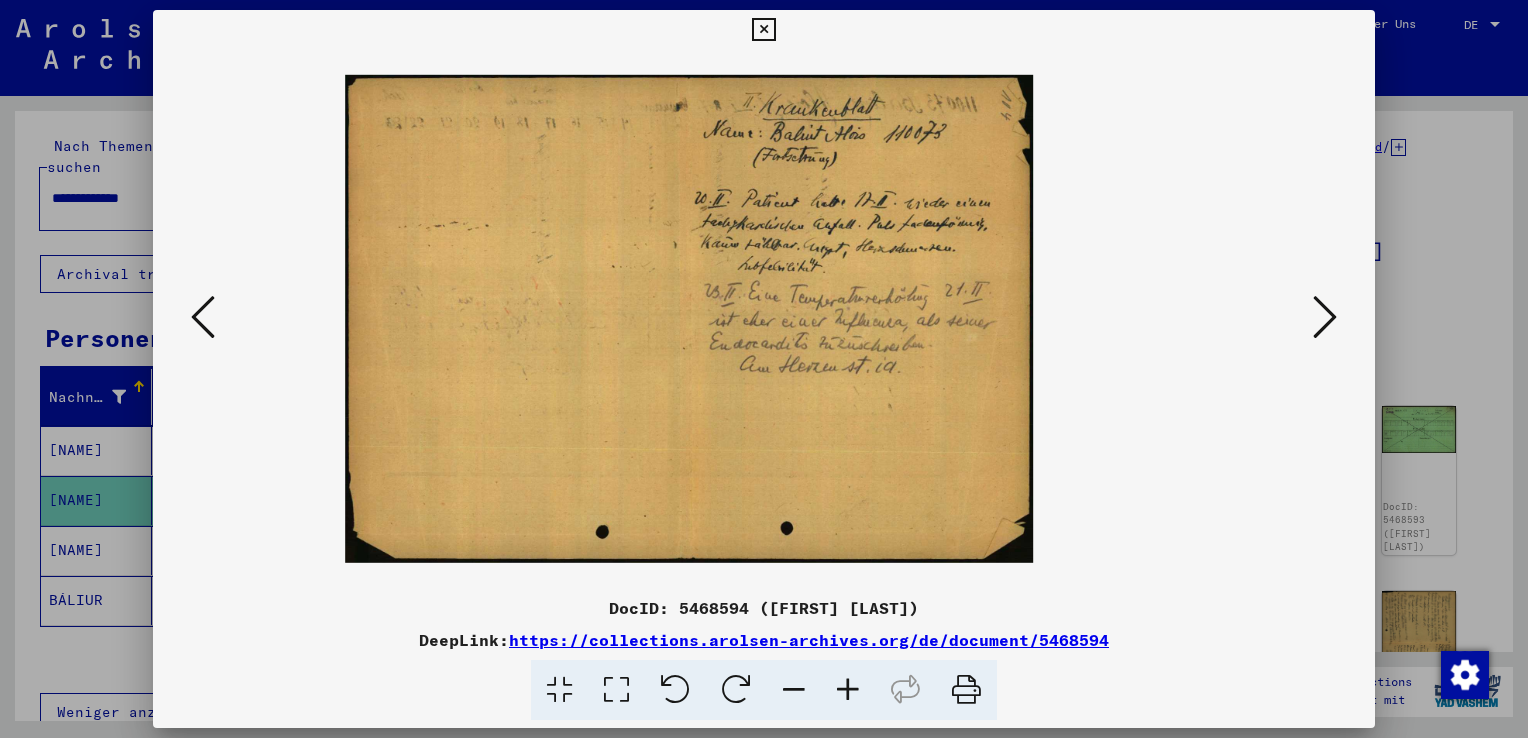 click at bounding box center (848, 690) 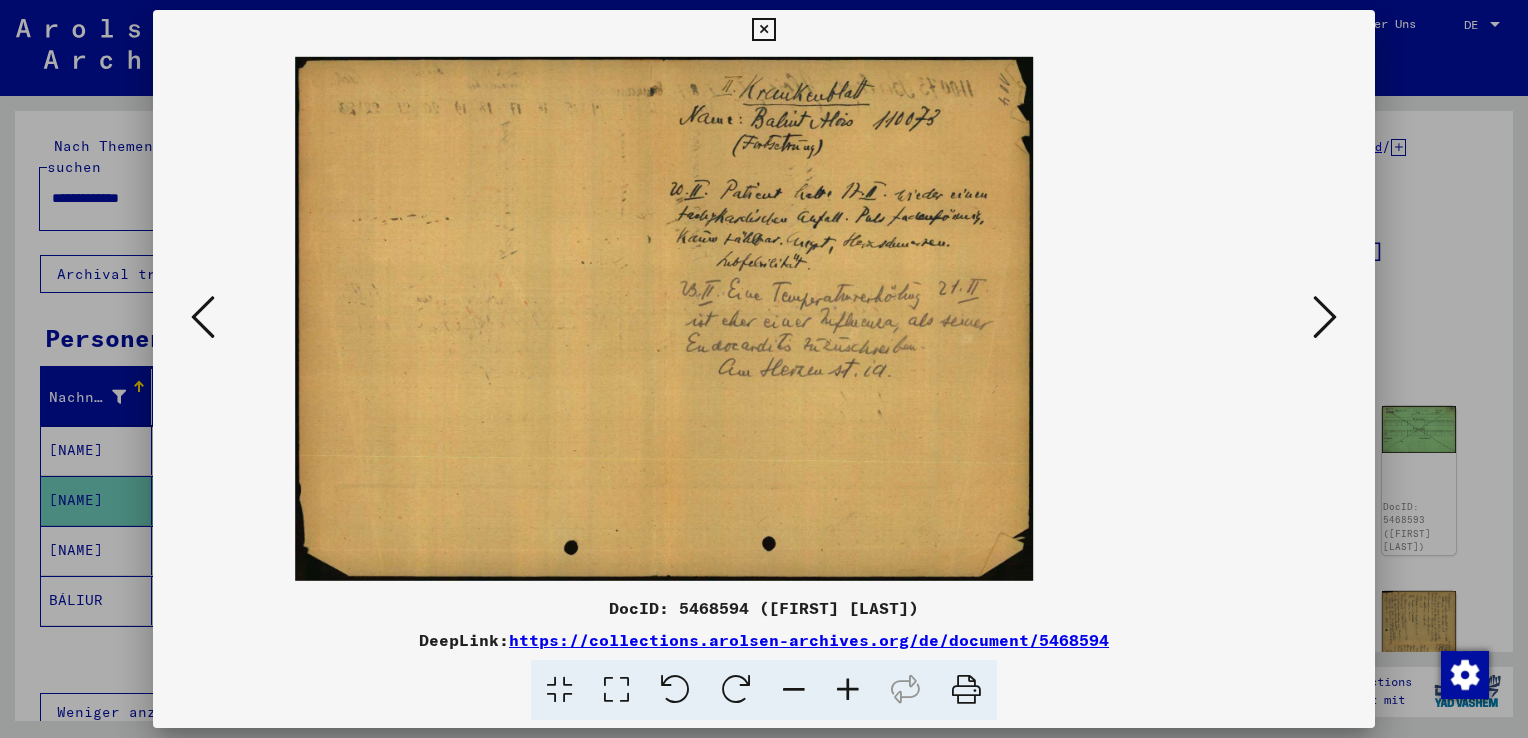 click at bounding box center (848, 690) 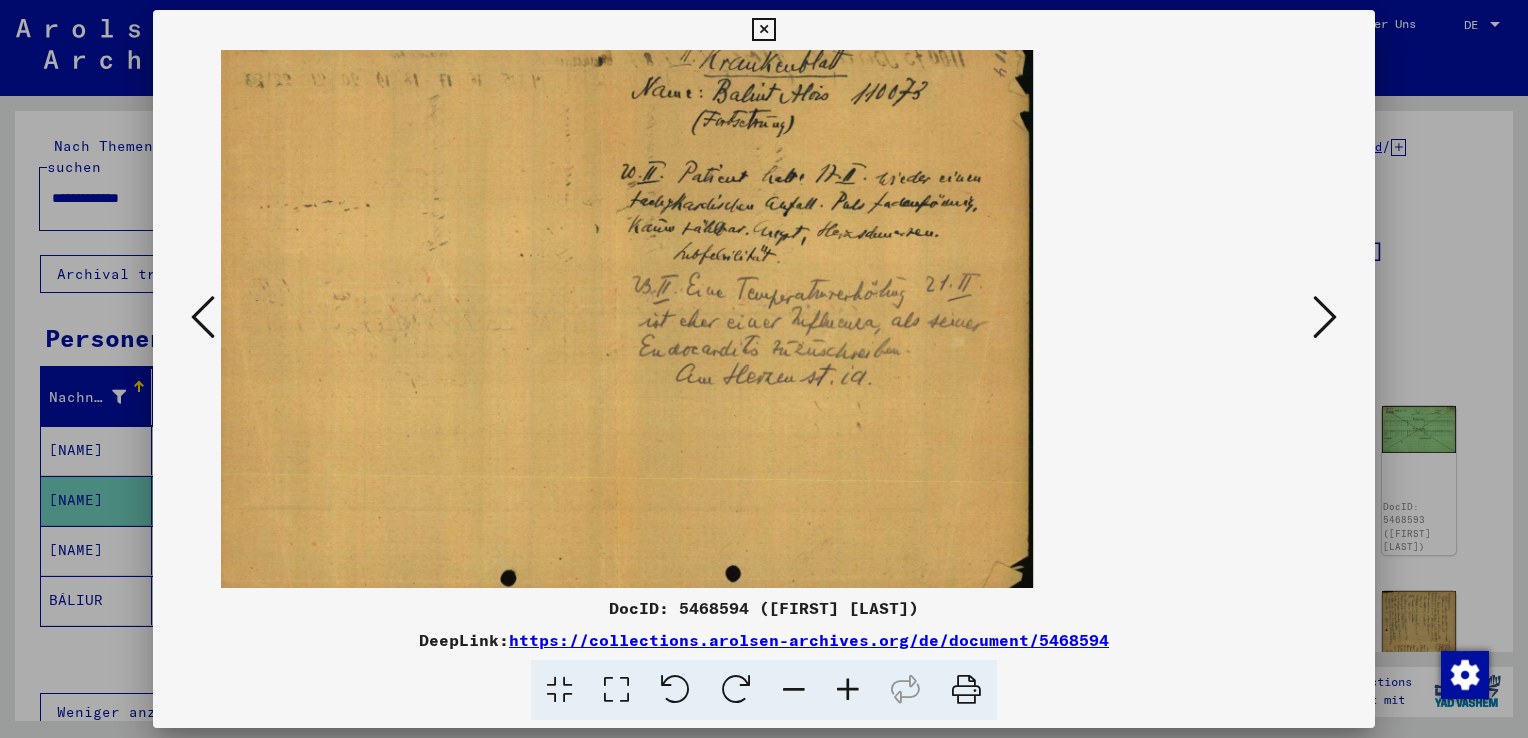click at bounding box center [848, 690] 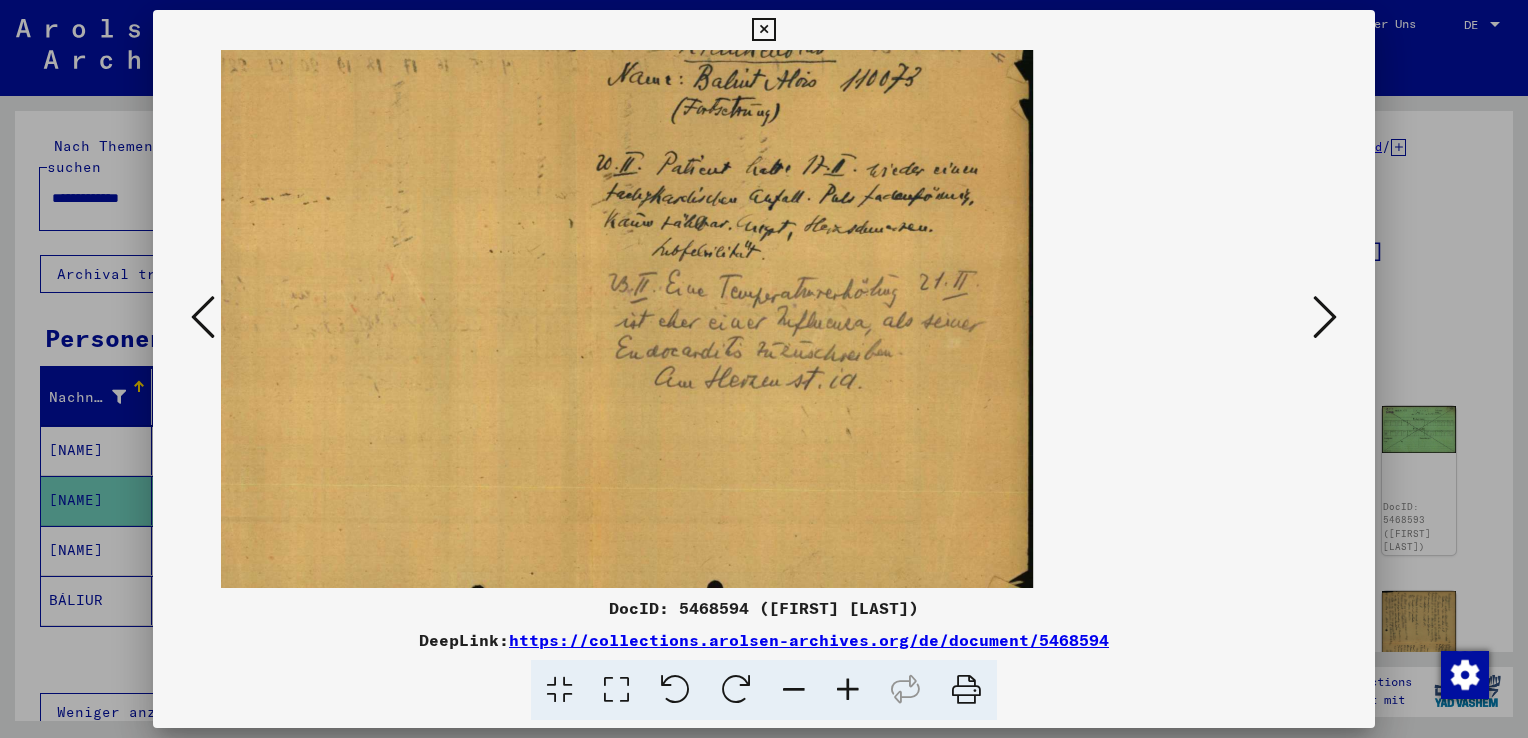 drag, startPoint x: 733, startPoint y: 220, endPoint x: 733, endPoint y: 234, distance: 14 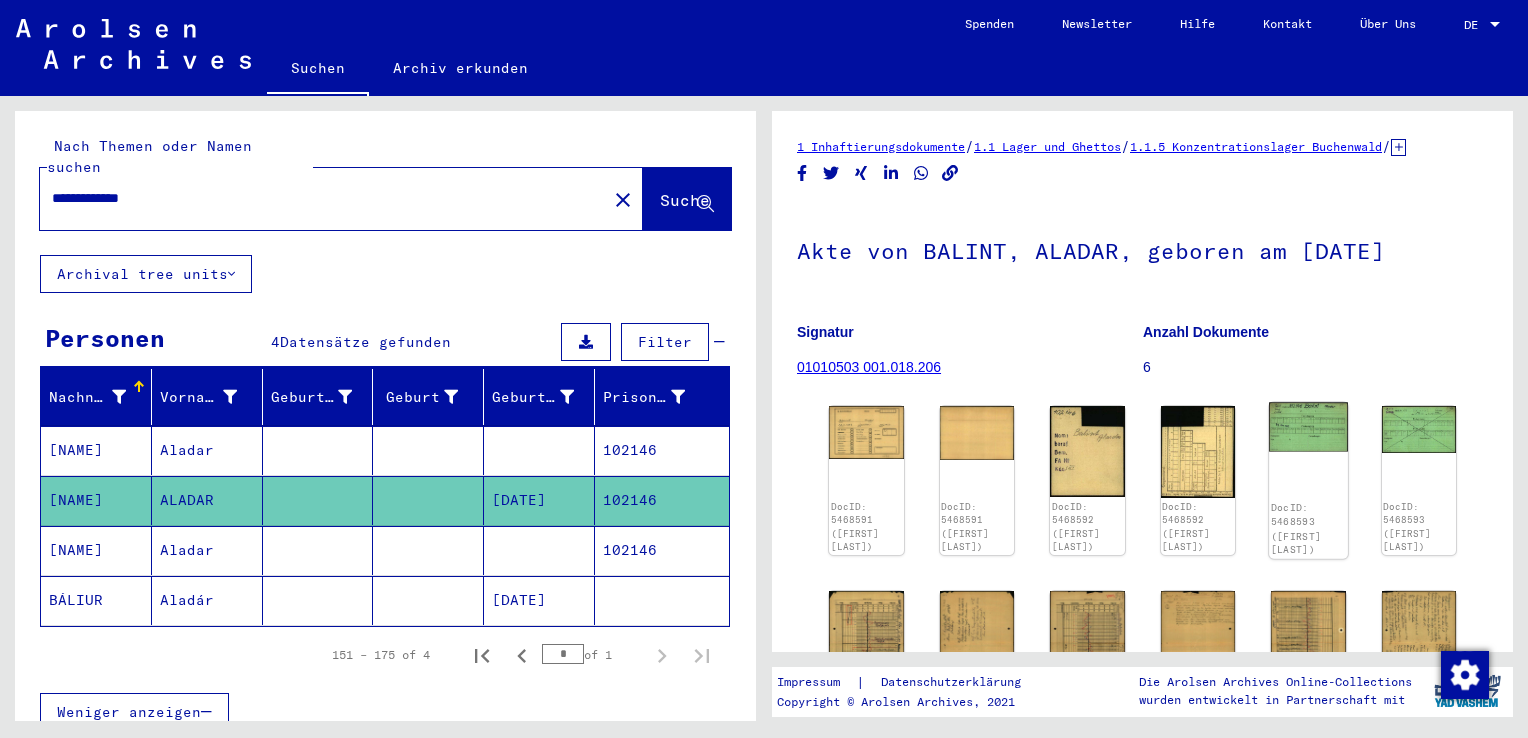 click 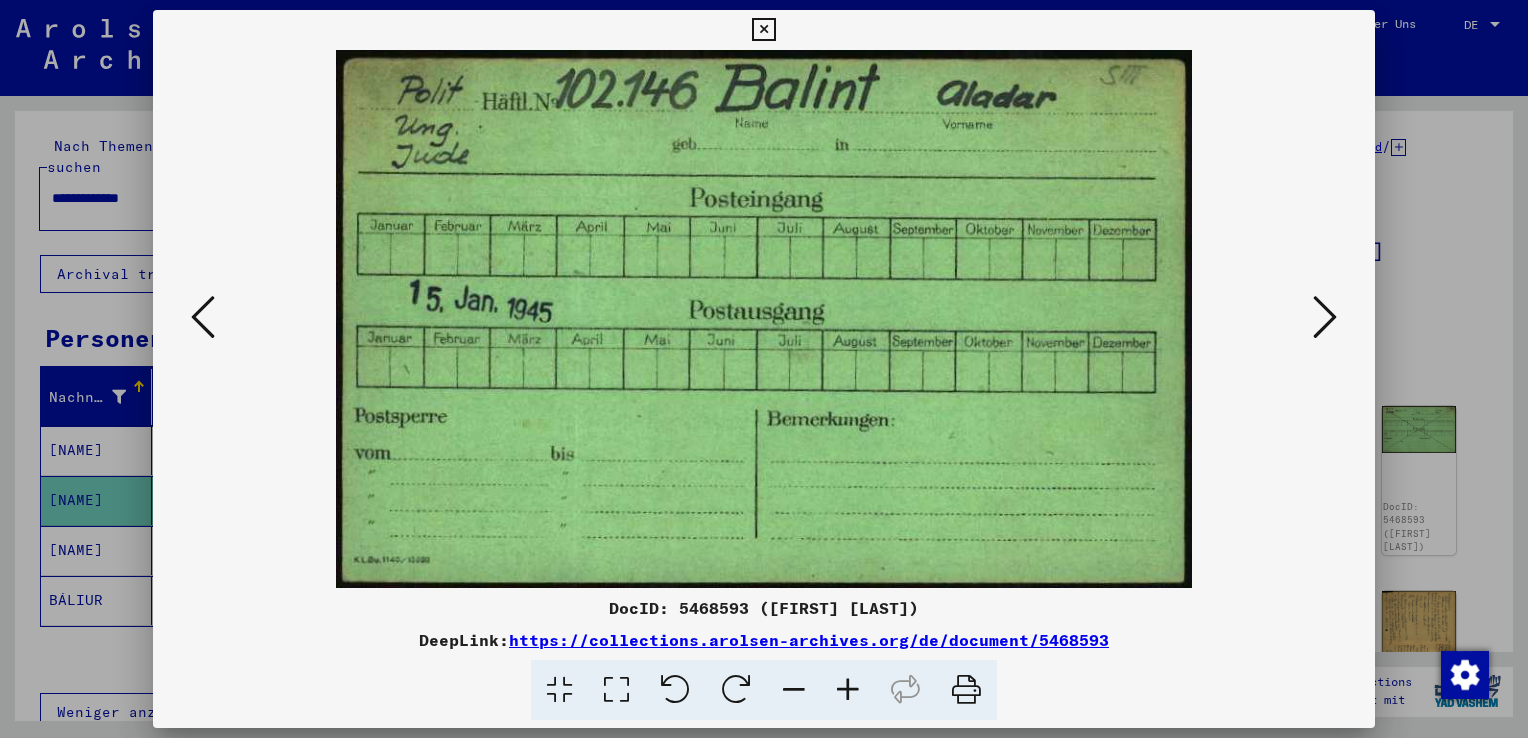 click at bounding box center [1325, 317] 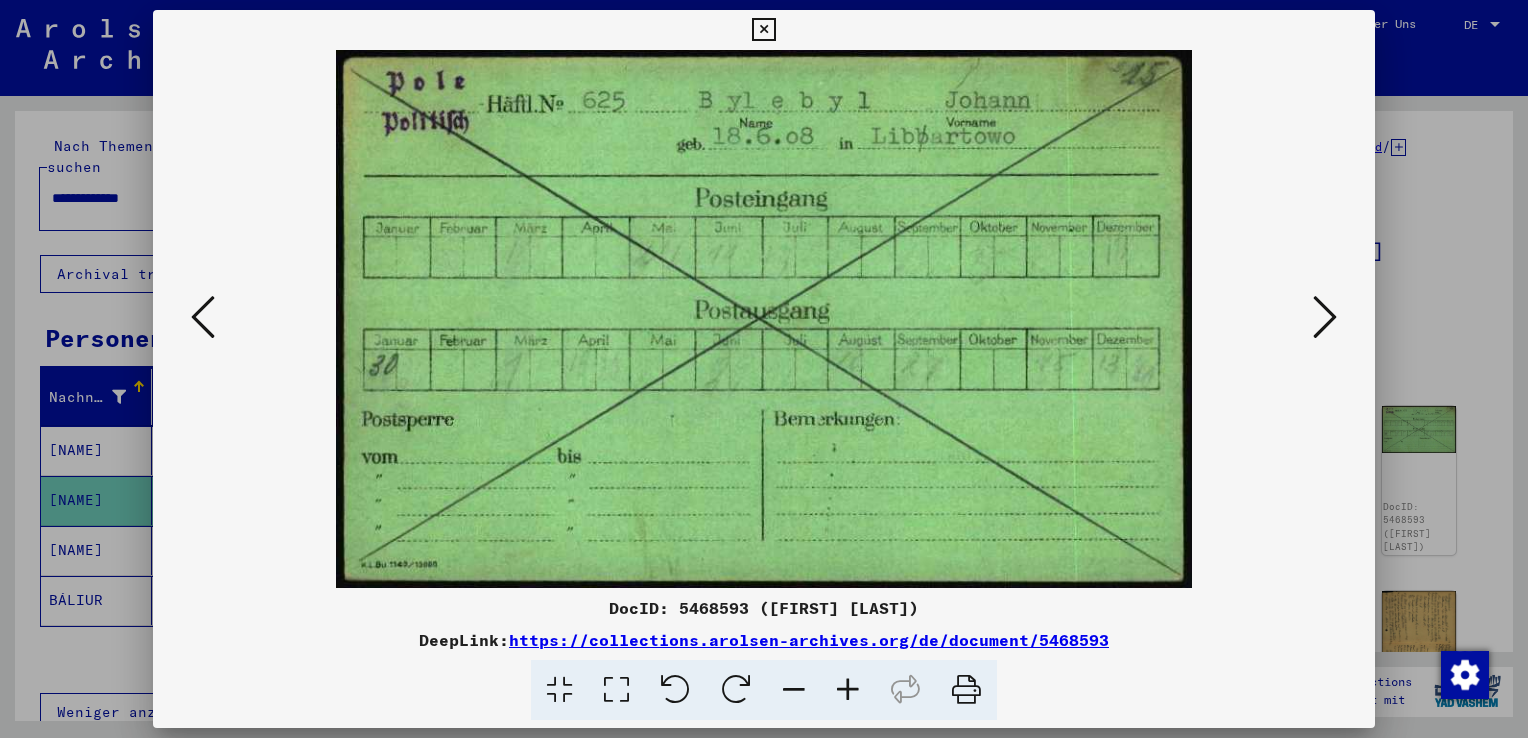 click at bounding box center [1325, 317] 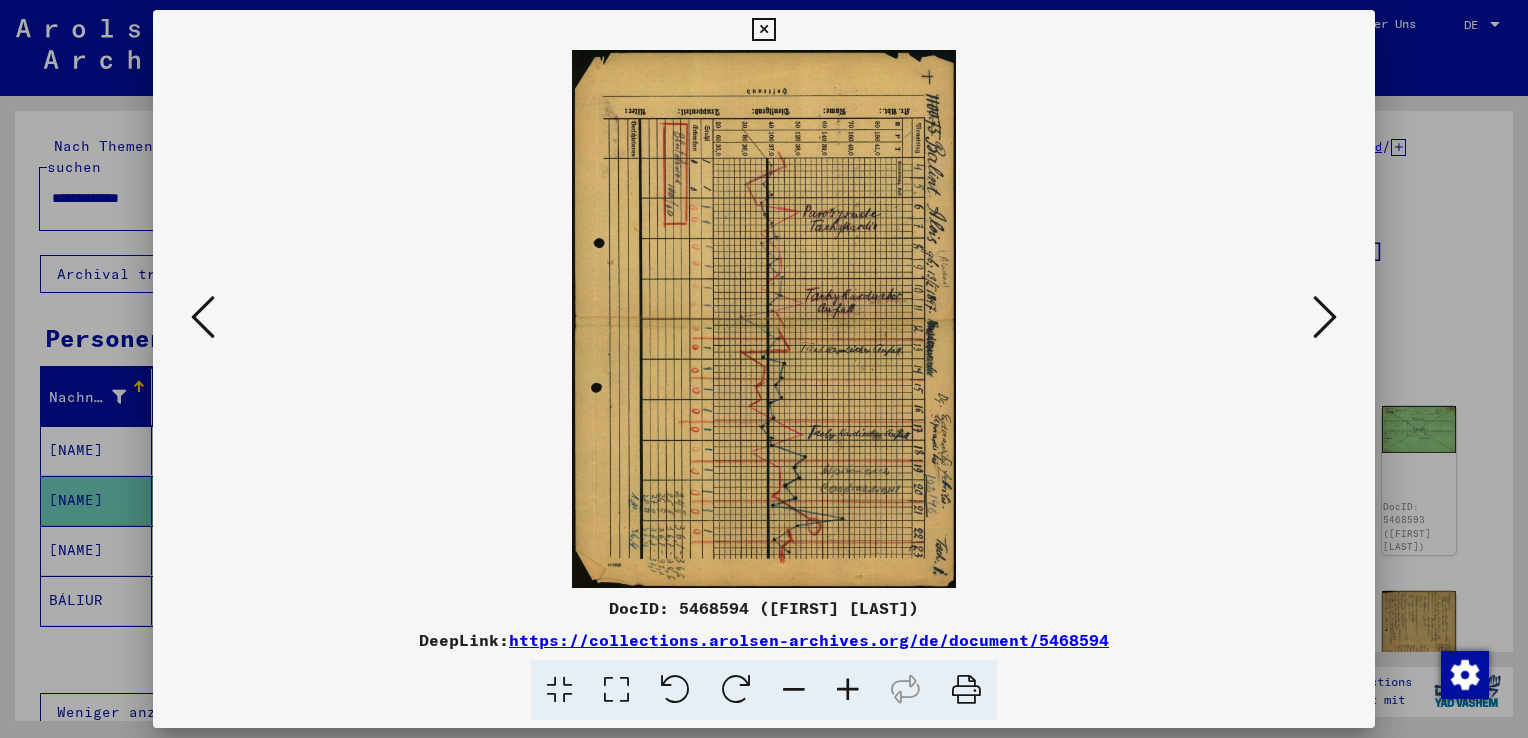 drag, startPoint x: 1329, startPoint y: 334, endPoint x: 1204, endPoint y: 399, distance: 140.89003 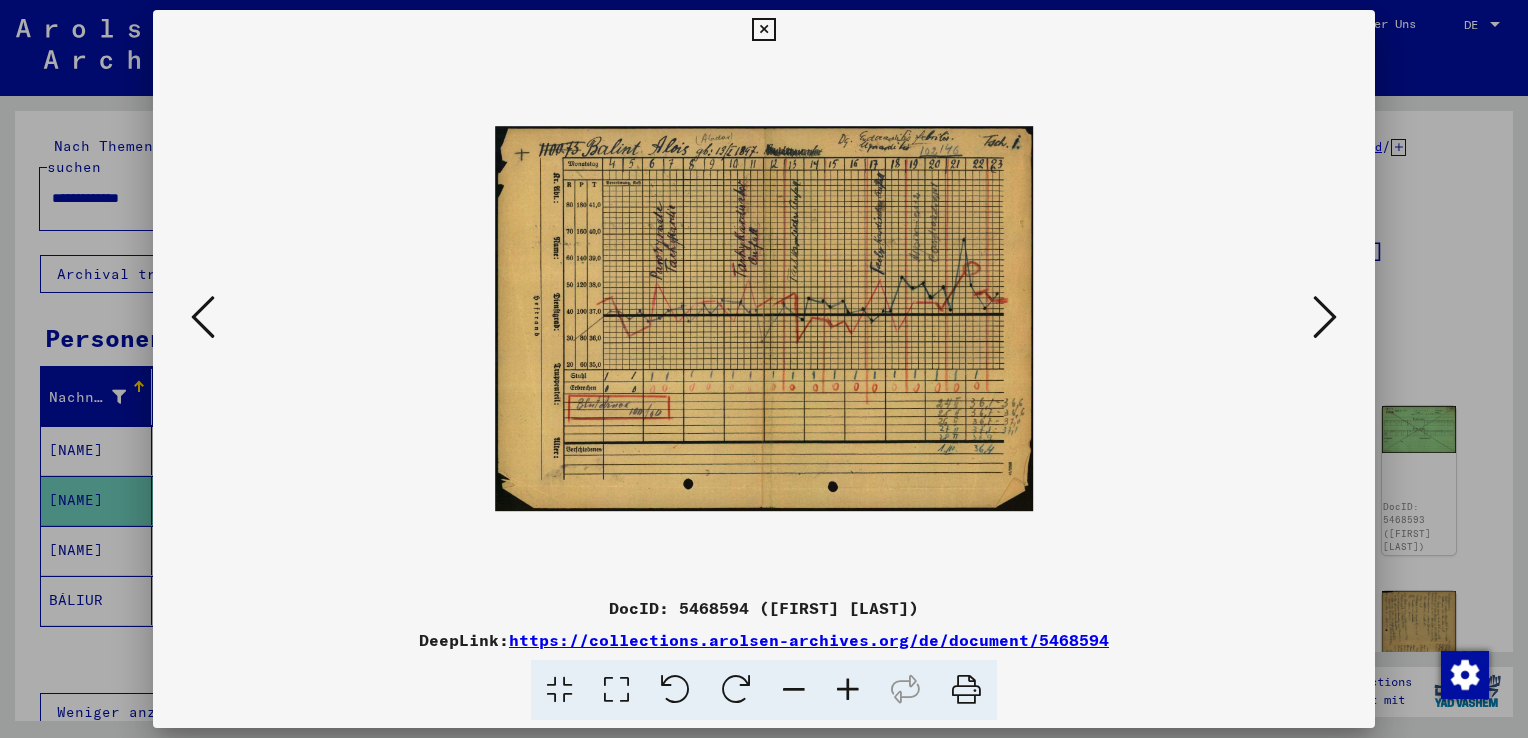 click at bounding box center [848, 690] 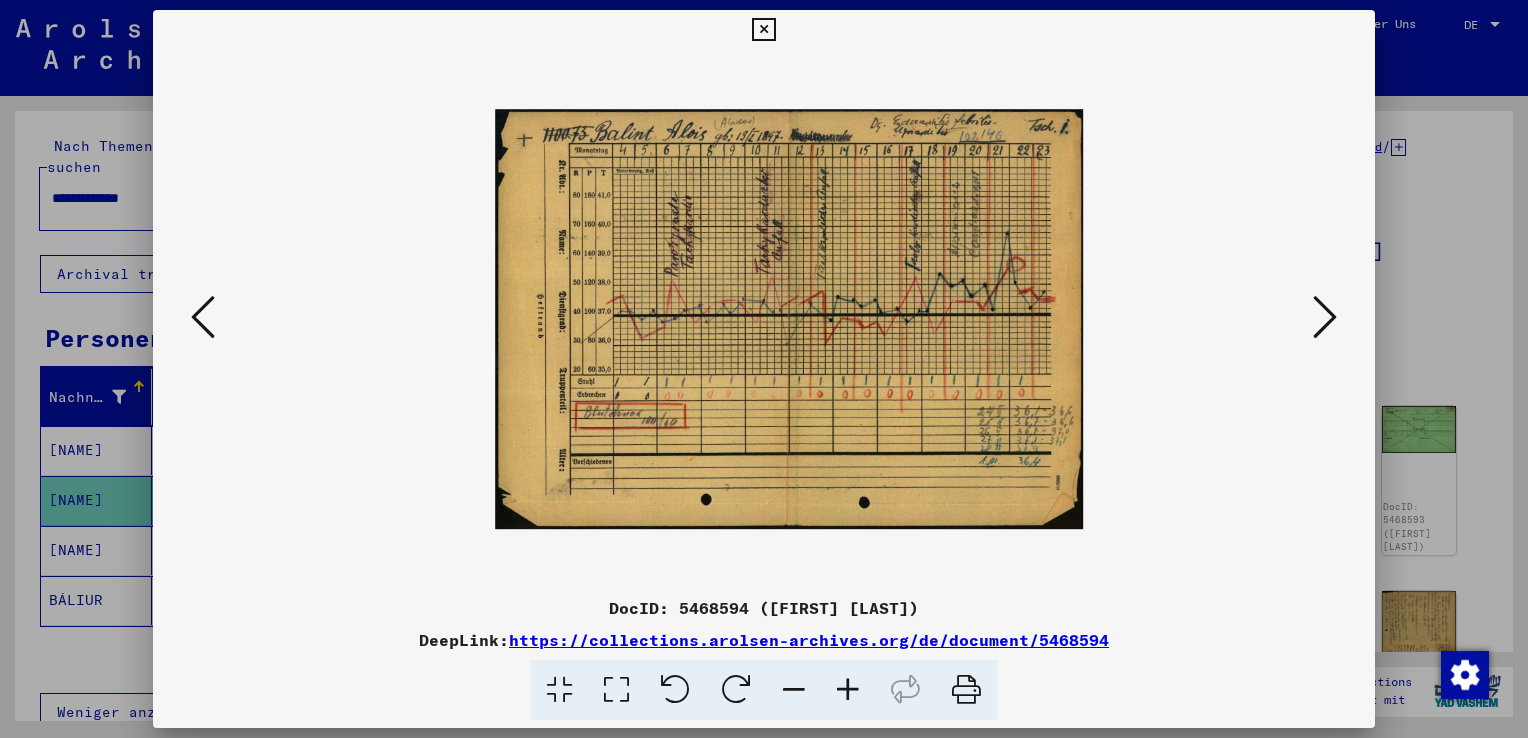 click at bounding box center [848, 690] 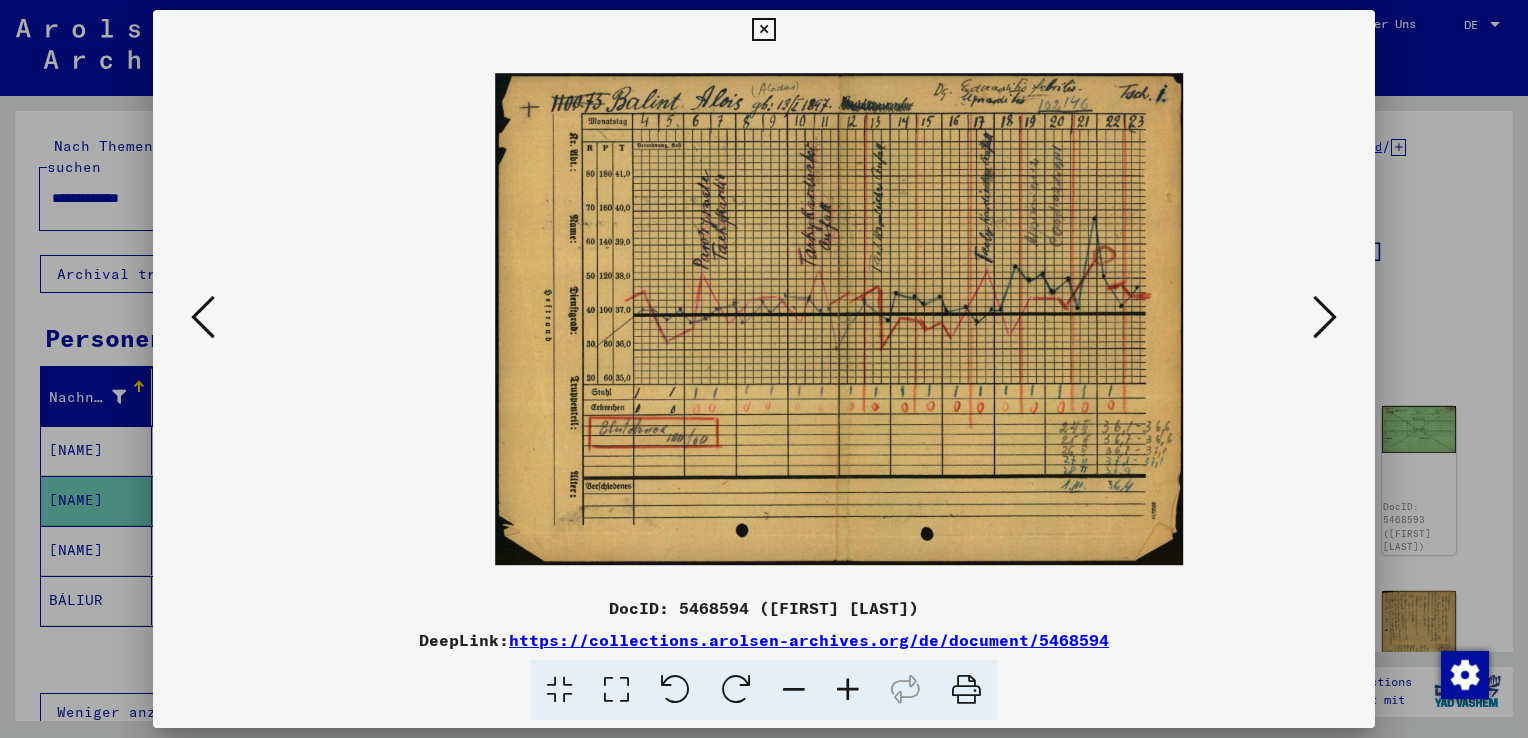 click at bounding box center (848, 690) 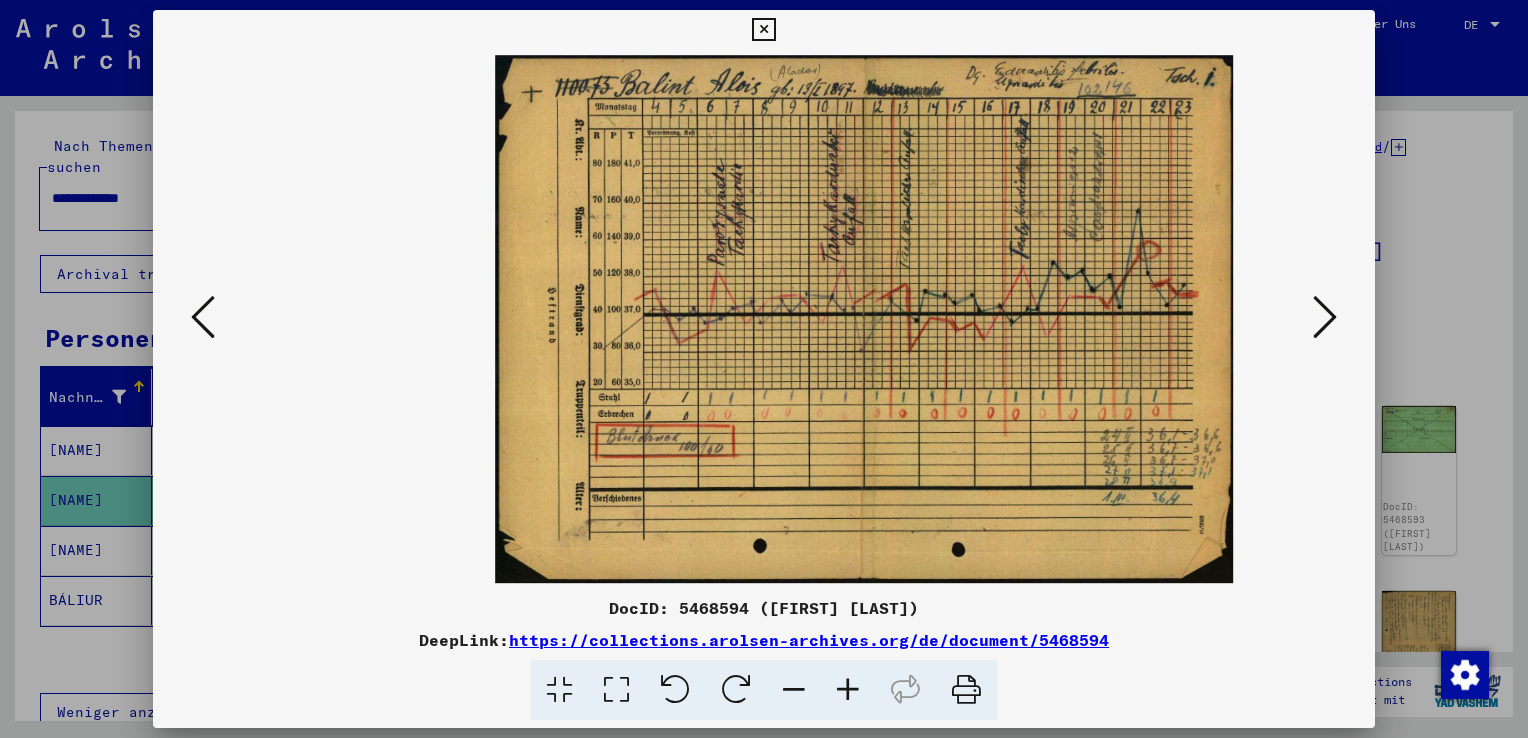 click at bounding box center (848, 690) 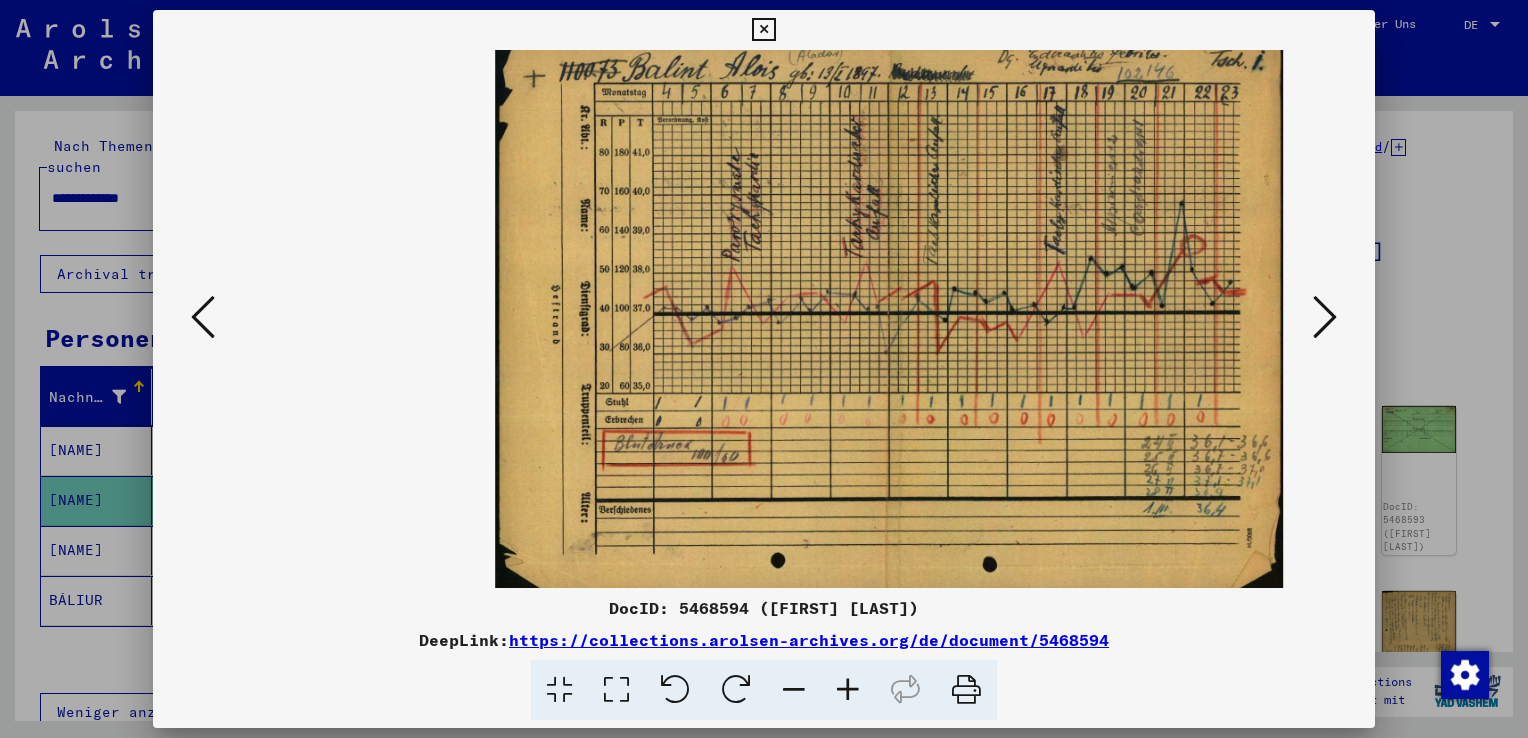 drag, startPoint x: 964, startPoint y: 209, endPoint x: 962, endPoint y: 246, distance: 37.054016 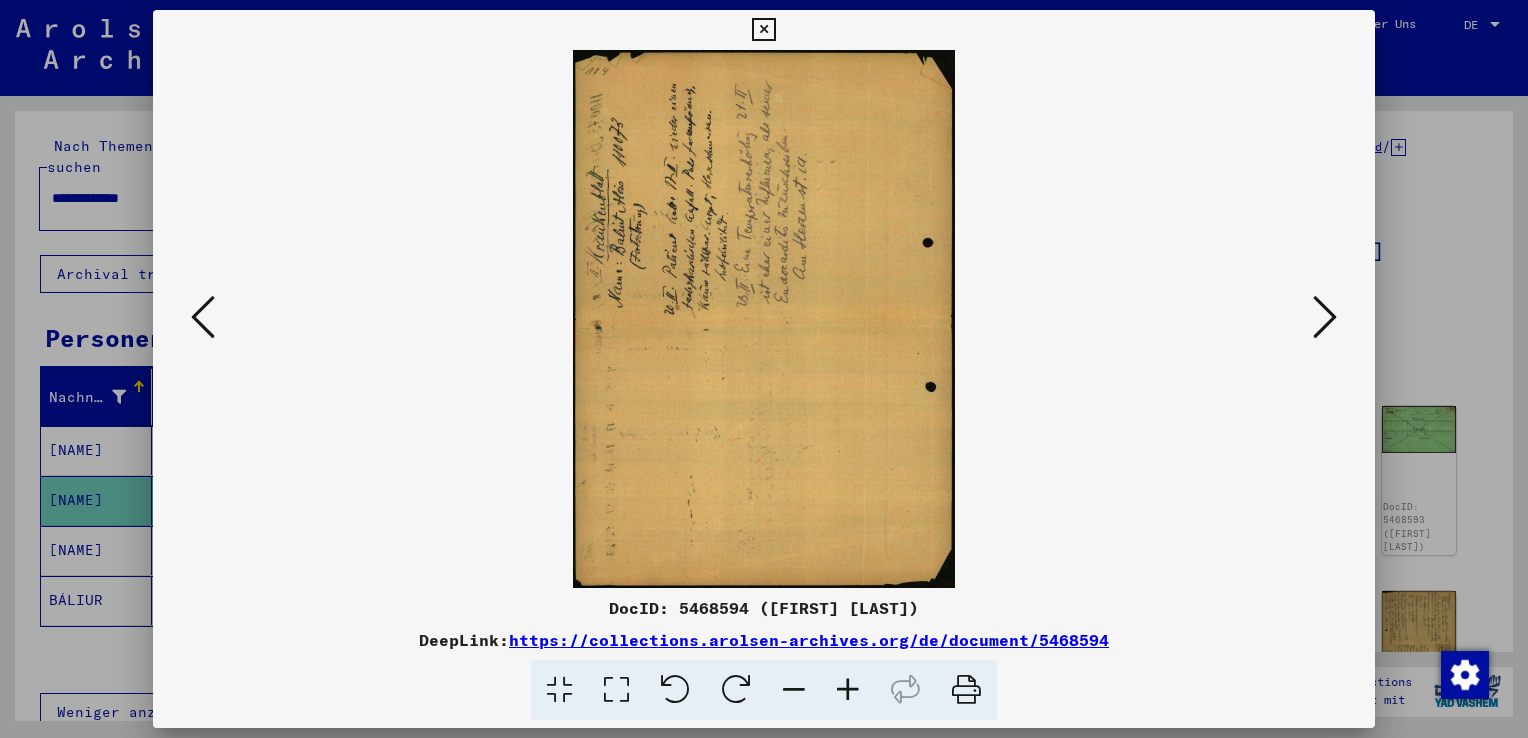 click at bounding box center (1325, 317) 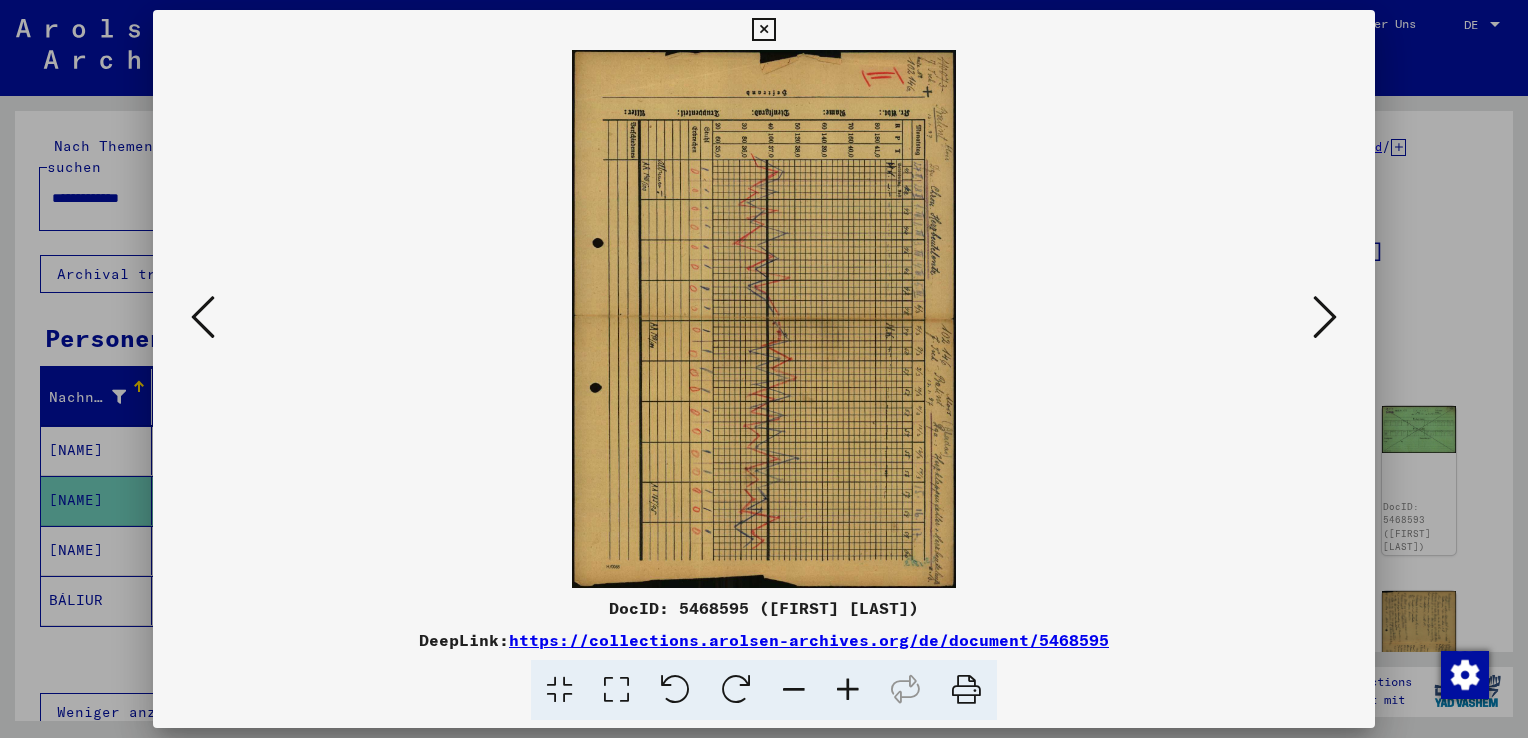click at bounding box center [1325, 317] 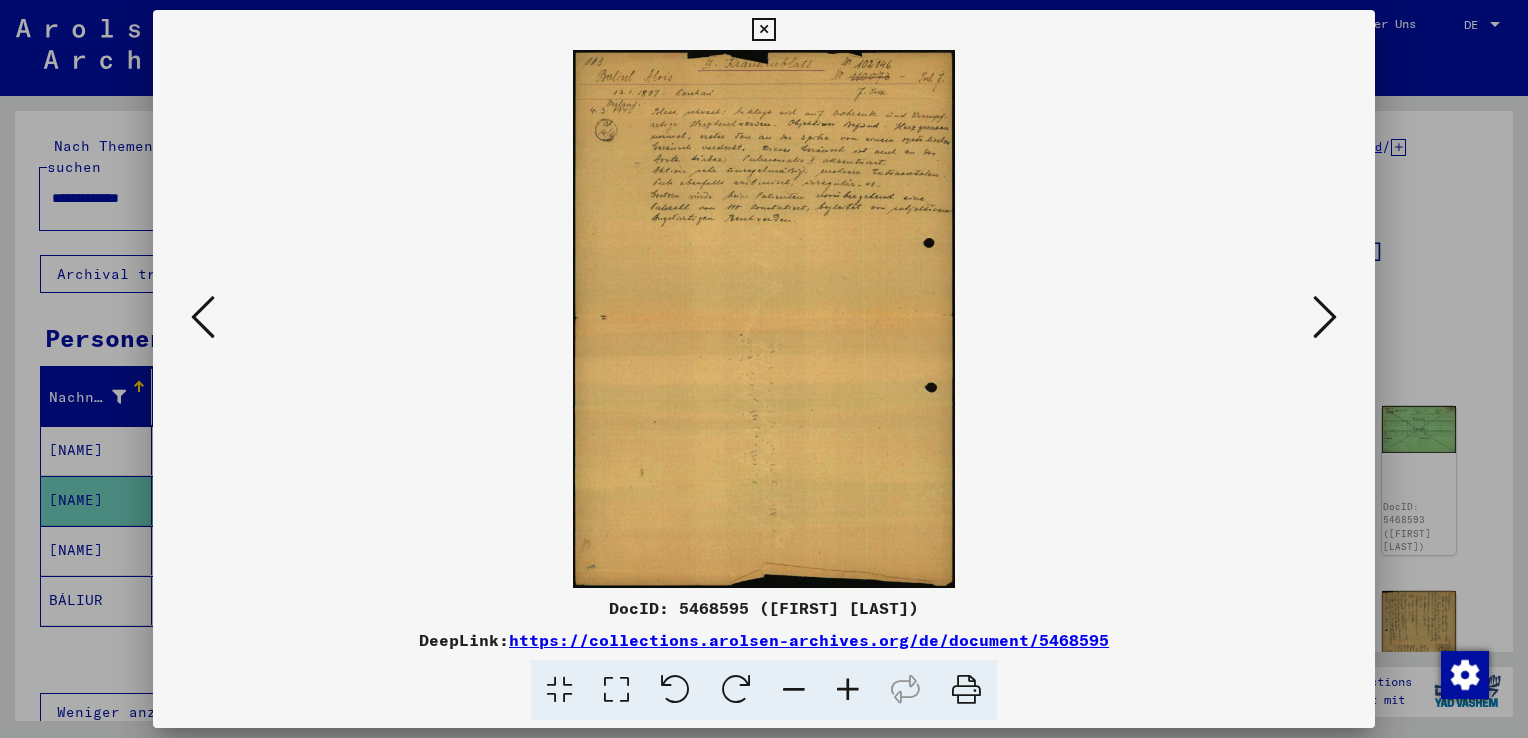 click at bounding box center [1325, 317] 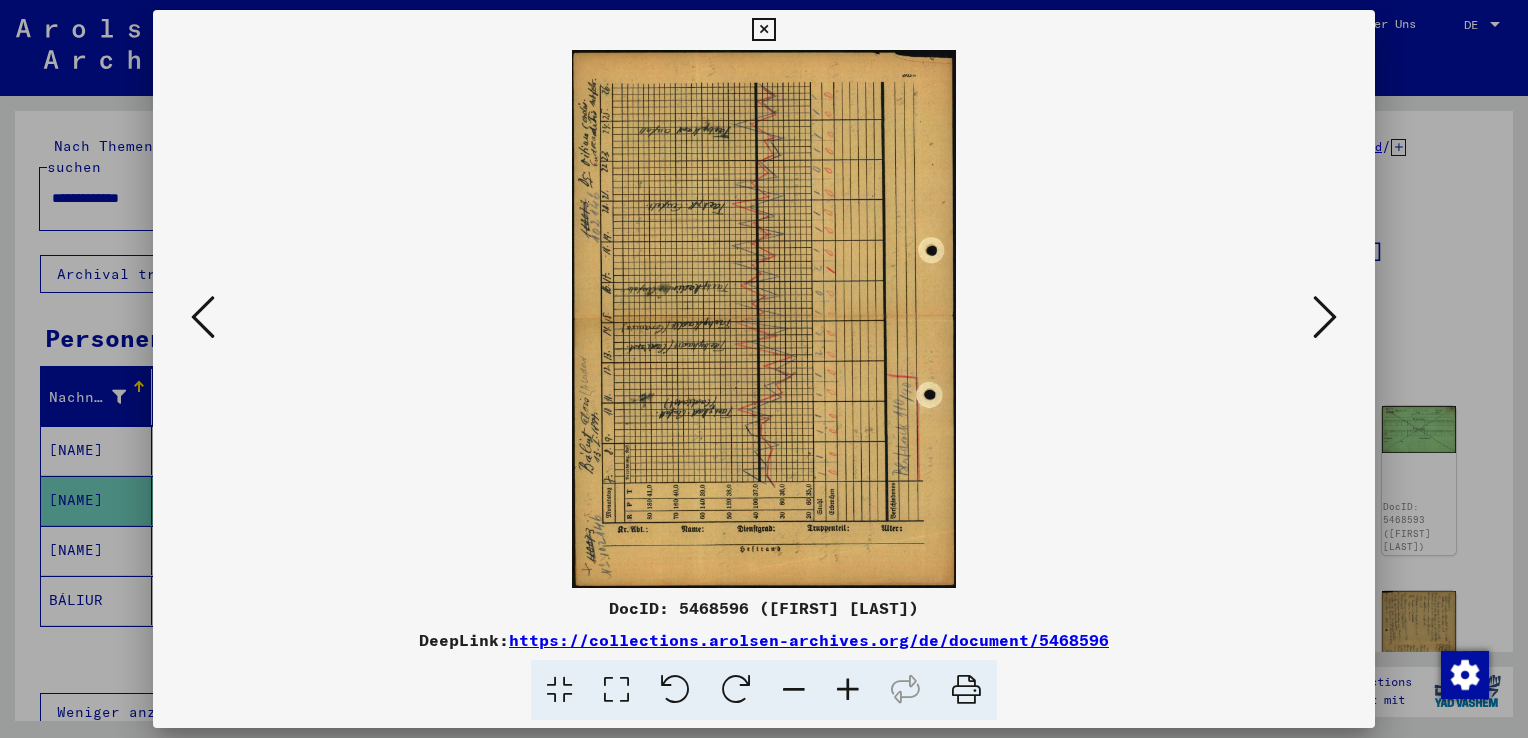 click at bounding box center [1325, 317] 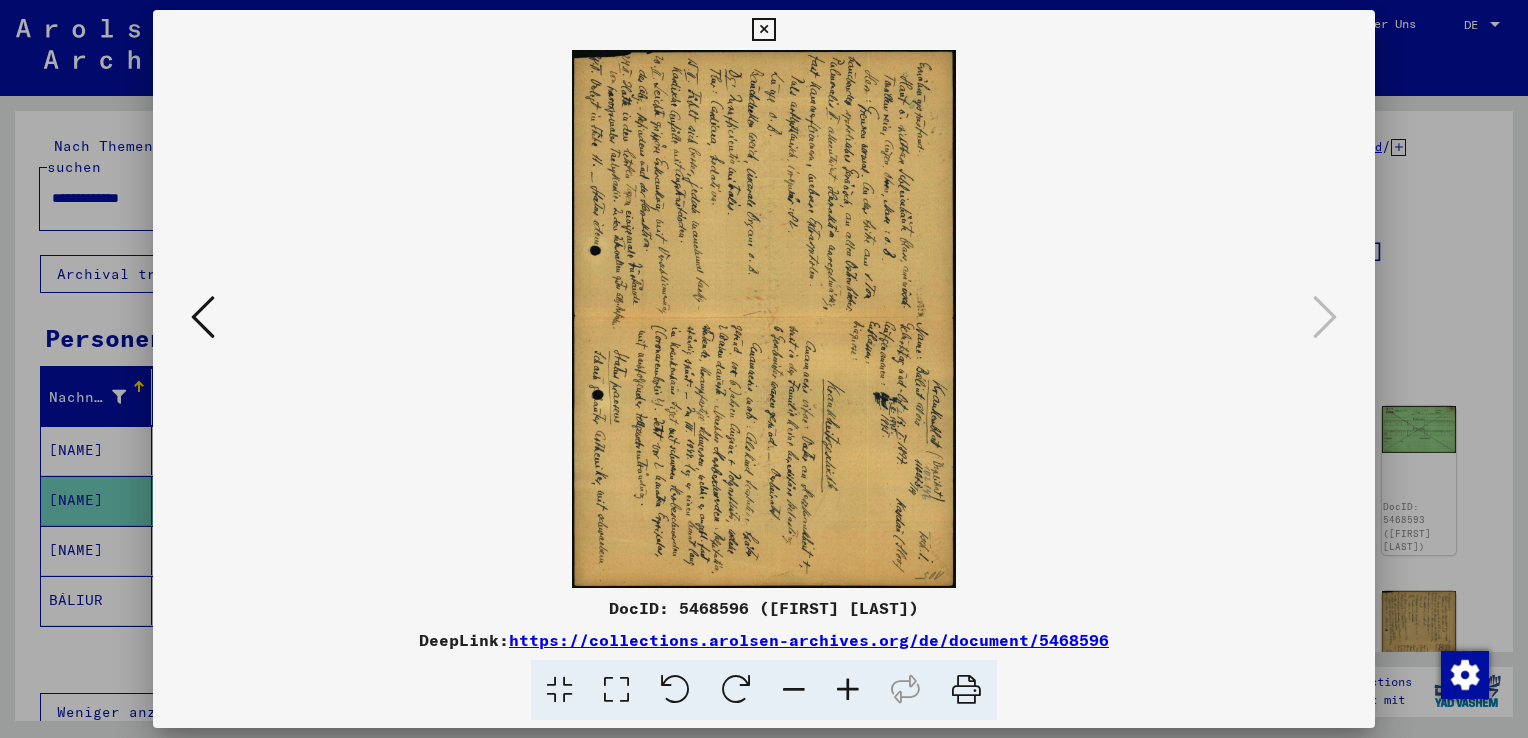 click at bounding box center [763, 30] 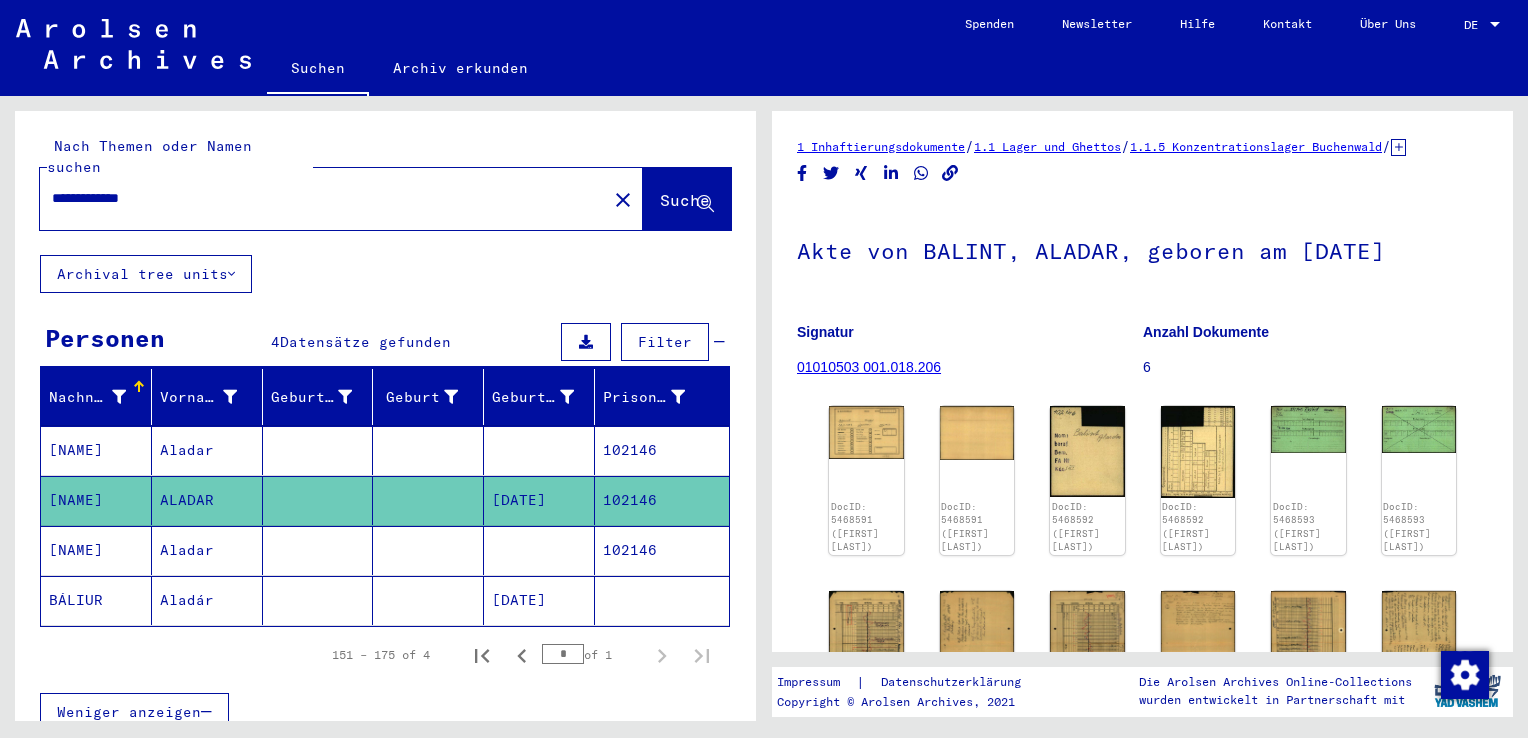 click on "102146" at bounding box center (662, 500) 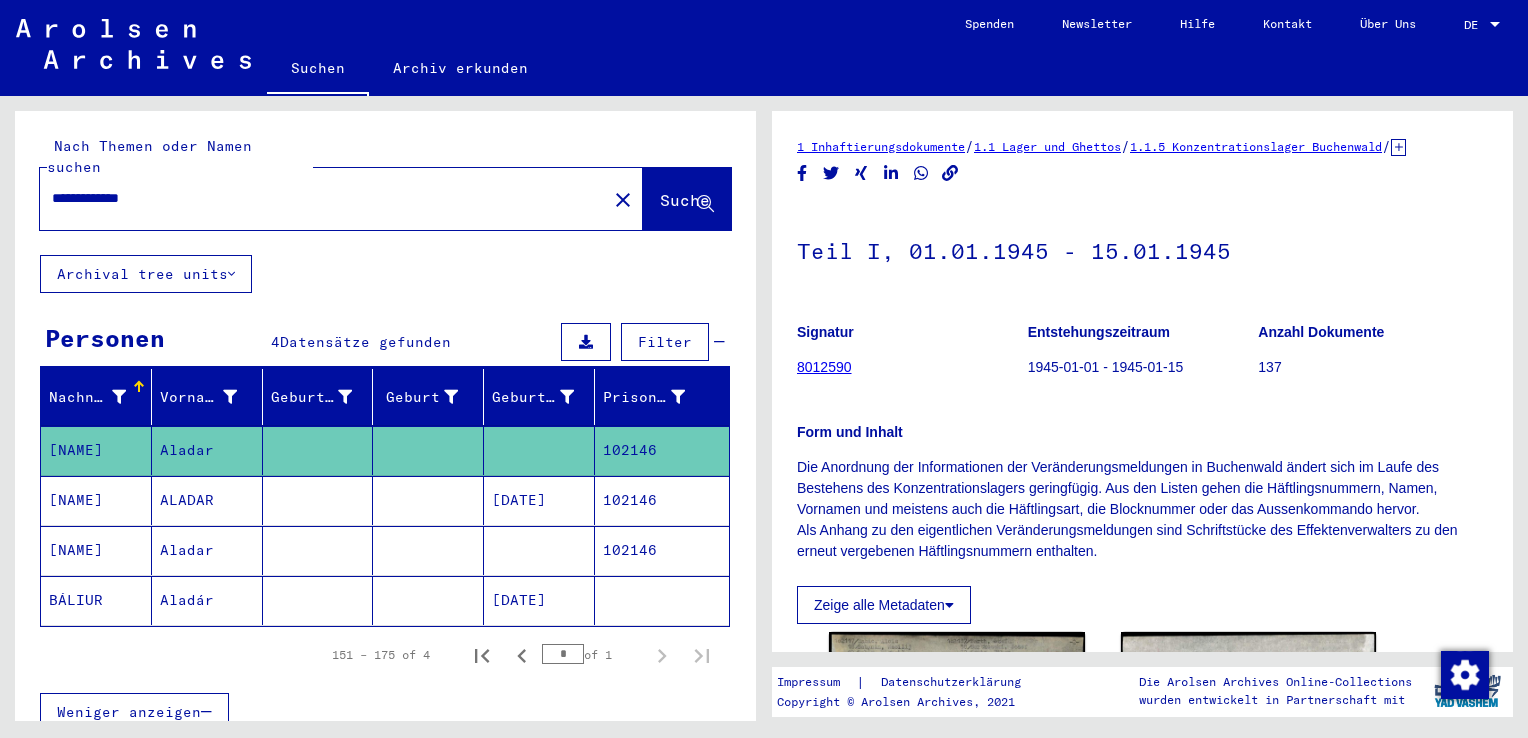 click at bounding box center (539, 600) 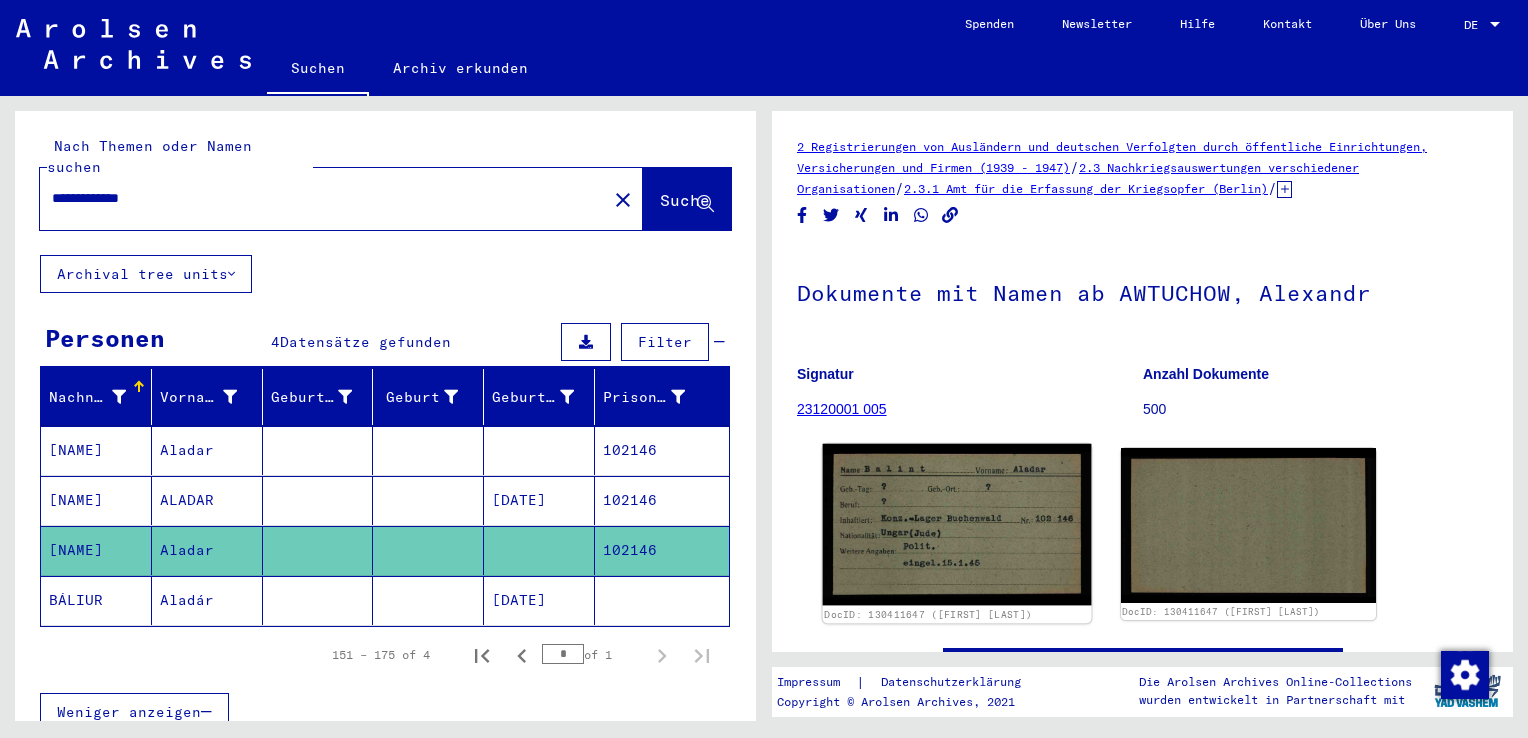 scroll, scrollTop: 0, scrollLeft: 0, axis: both 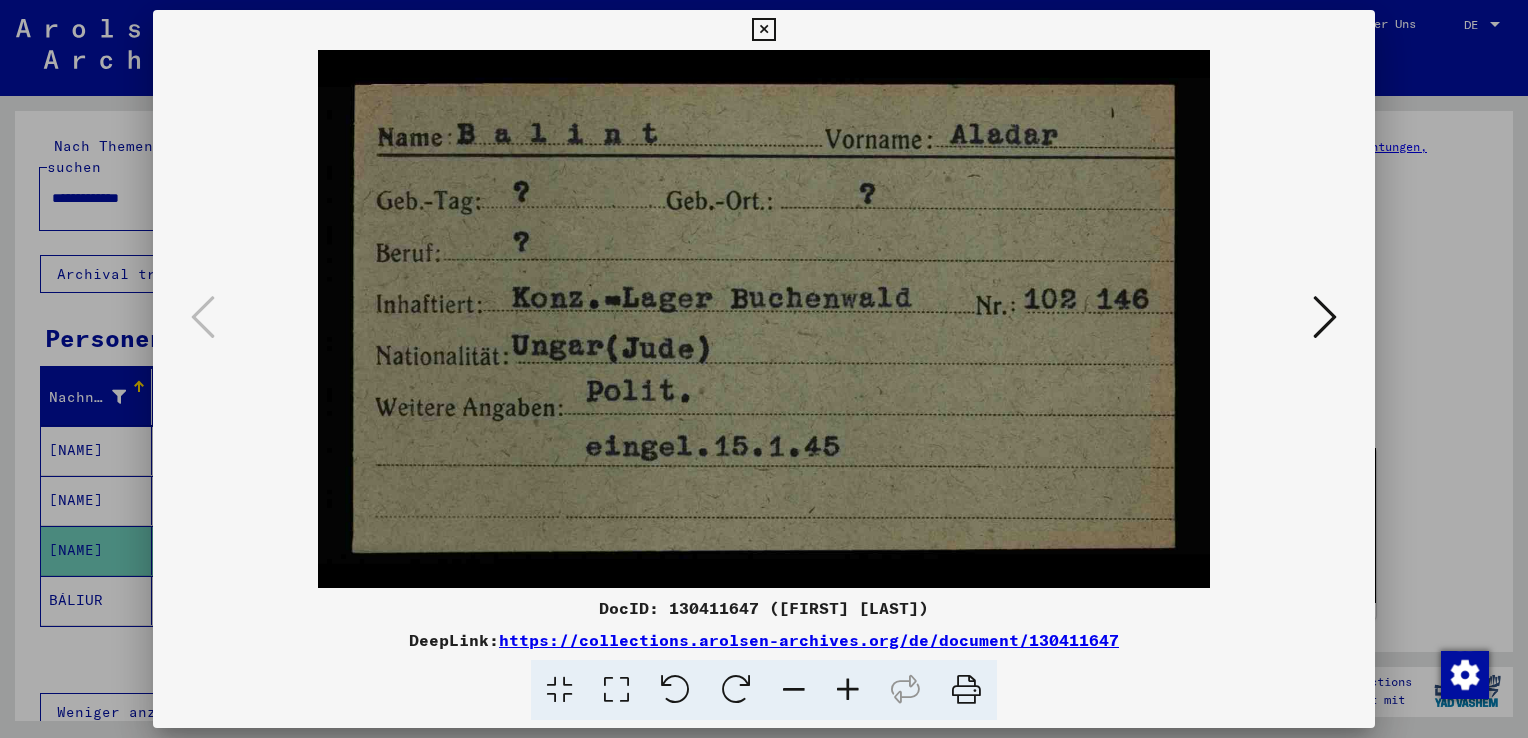 click at bounding box center (763, 30) 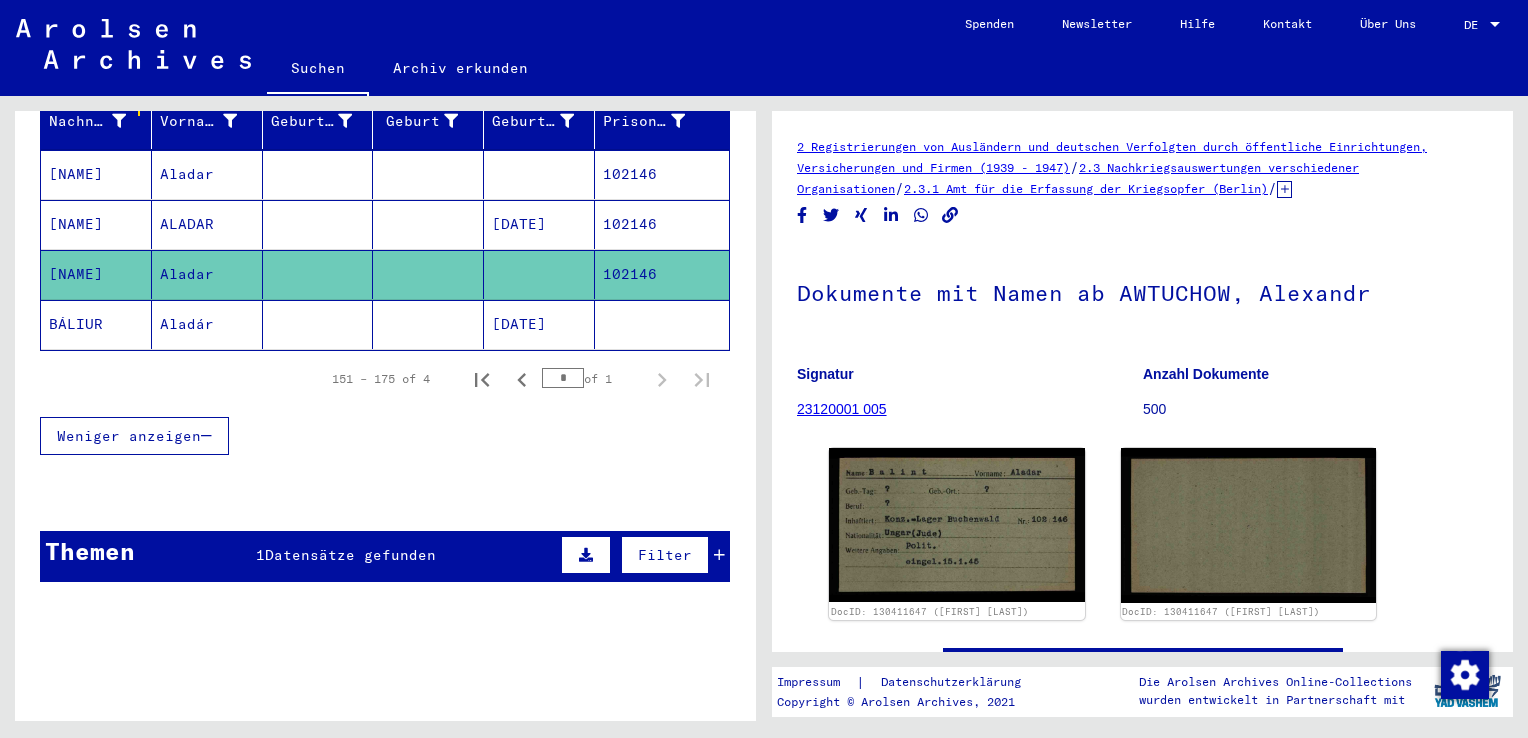 scroll, scrollTop: 280, scrollLeft: 0, axis: vertical 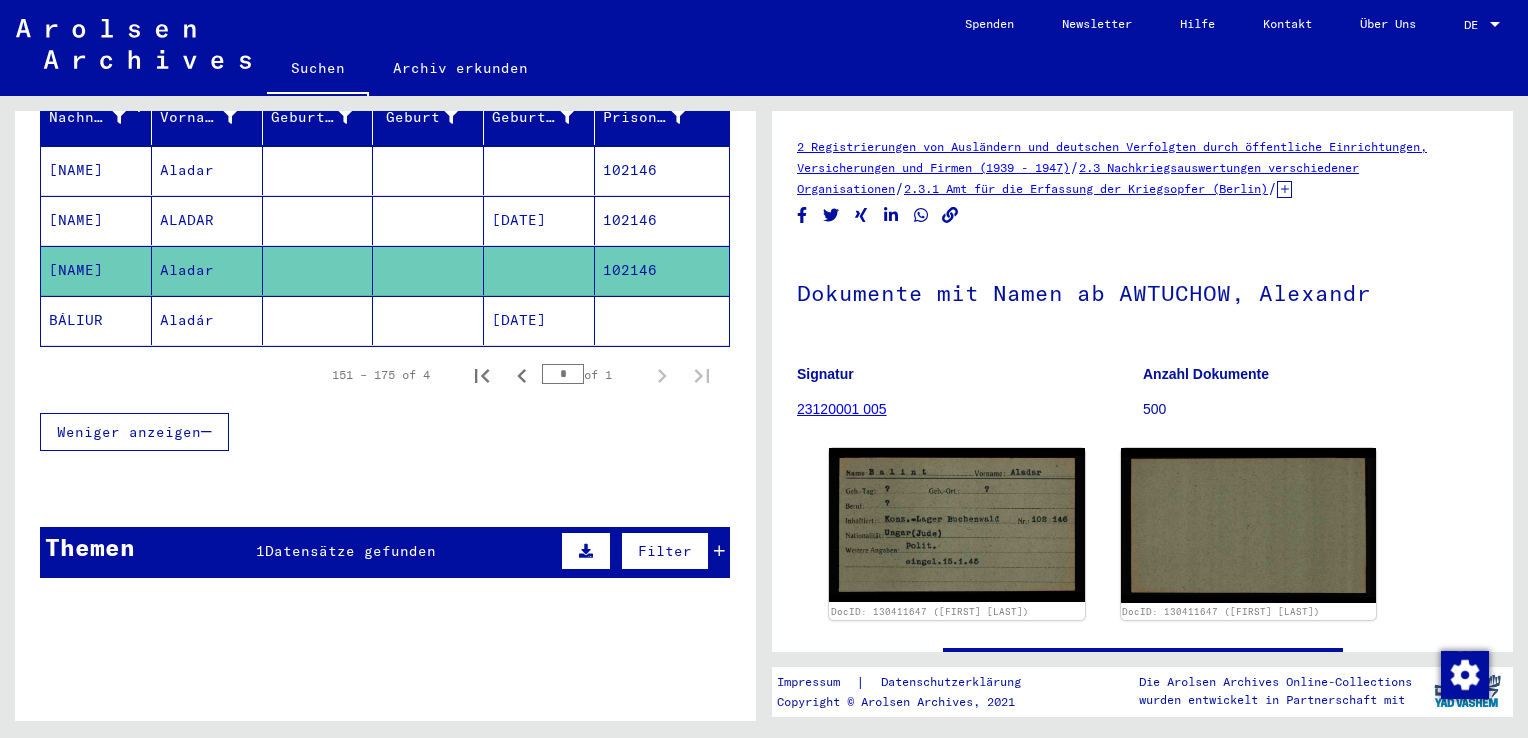 click on "Themen 1  Datensätze gefunden  Filter" at bounding box center (385, 552) 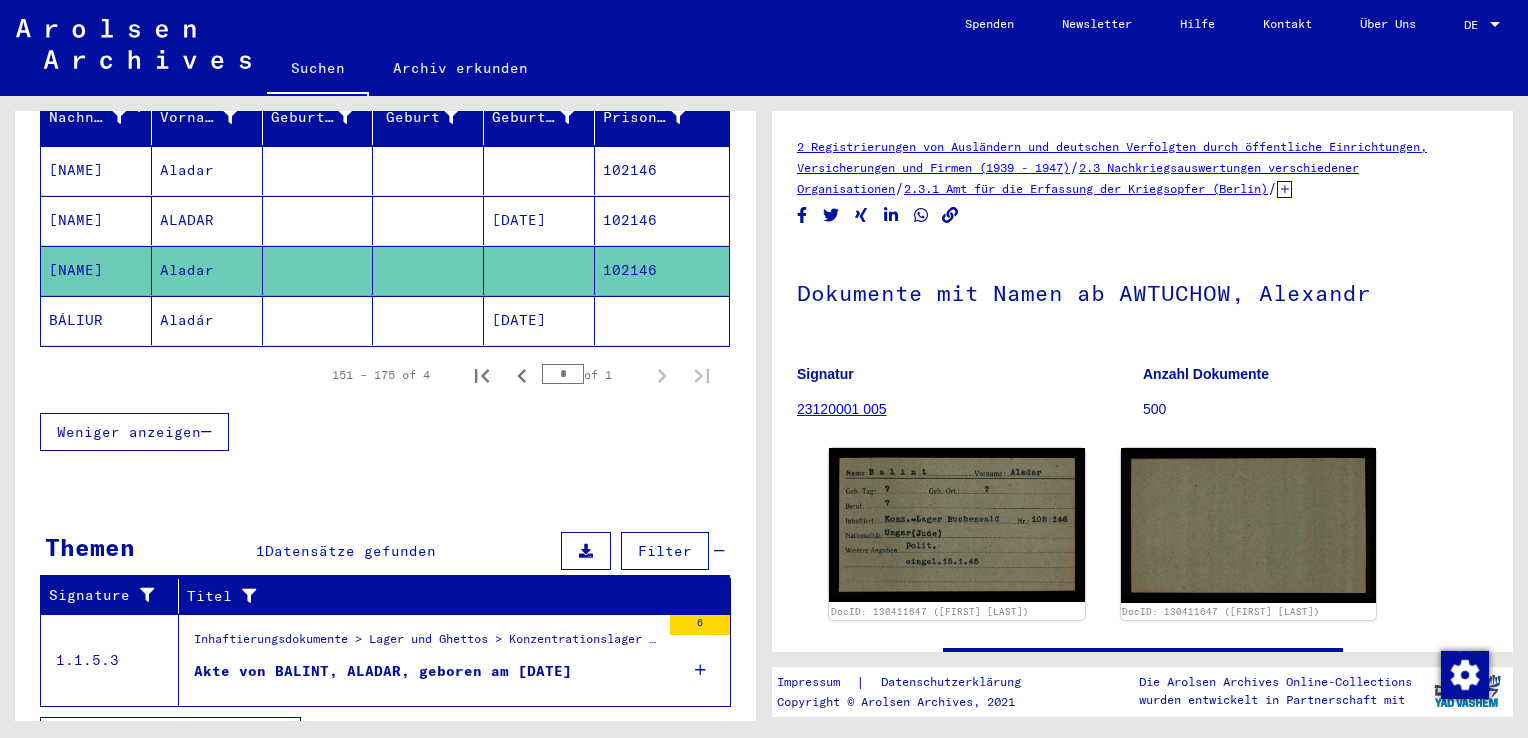 click on "102146" at bounding box center (662, 270) 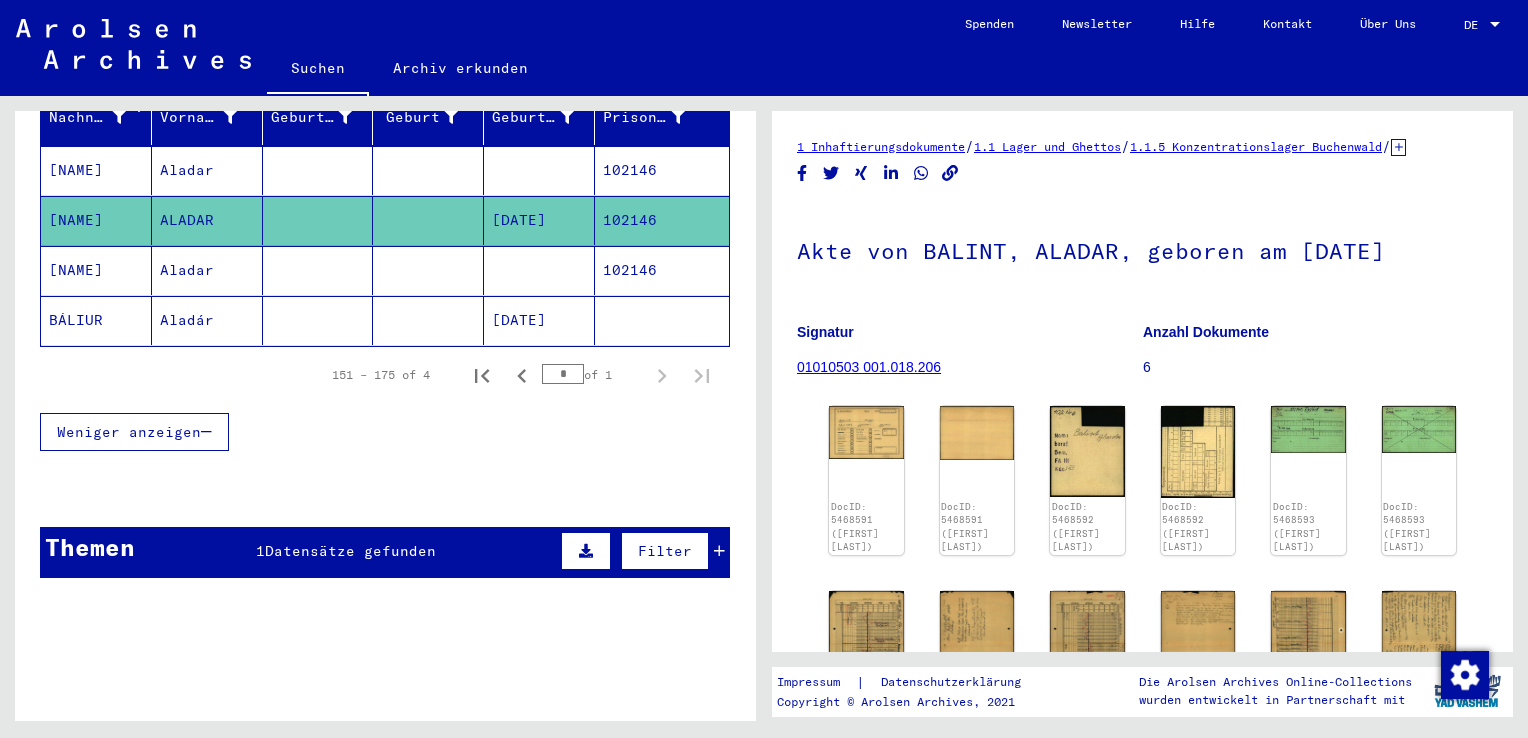 scroll, scrollTop: 0, scrollLeft: 0, axis: both 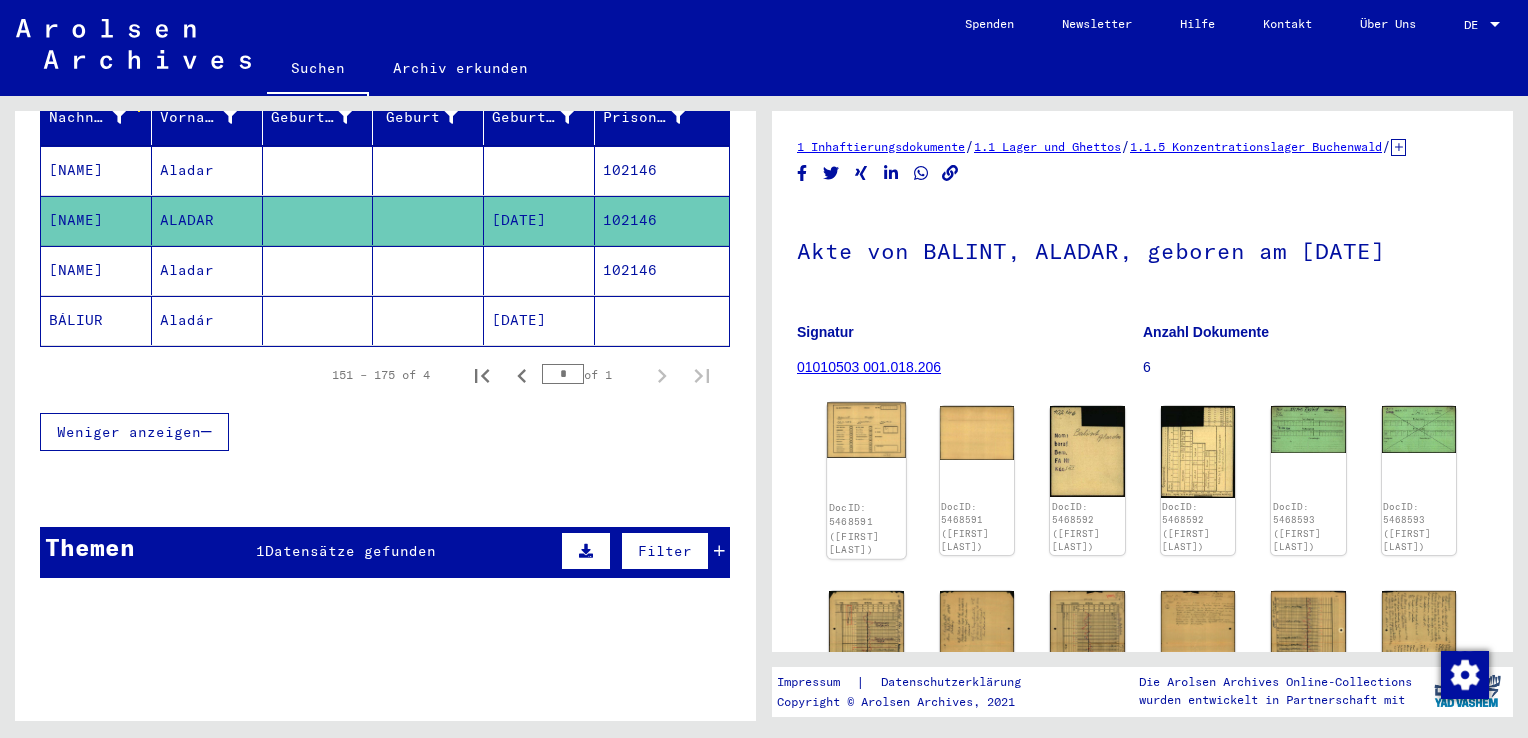 click on "DocID: 5468591 ([FIRST] [LAST])" 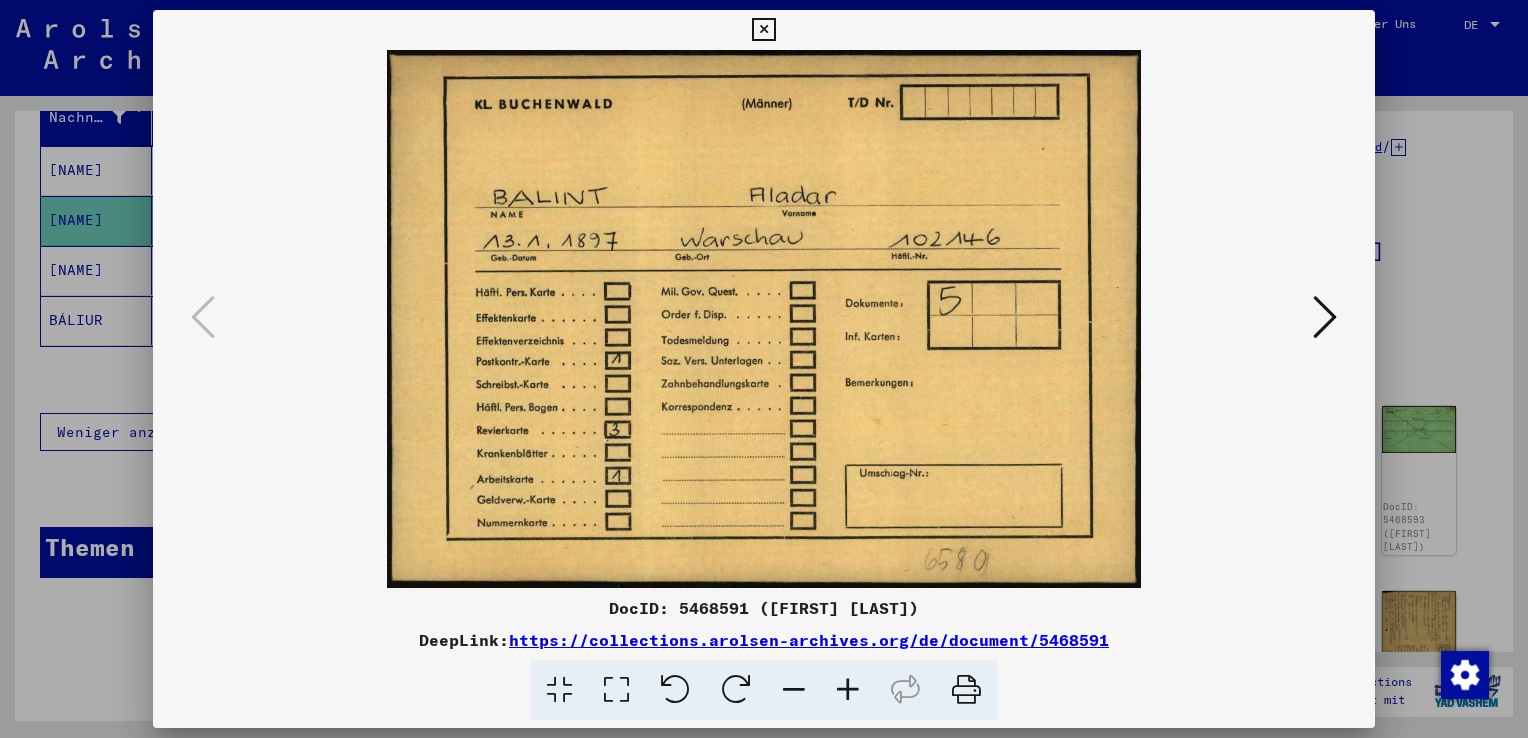 click at bounding box center [1325, 317] 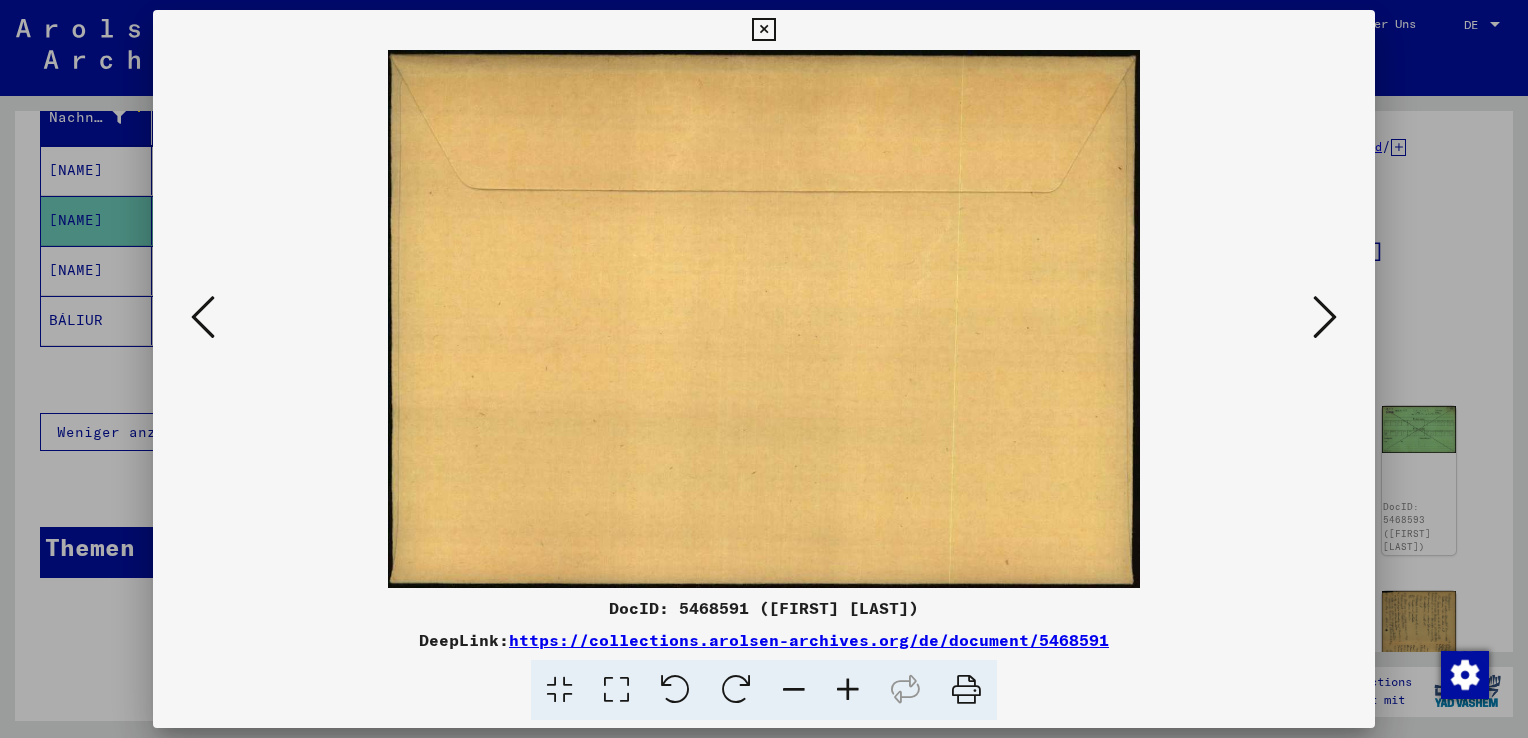 click at bounding box center [1325, 317] 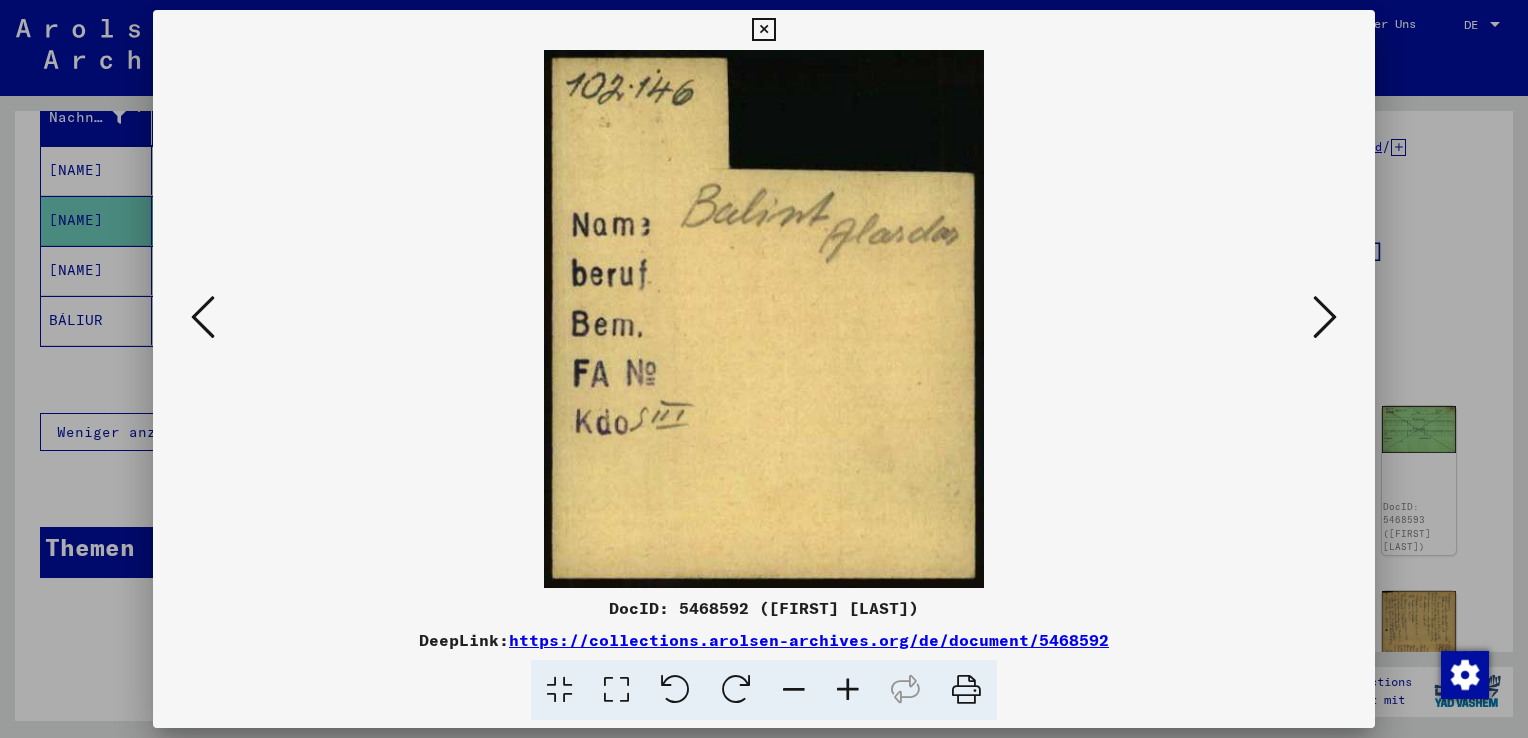 click at bounding box center (1325, 317) 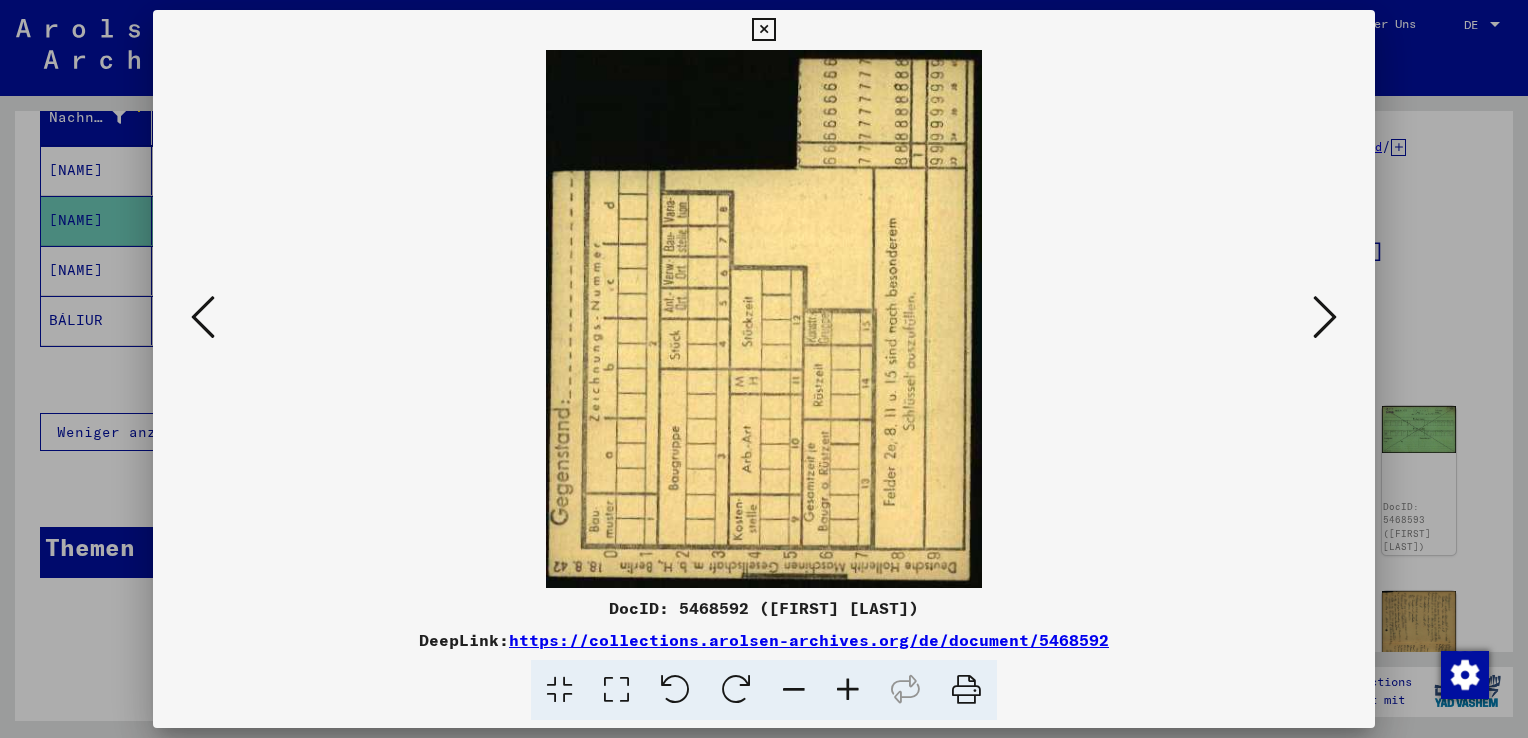 click at bounding box center (1325, 317) 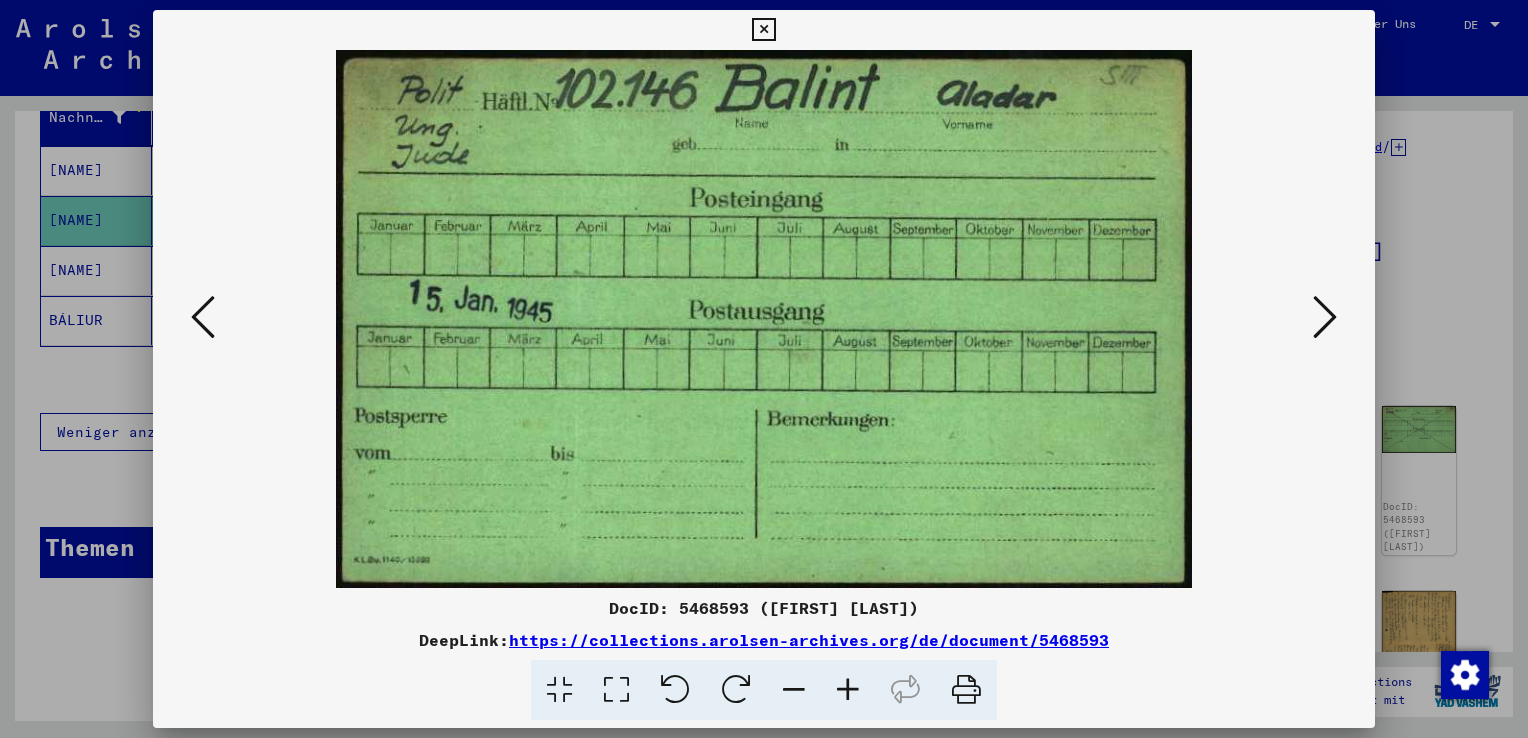 click at bounding box center (1325, 317) 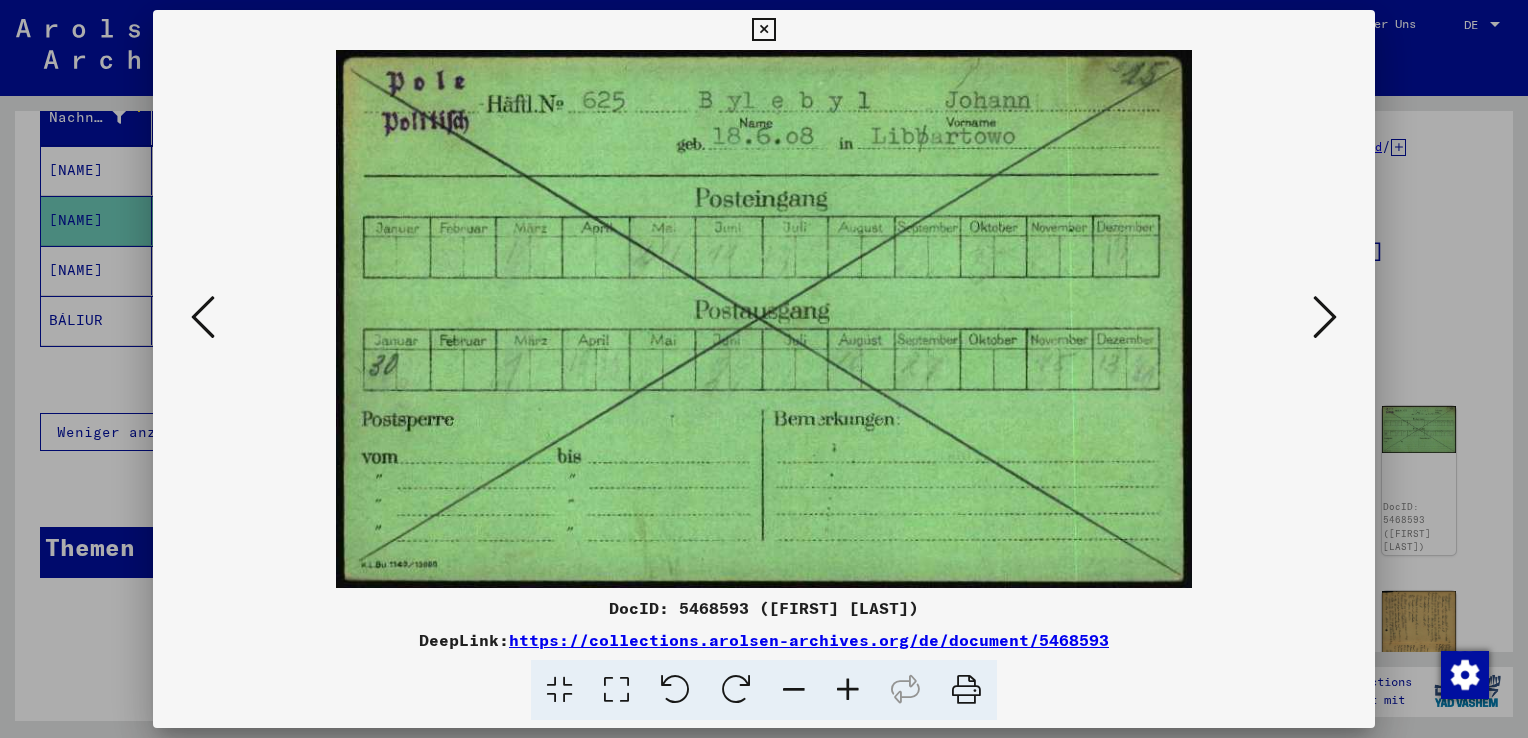 click at bounding box center [1325, 317] 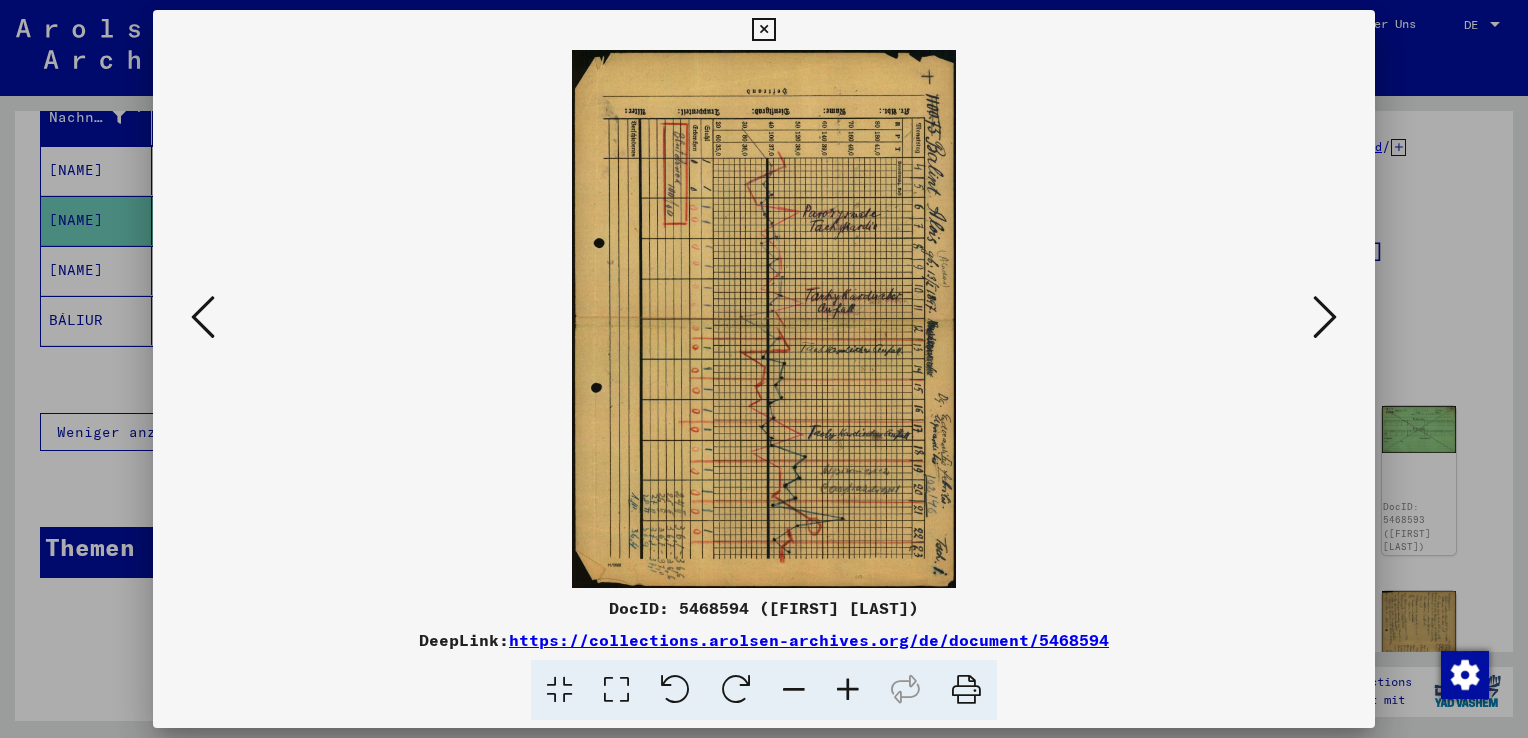 click at bounding box center (763, 30) 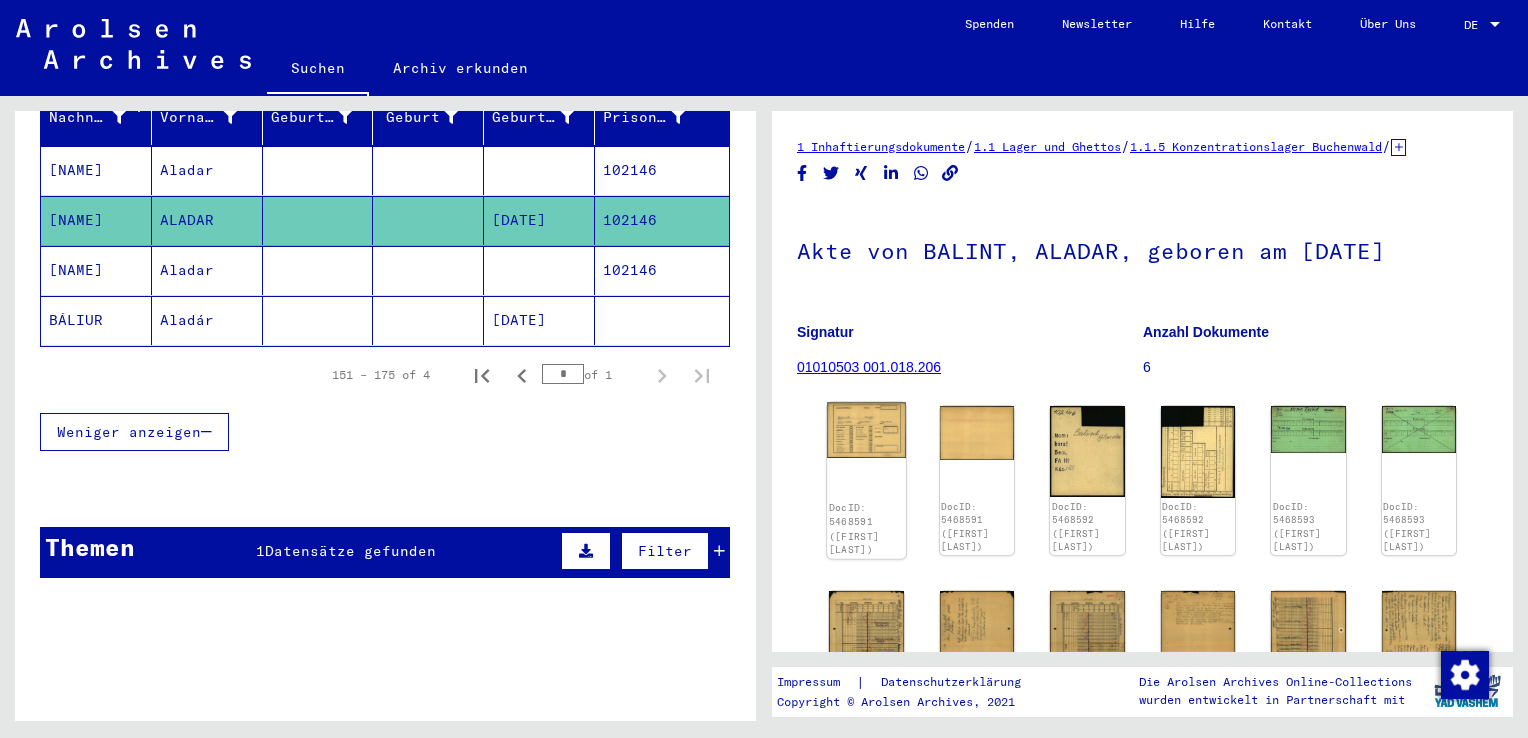click 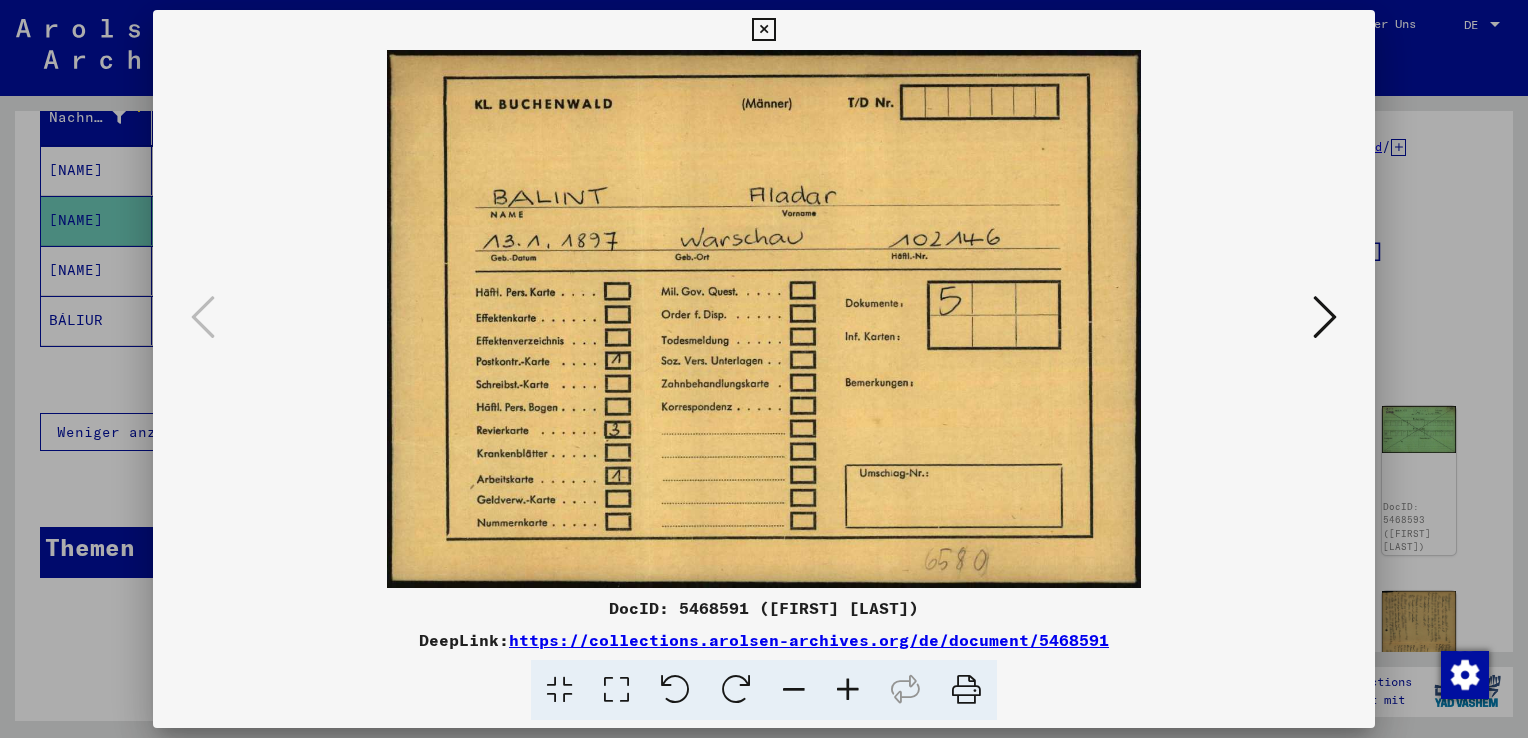 click at bounding box center (1325, 318) 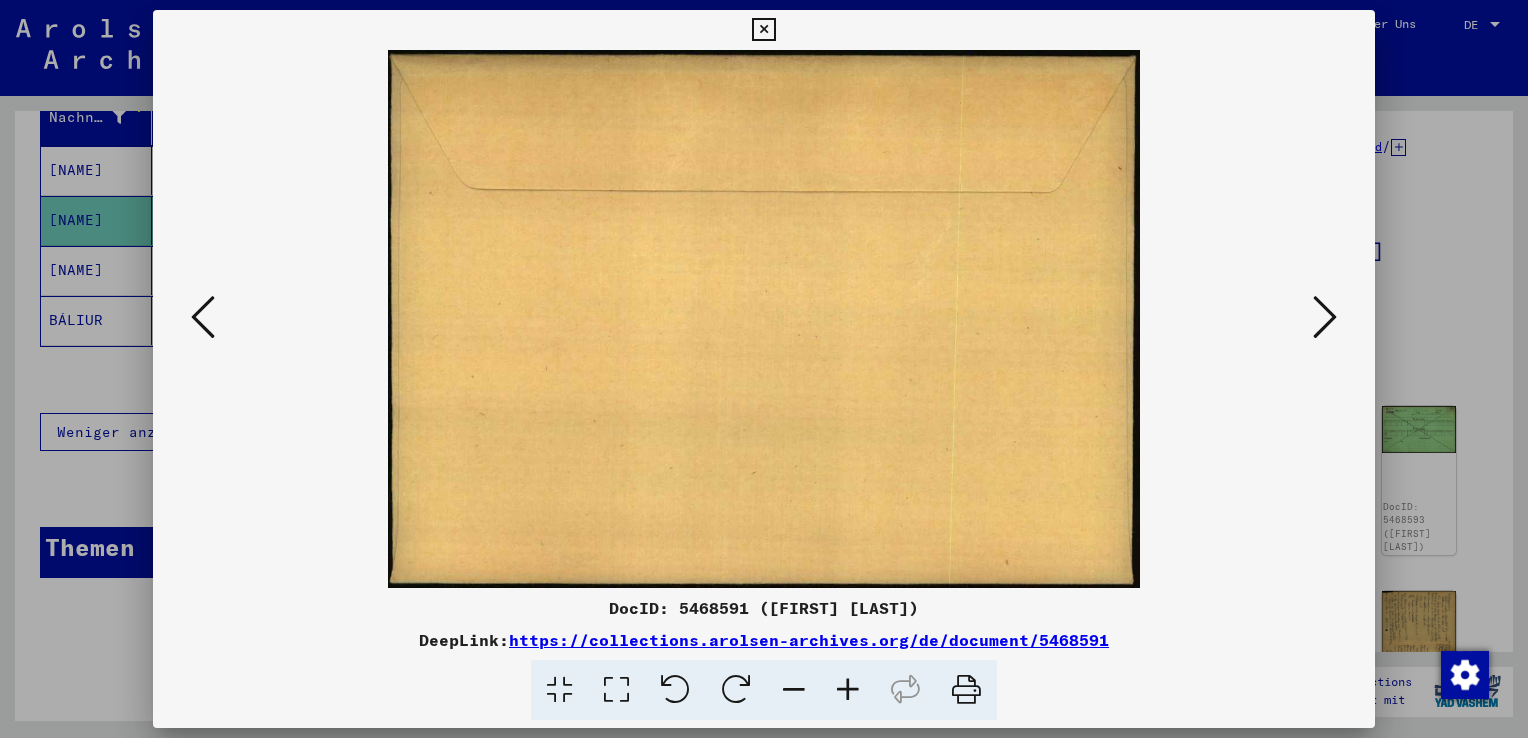 click at bounding box center [1325, 318] 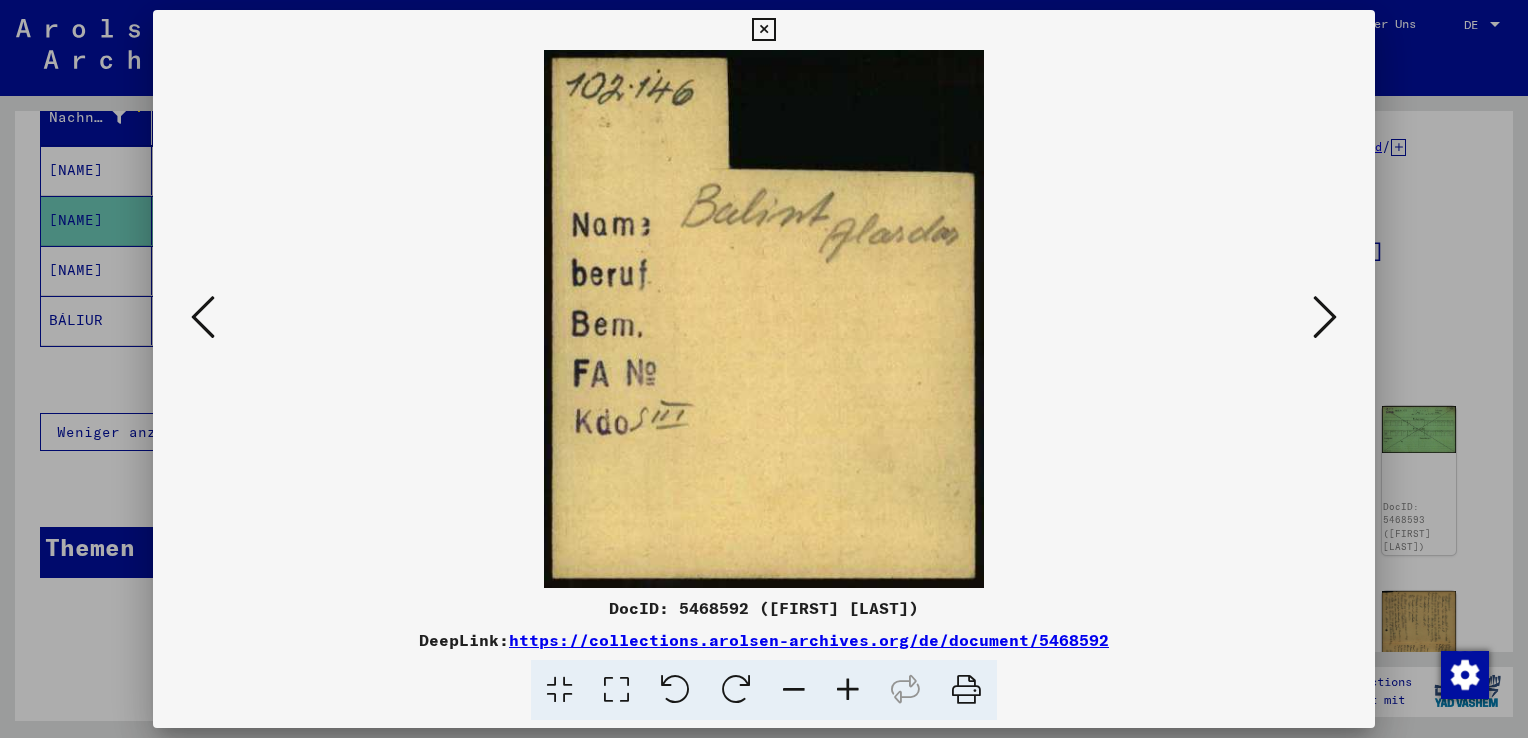 click at bounding box center [1325, 318] 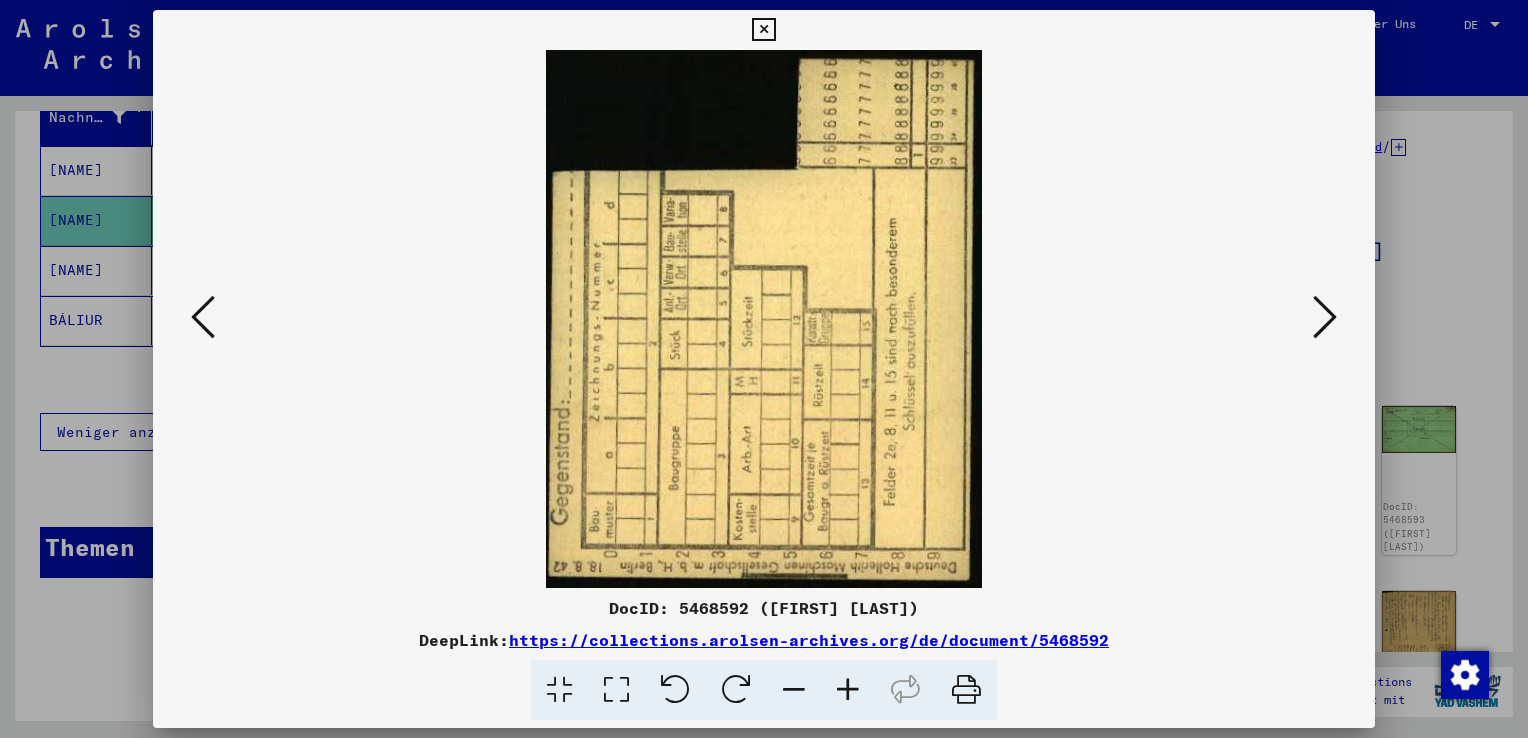 click at bounding box center [1325, 318] 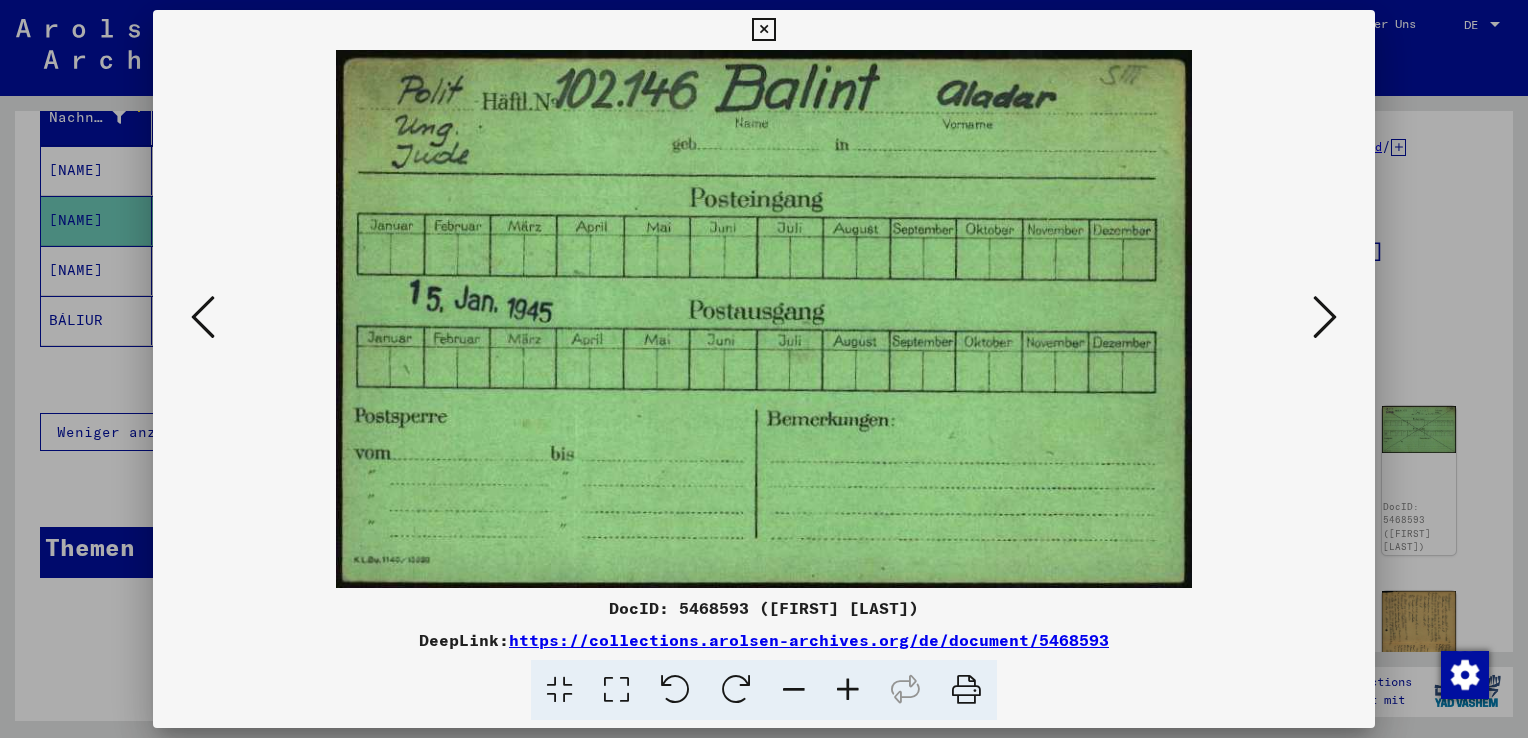 click at bounding box center (1325, 318) 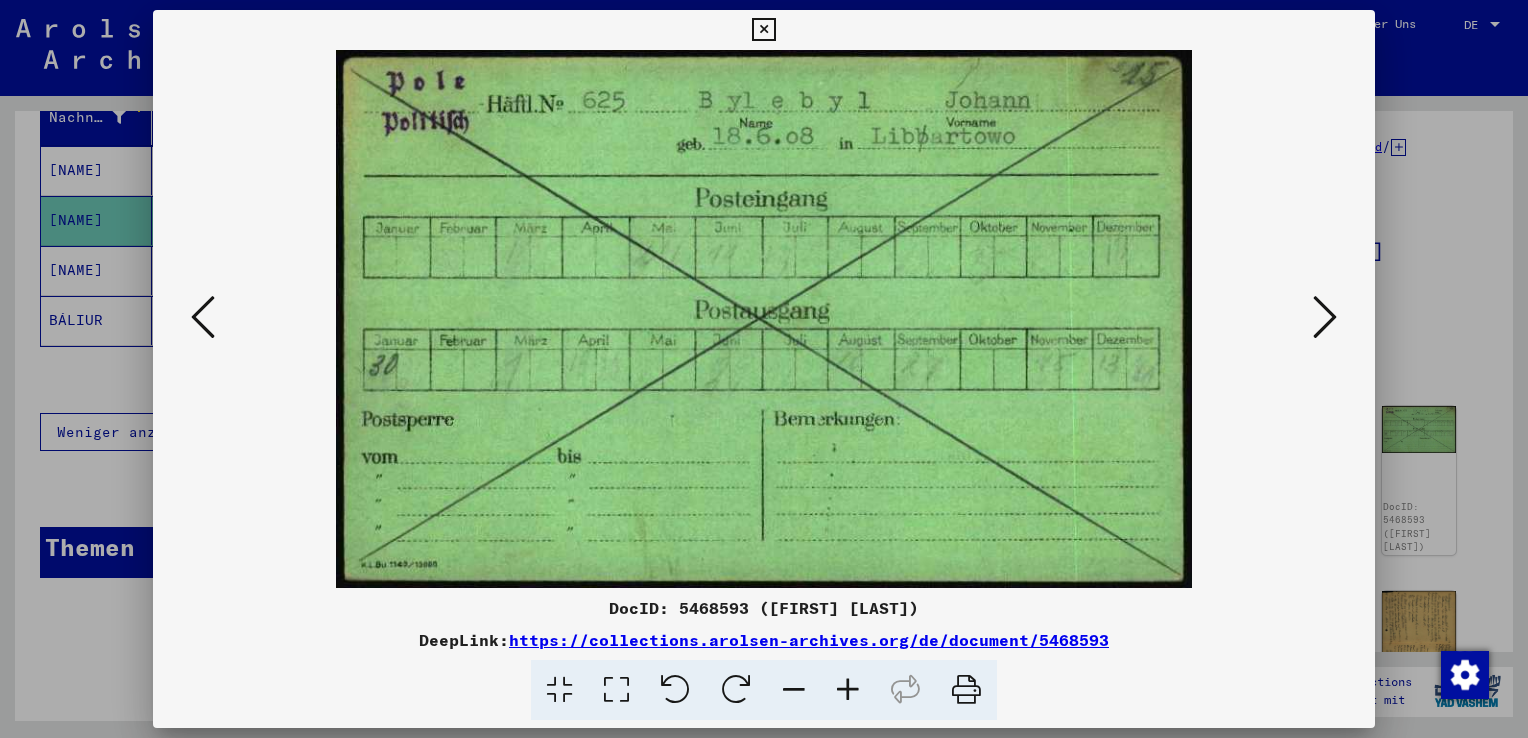 click at bounding box center (1325, 318) 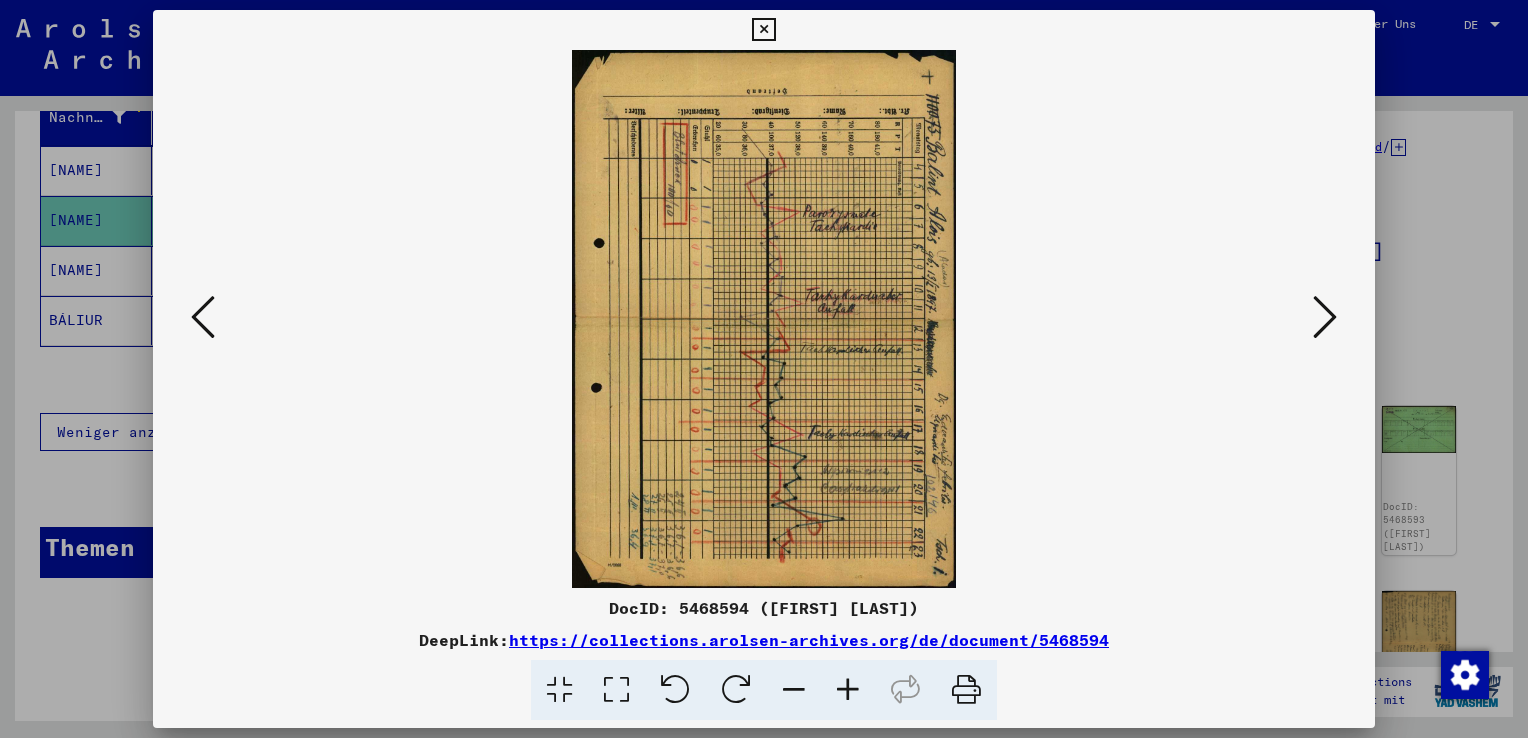 click at bounding box center [1325, 318] 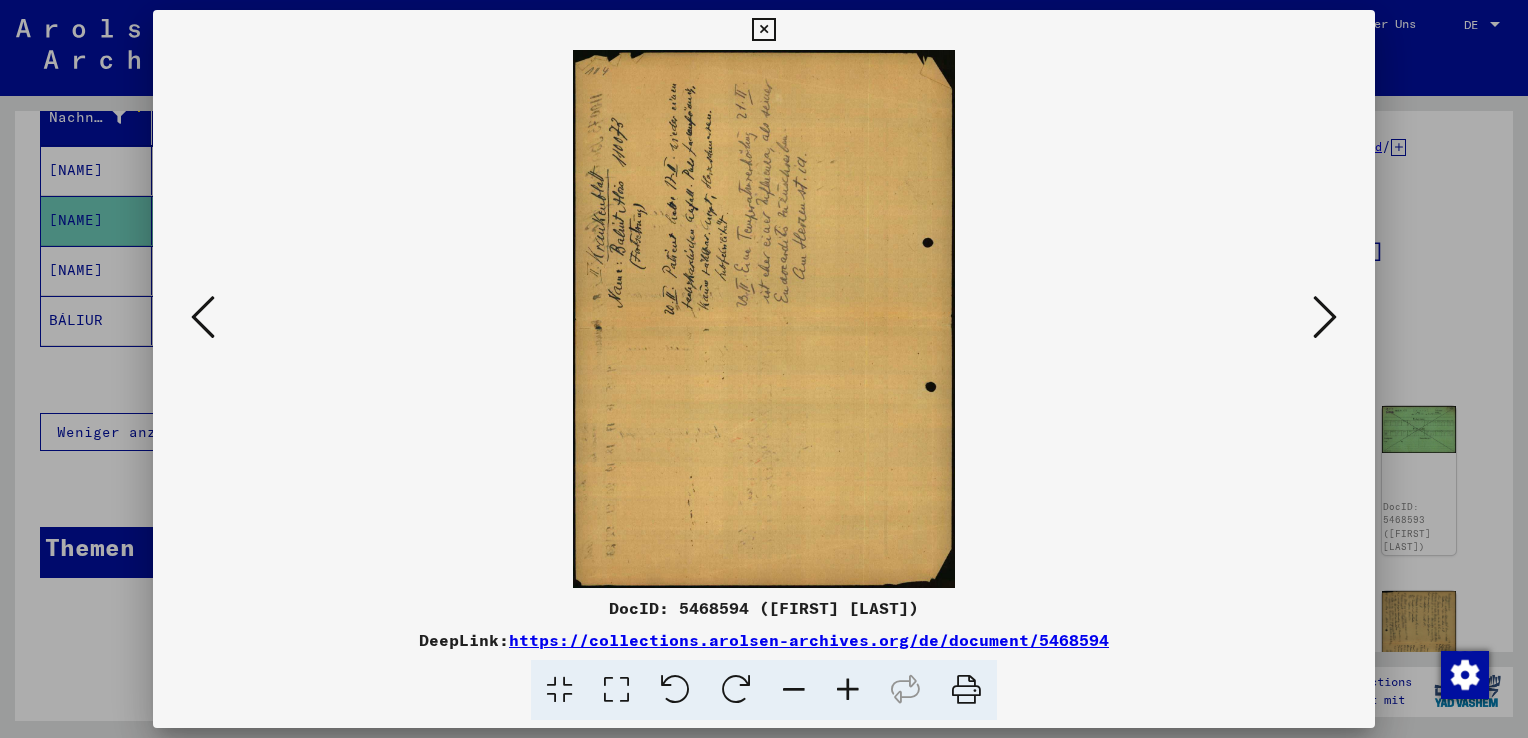 click at bounding box center [1325, 318] 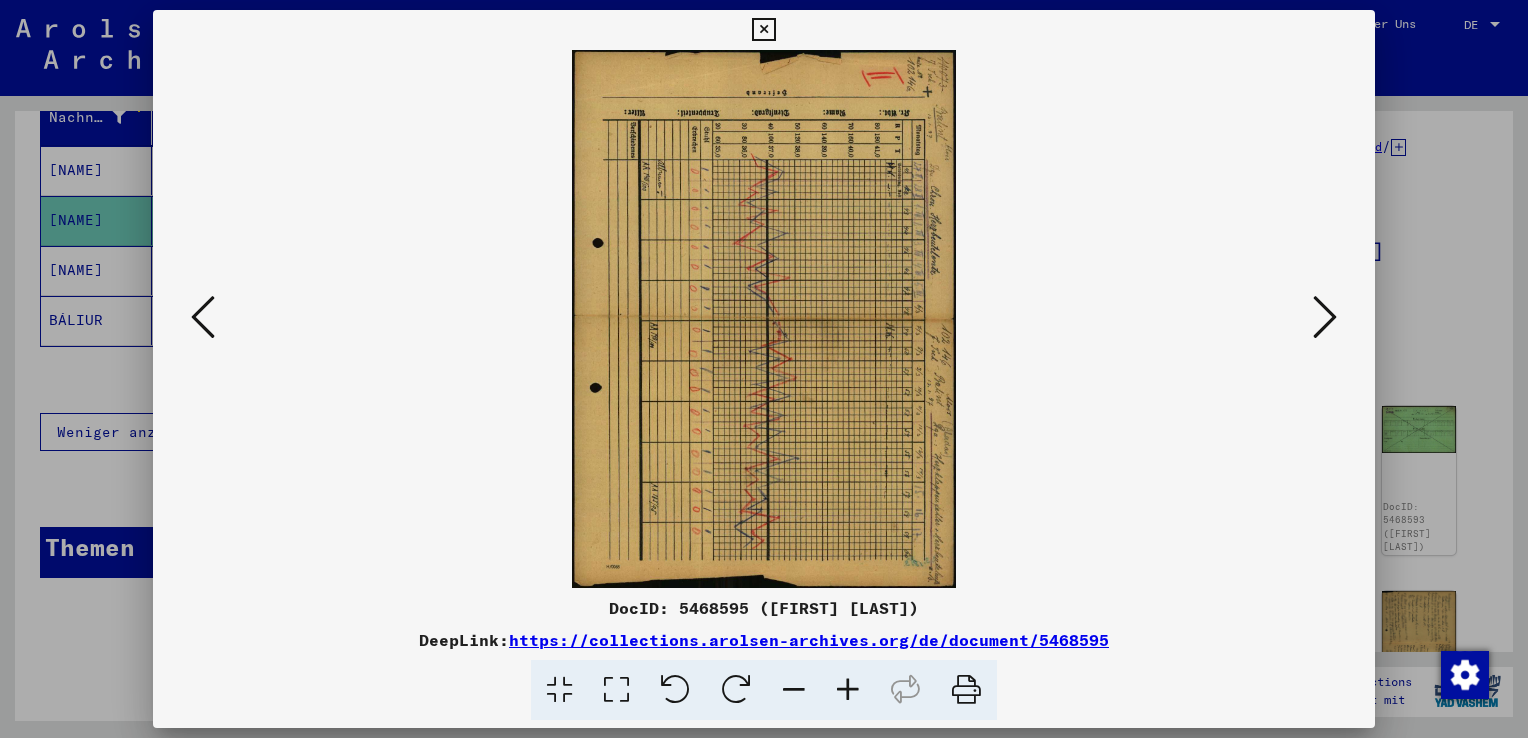 click at bounding box center (1325, 318) 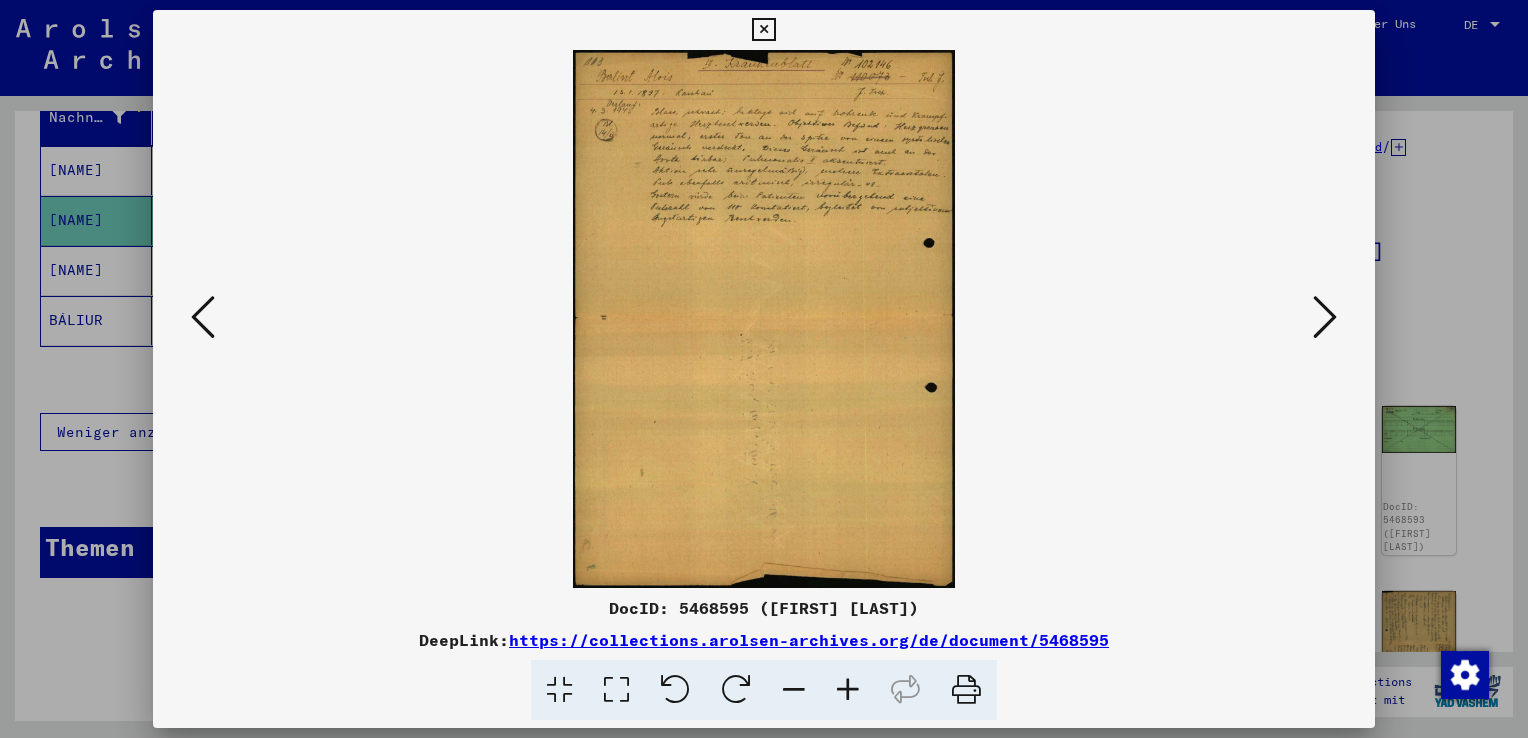 click at bounding box center (1325, 318) 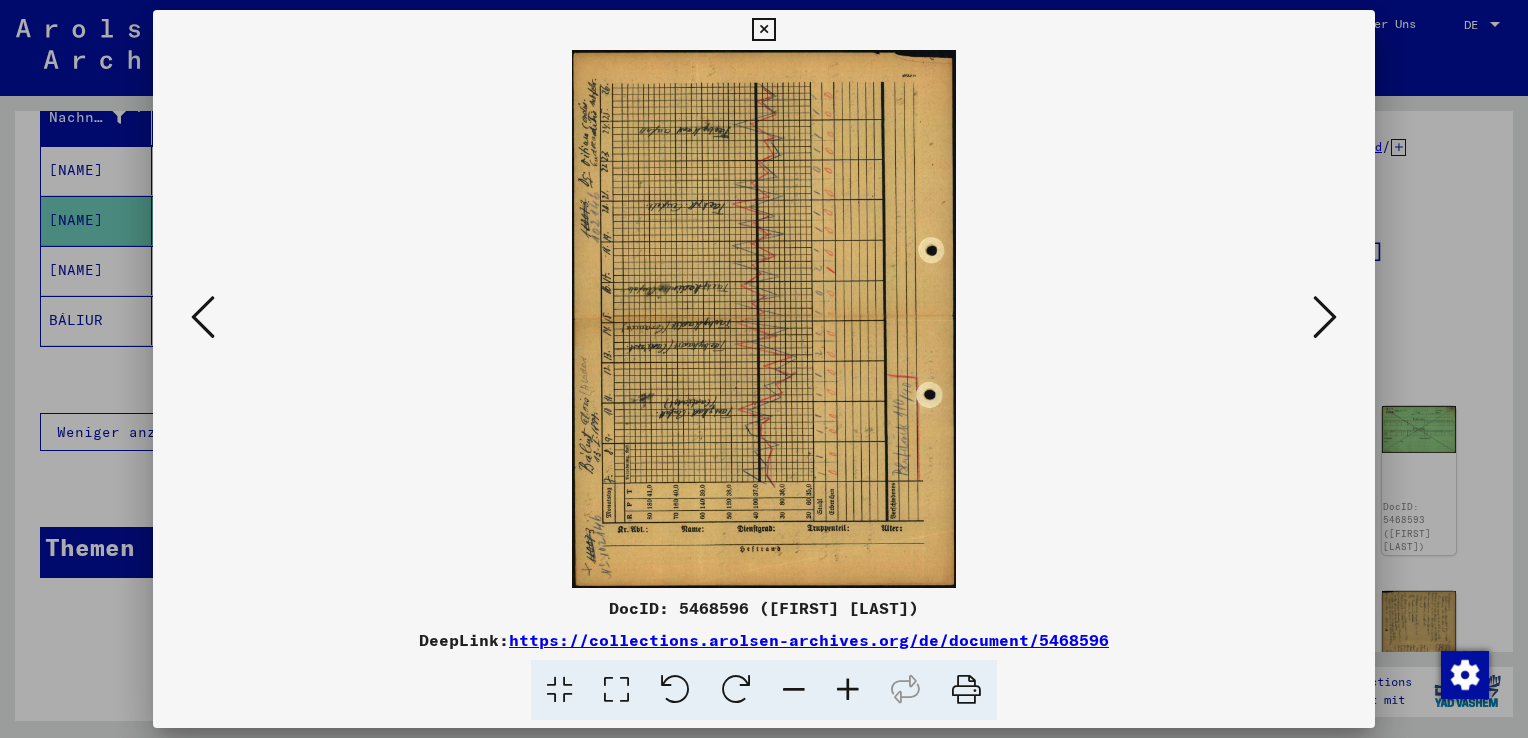 click at bounding box center (763, 30) 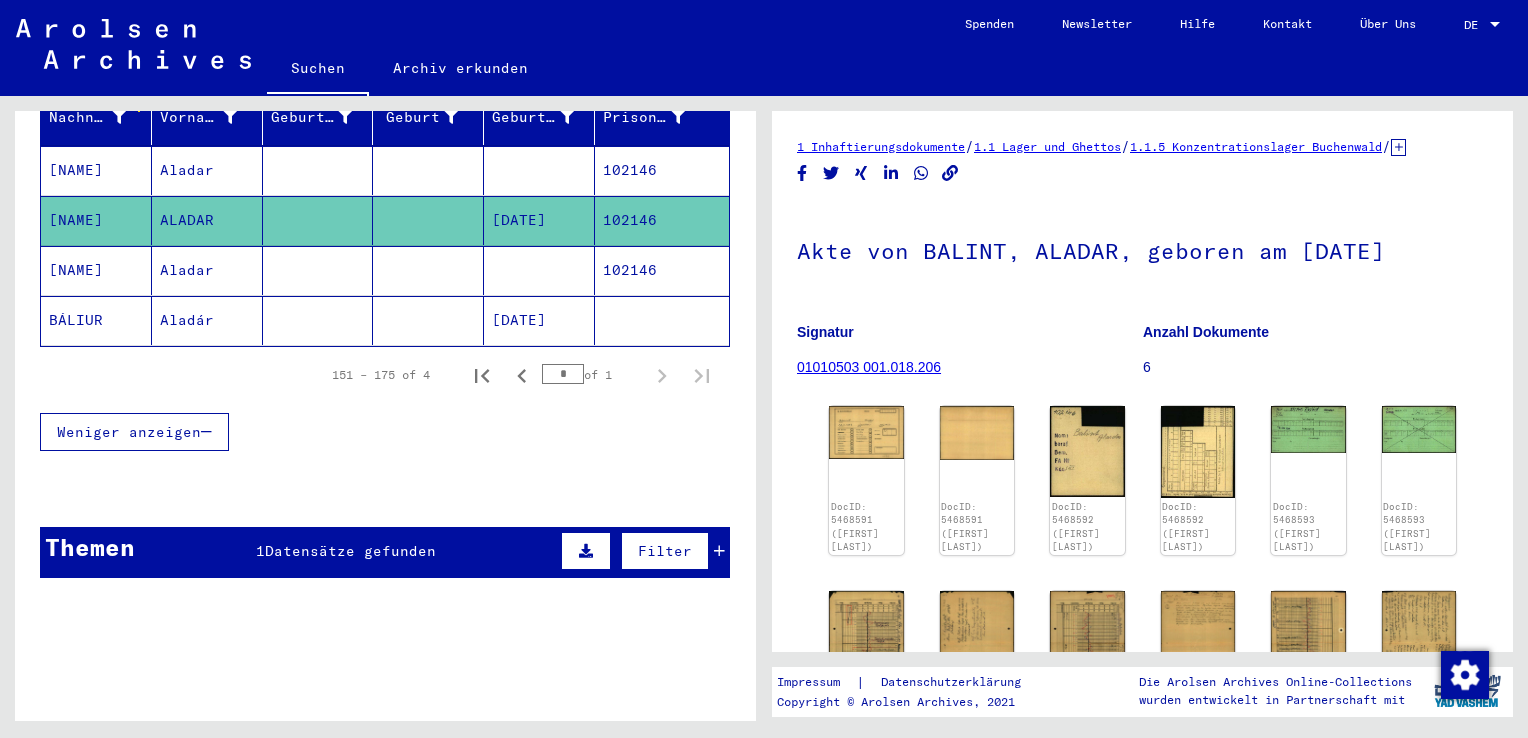 click at bounding box center [539, 320] 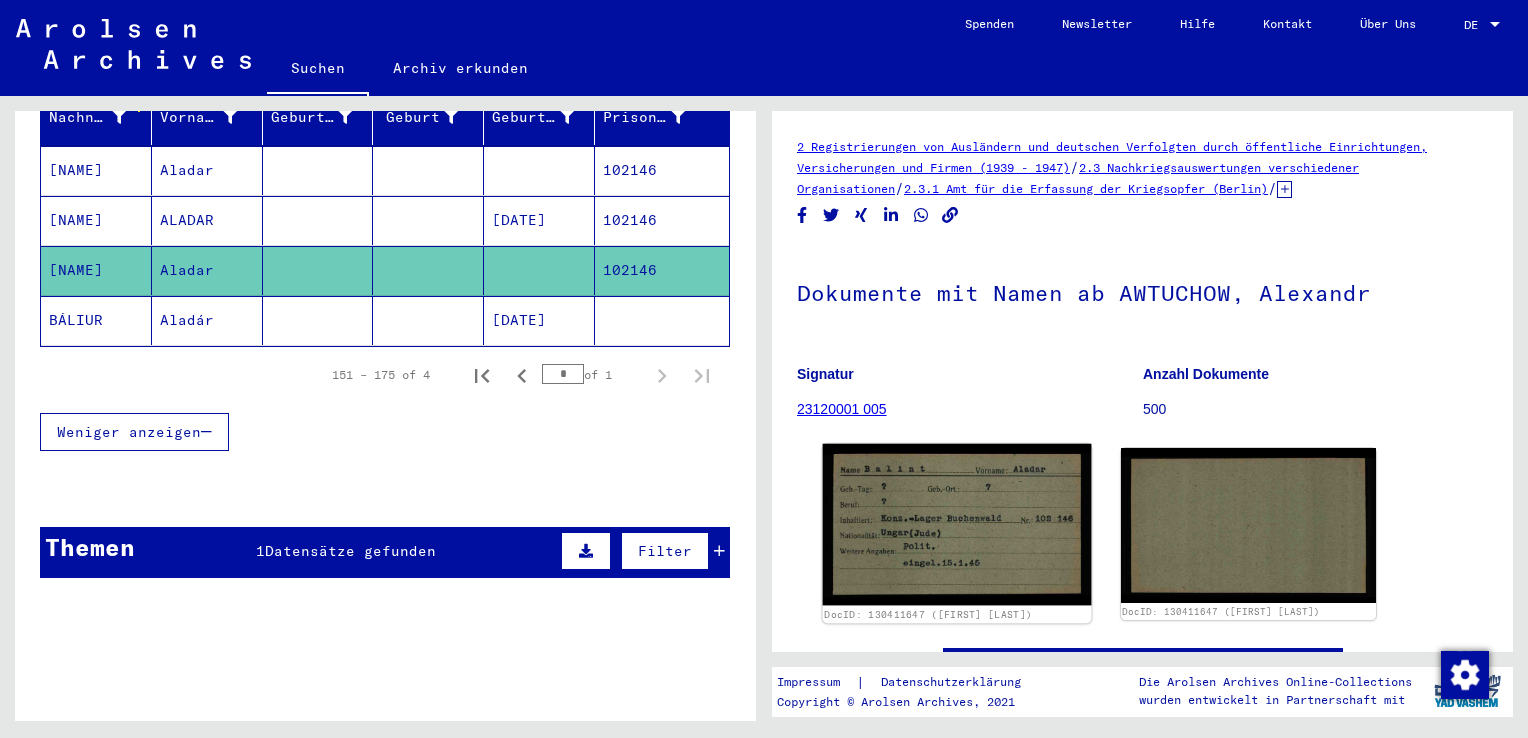 scroll, scrollTop: 0, scrollLeft: 0, axis: both 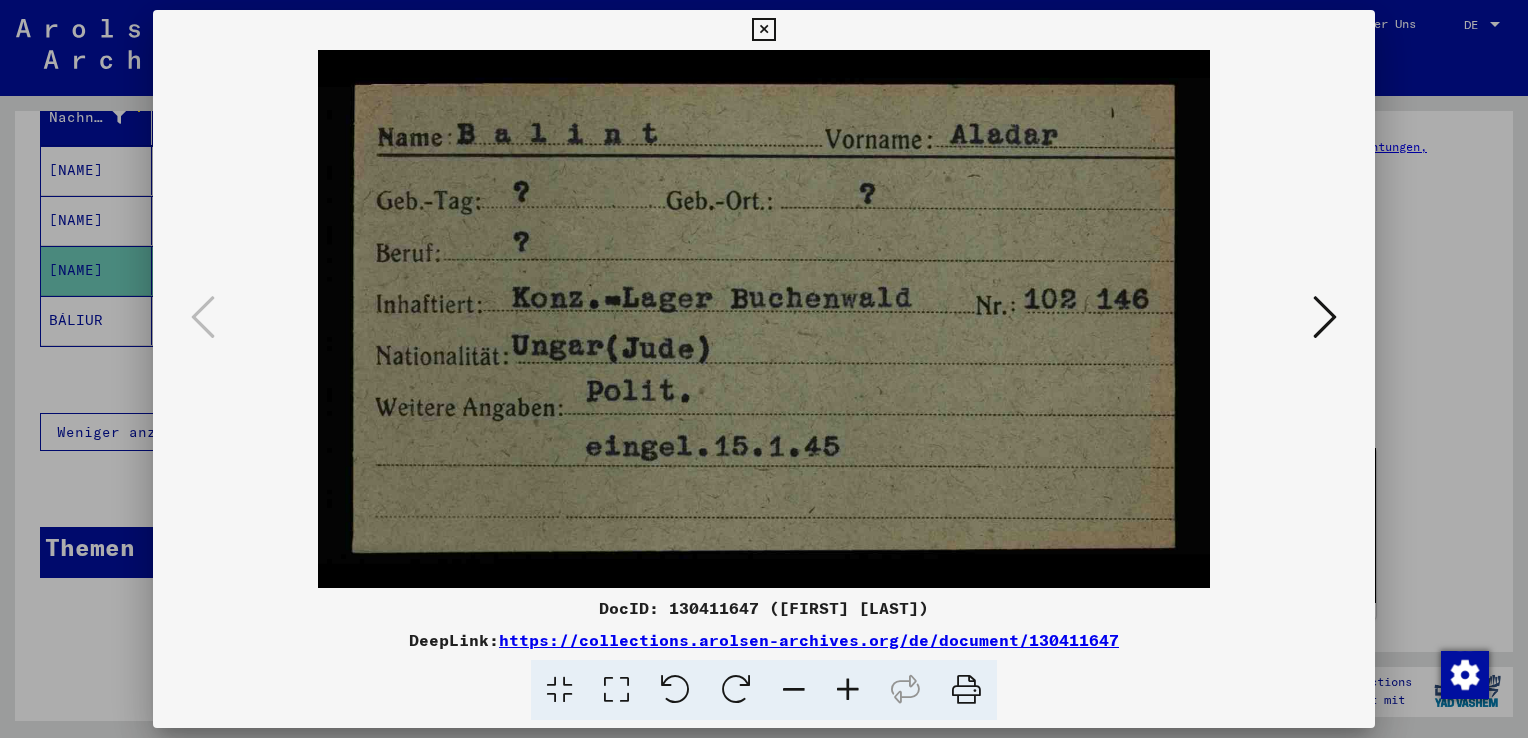 click at bounding box center [763, 30] 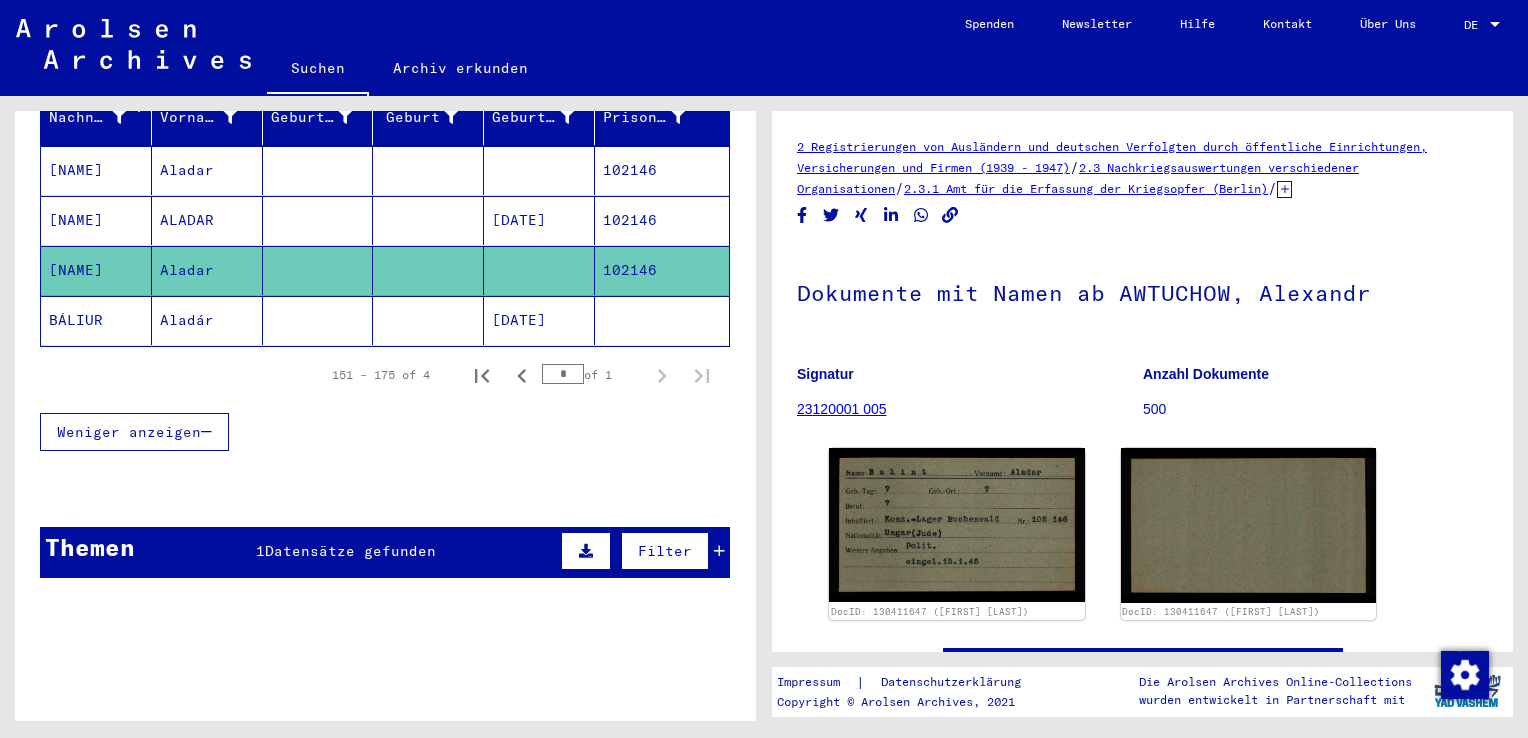 click on "102146" at bounding box center [662, 270] 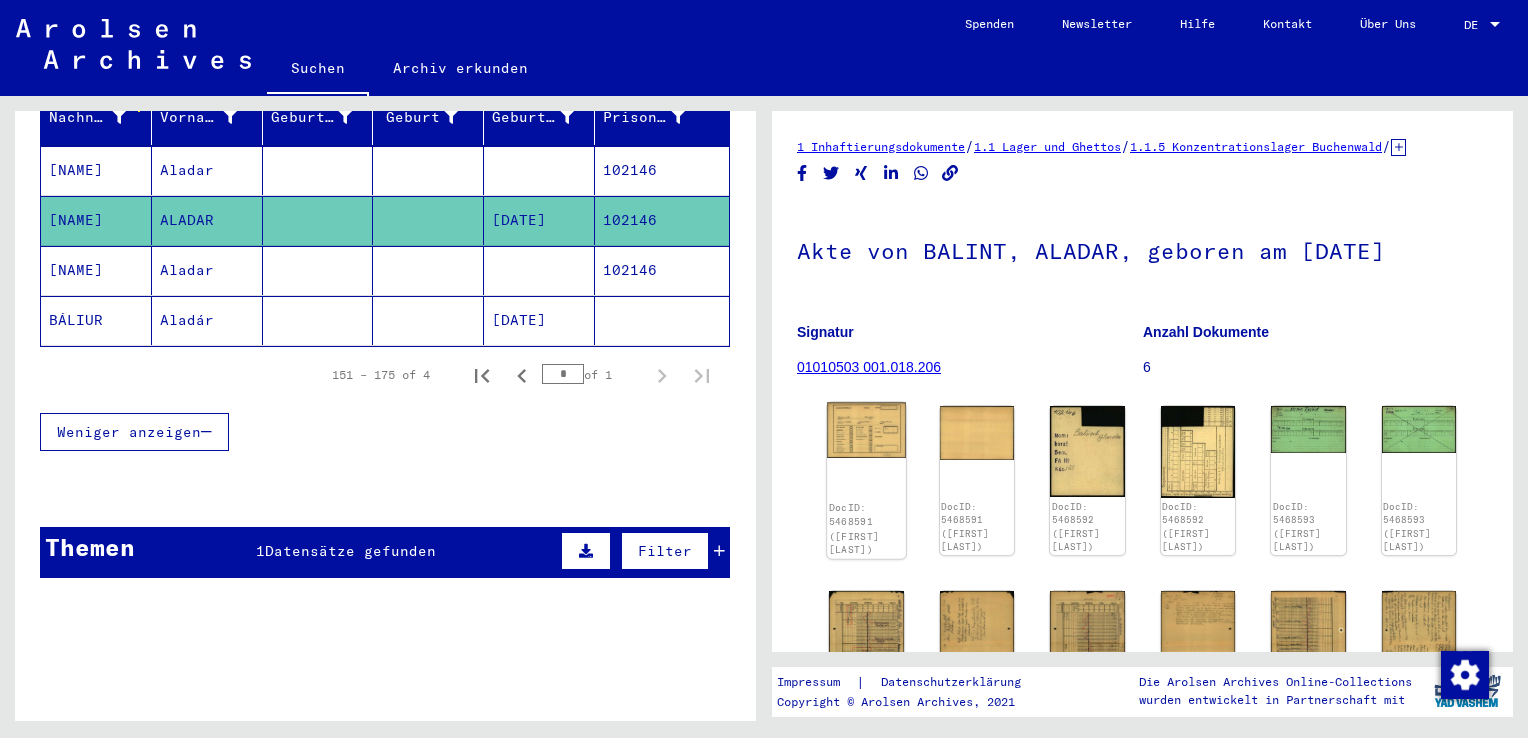 scroll, scrollTop: 0, scrollLeft: 0, axis: both 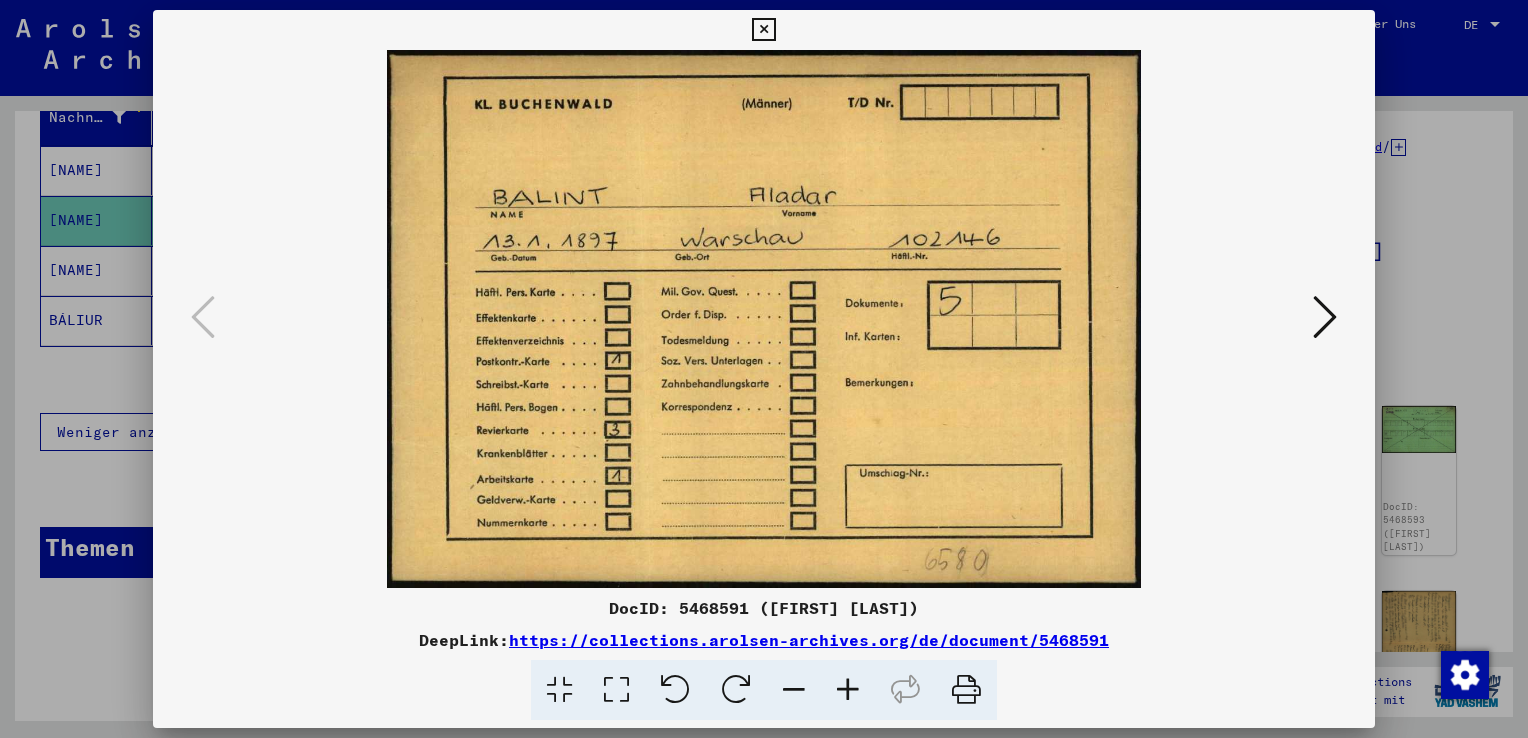 click at bounding box center (1325, 317) 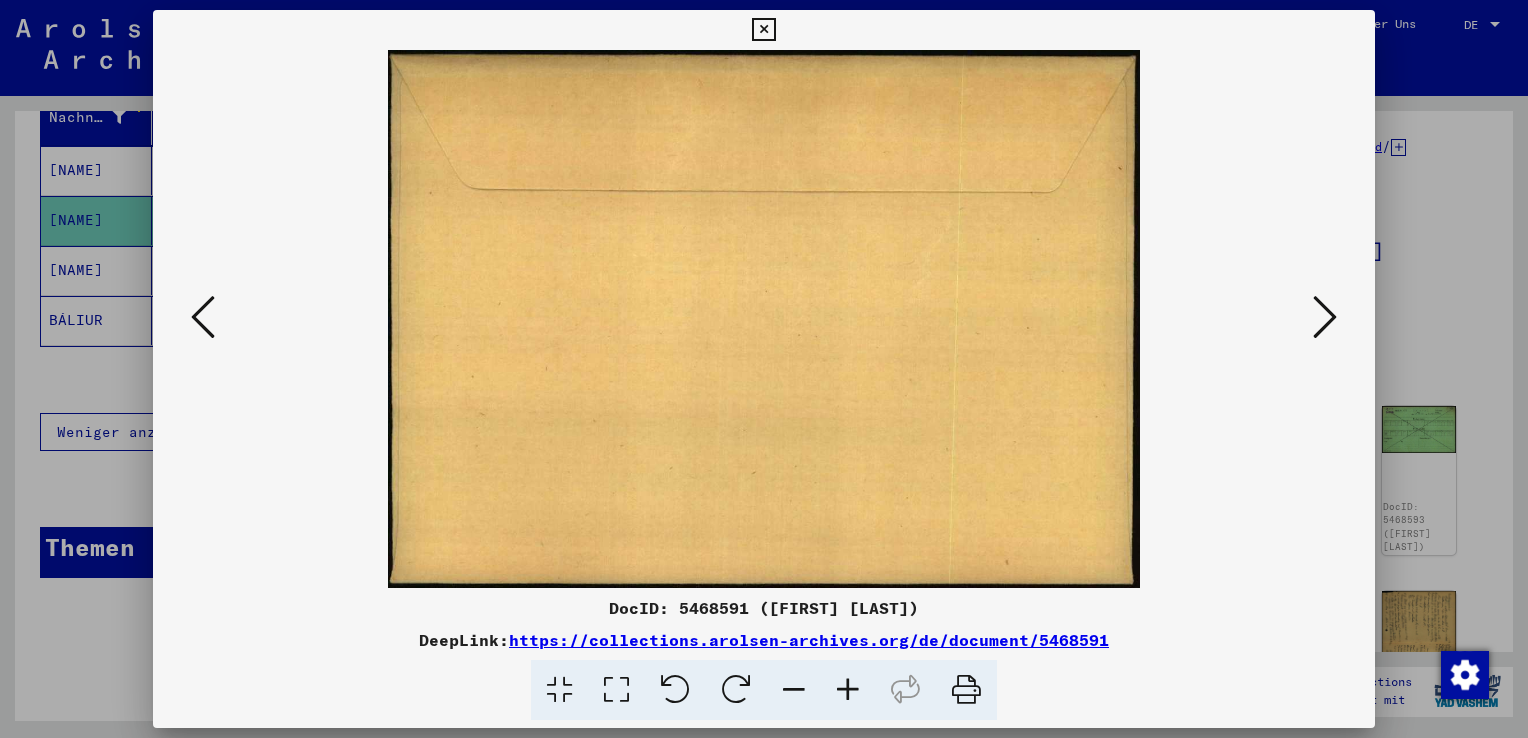 click at bounding box center (1325, 317) 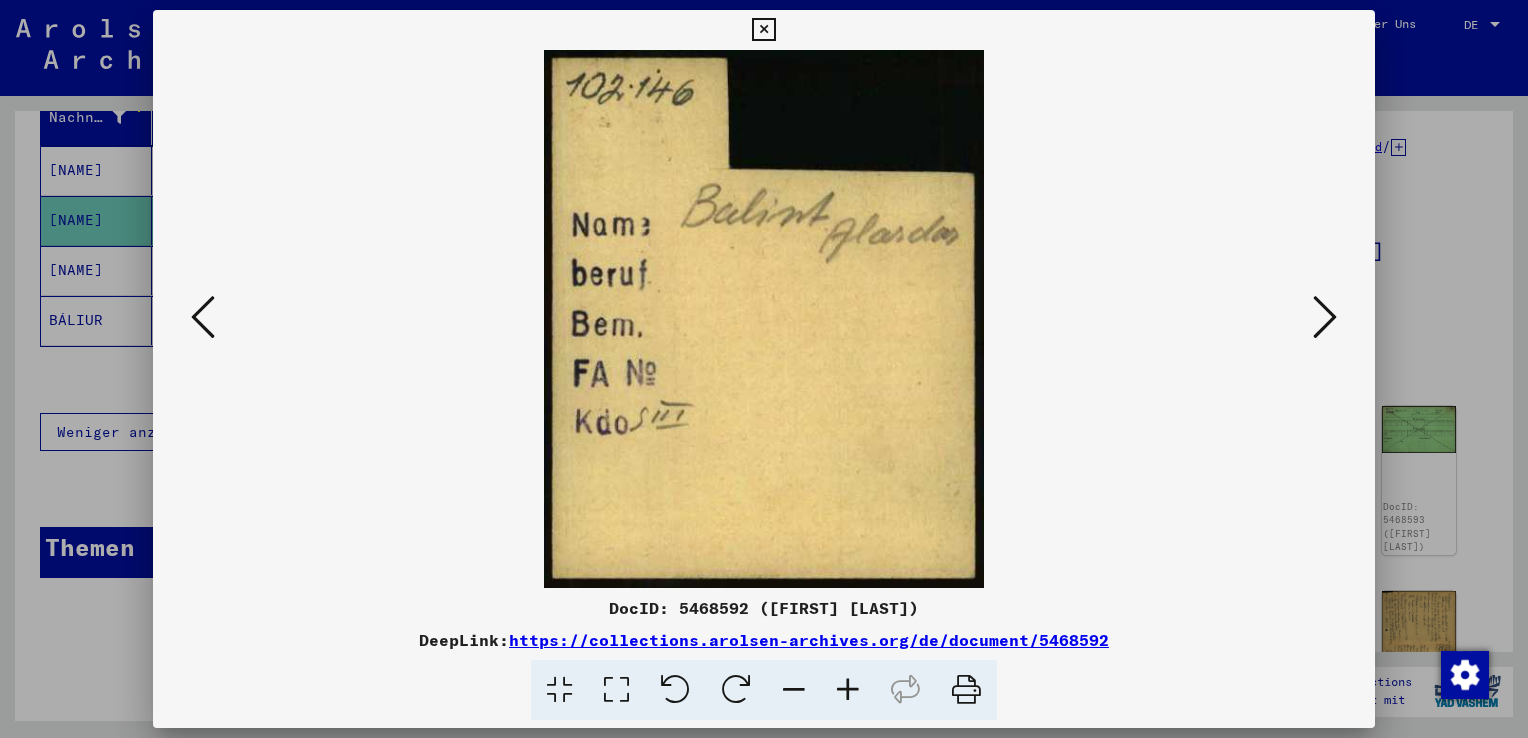 click at bounding box center (763, 30) 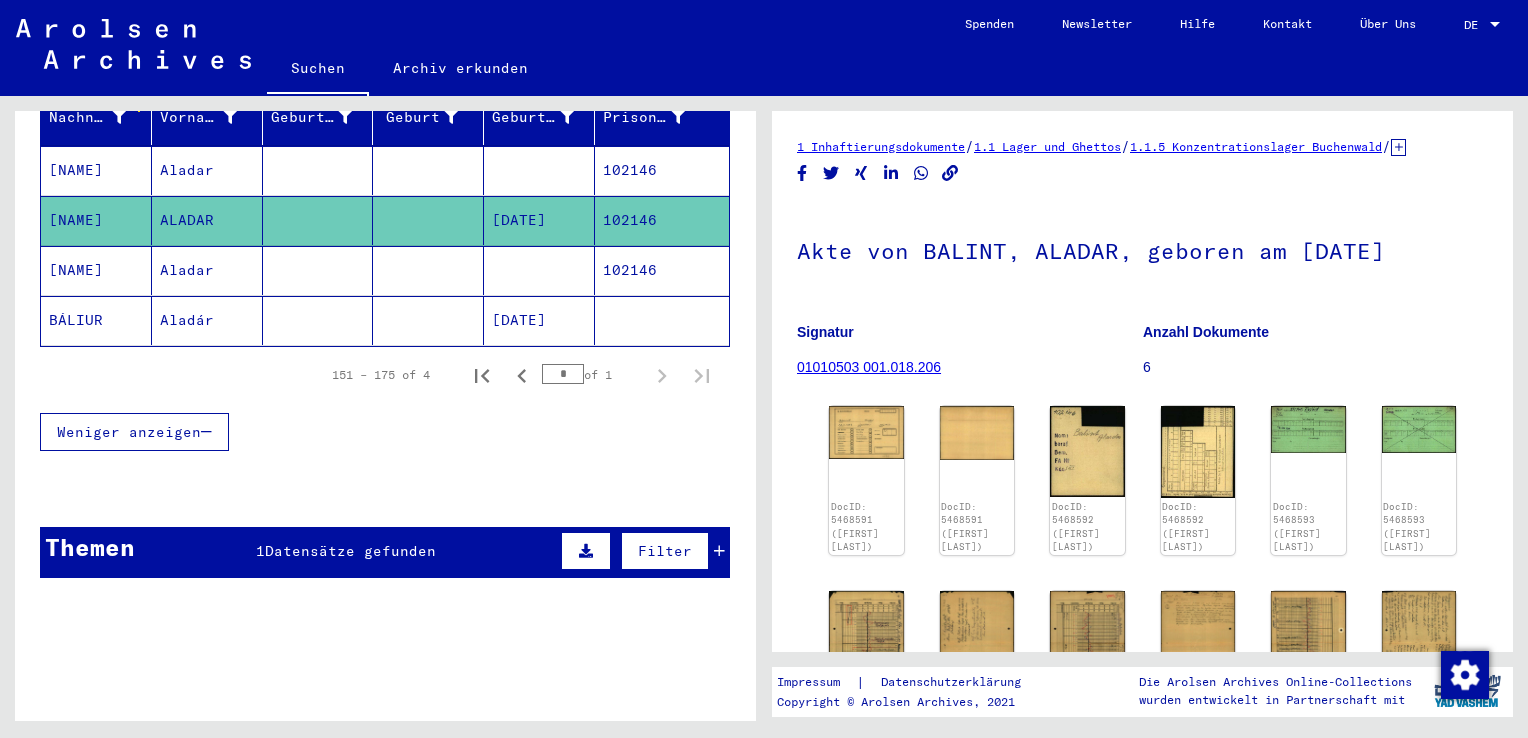 click at bounding box center [539, 320] 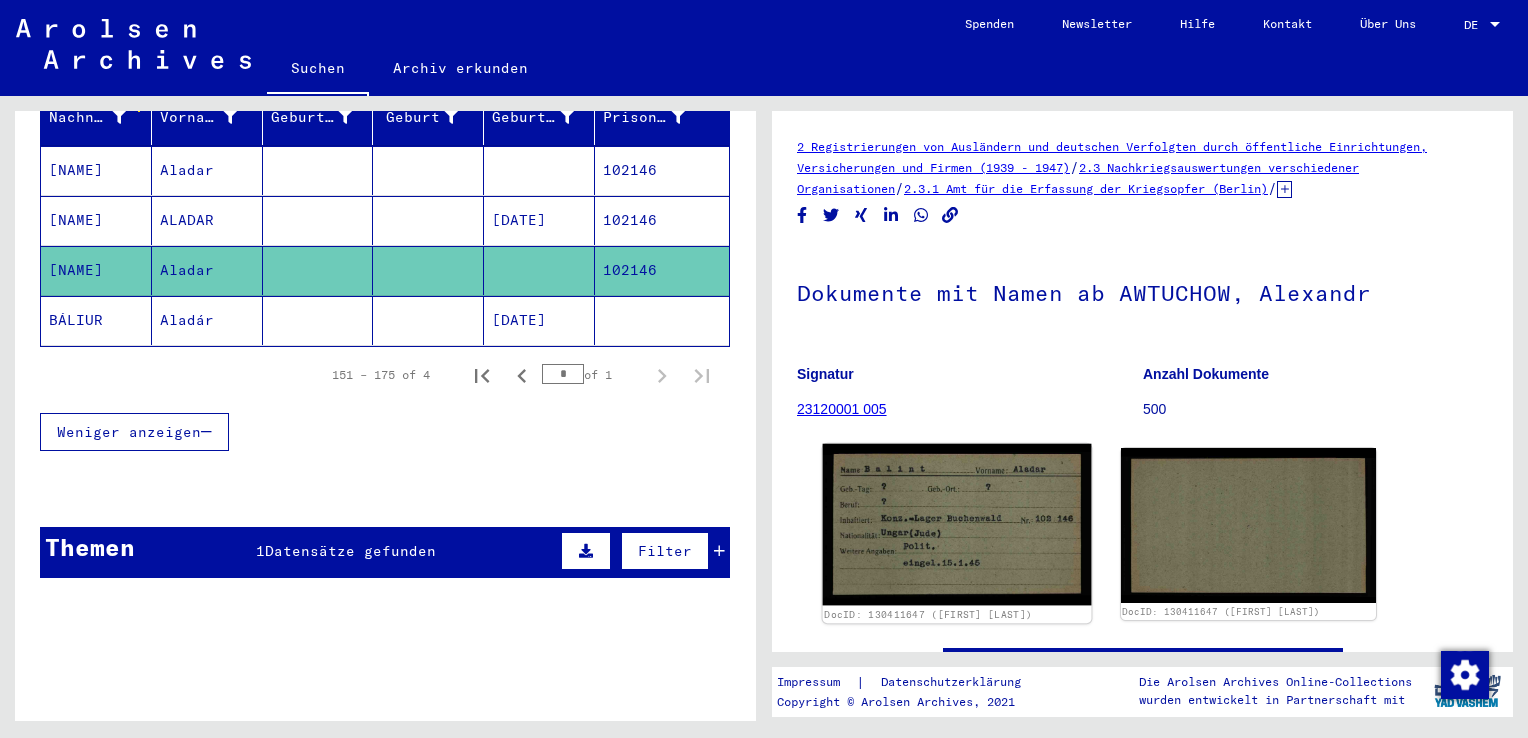 scroll, scrollTop: 0, scrollLeft: 0, axis: both 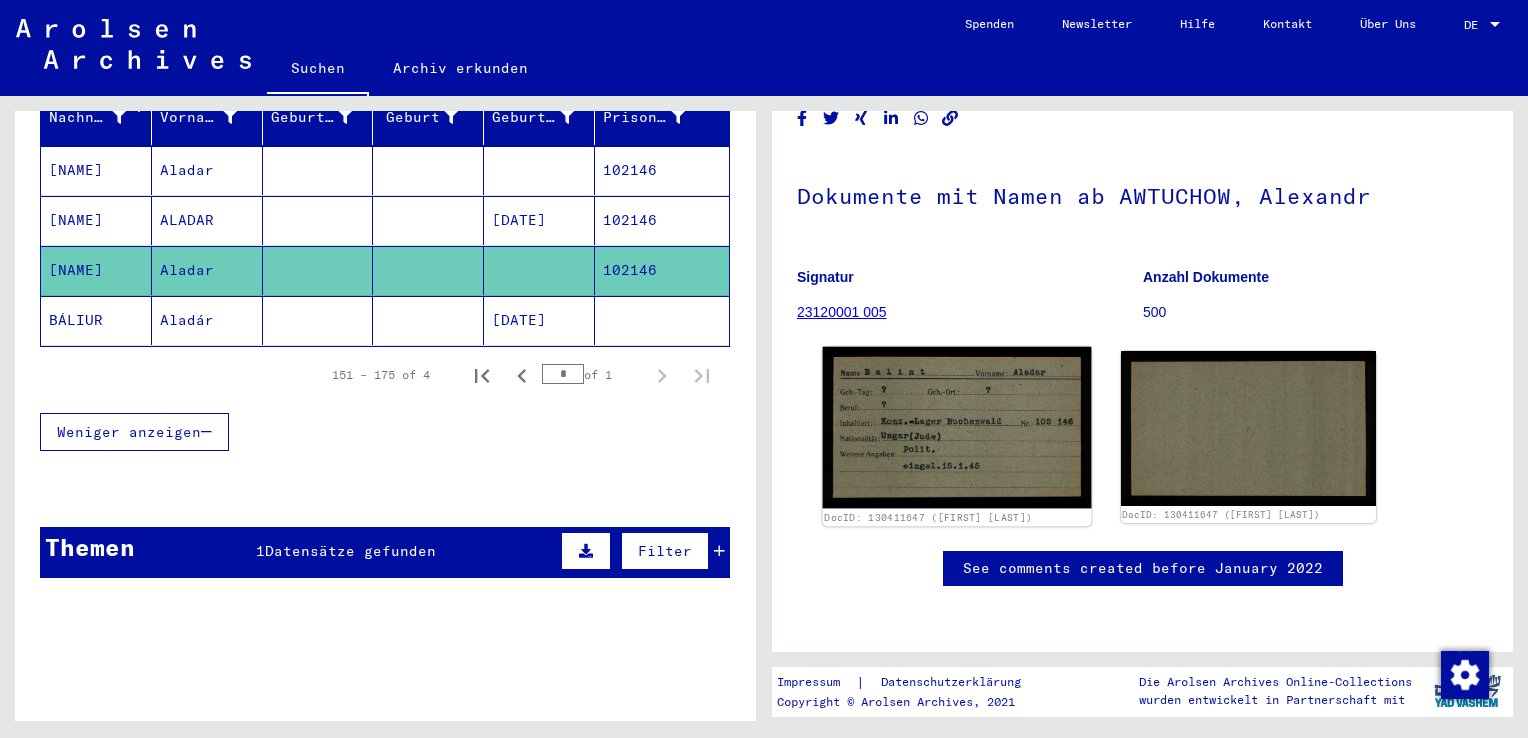 click 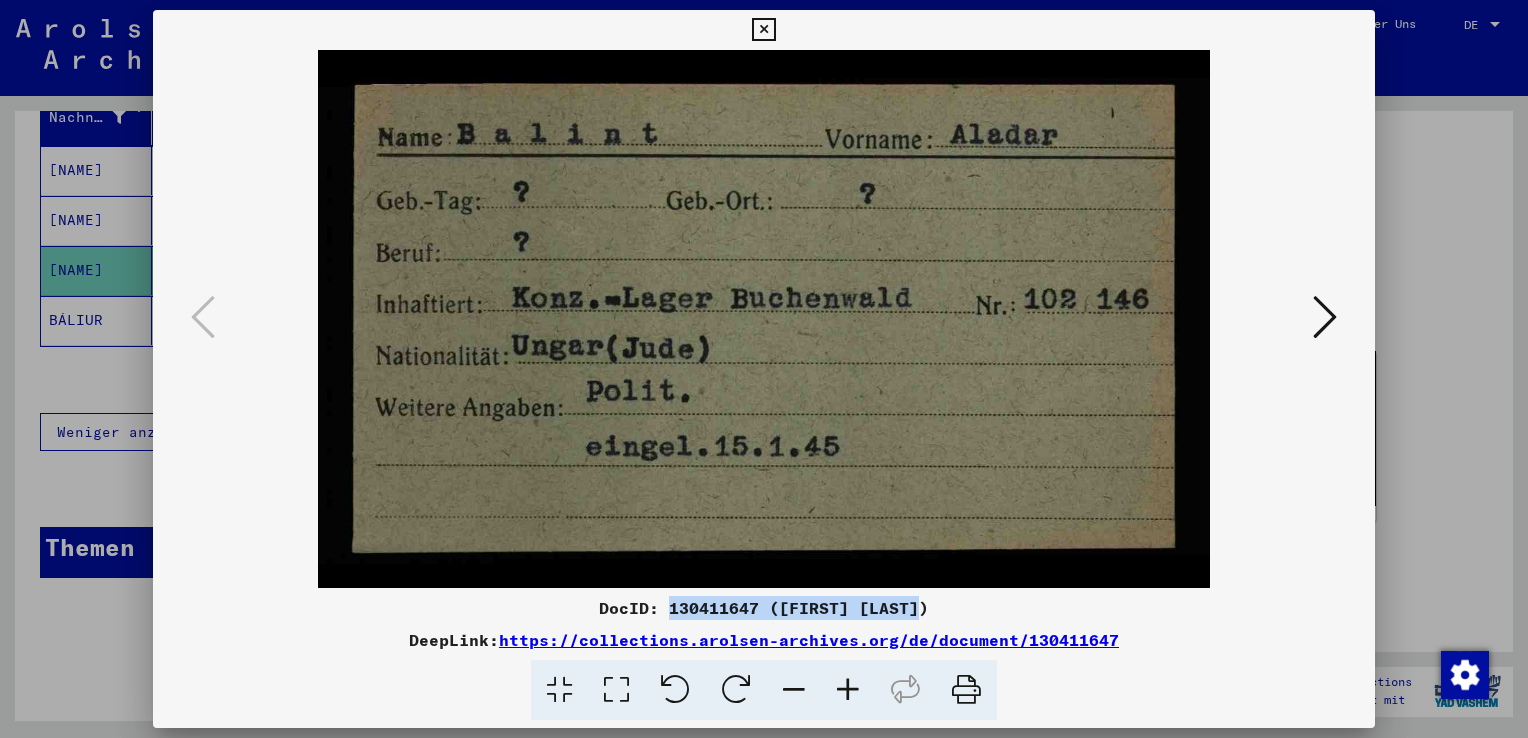 drag, startPoint x: 675, startPoint y: 611, endPoint x: 934, endPoint y: 617, distance: 259.0695 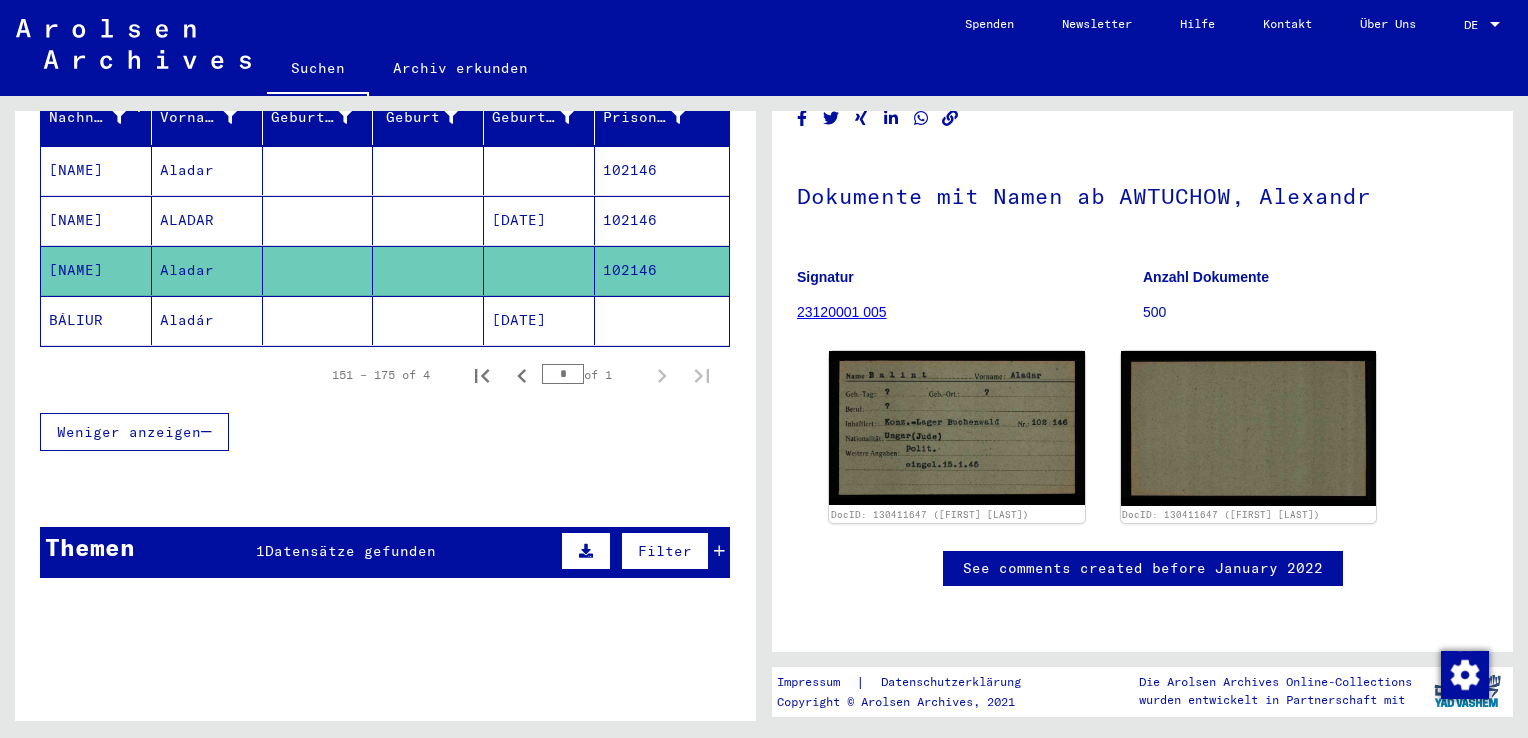 click on "102146" at bounding box center (662, 270) 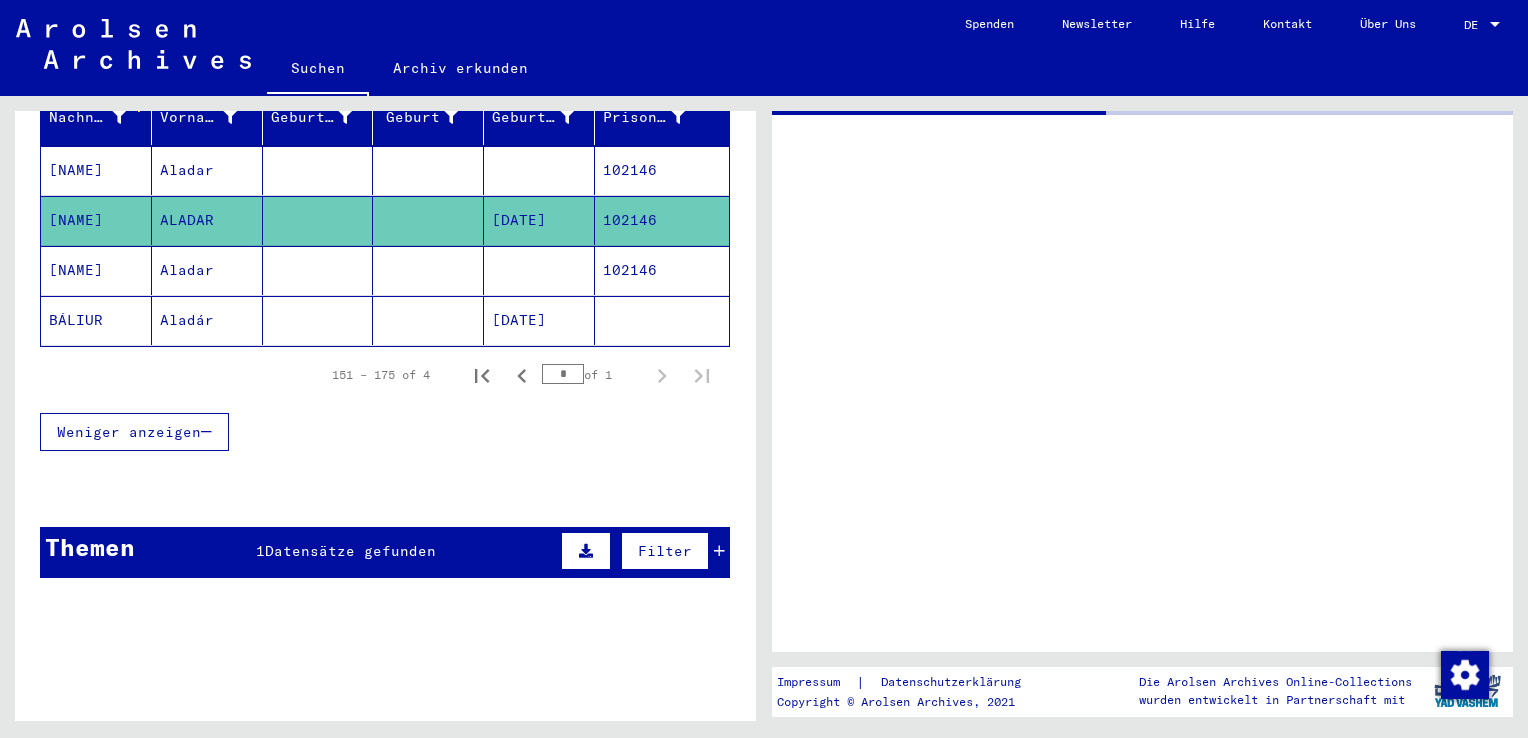 click on "102146" at bounding box center [662, 220] 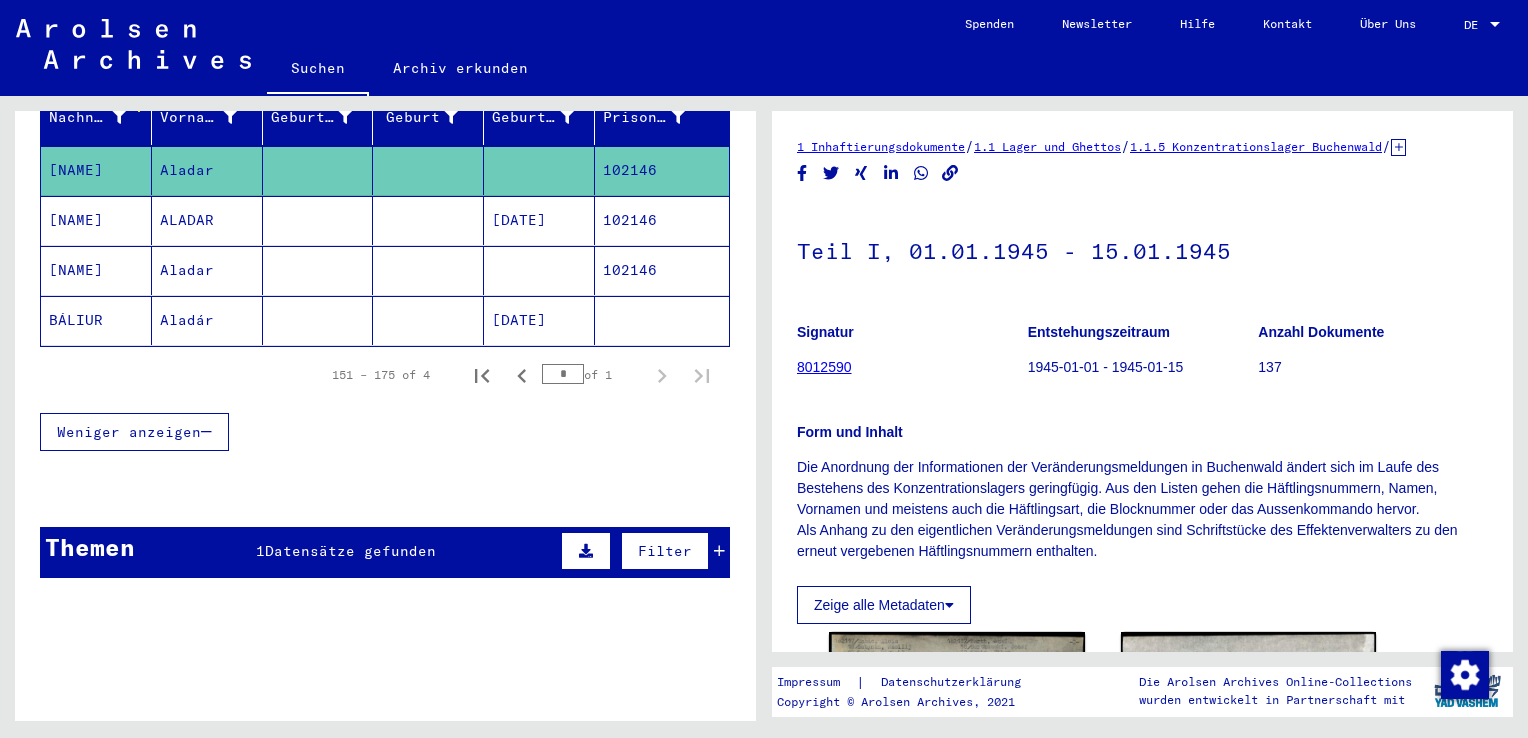 scroll, scrollTop: 0, scrollLeft: 0, axis: both 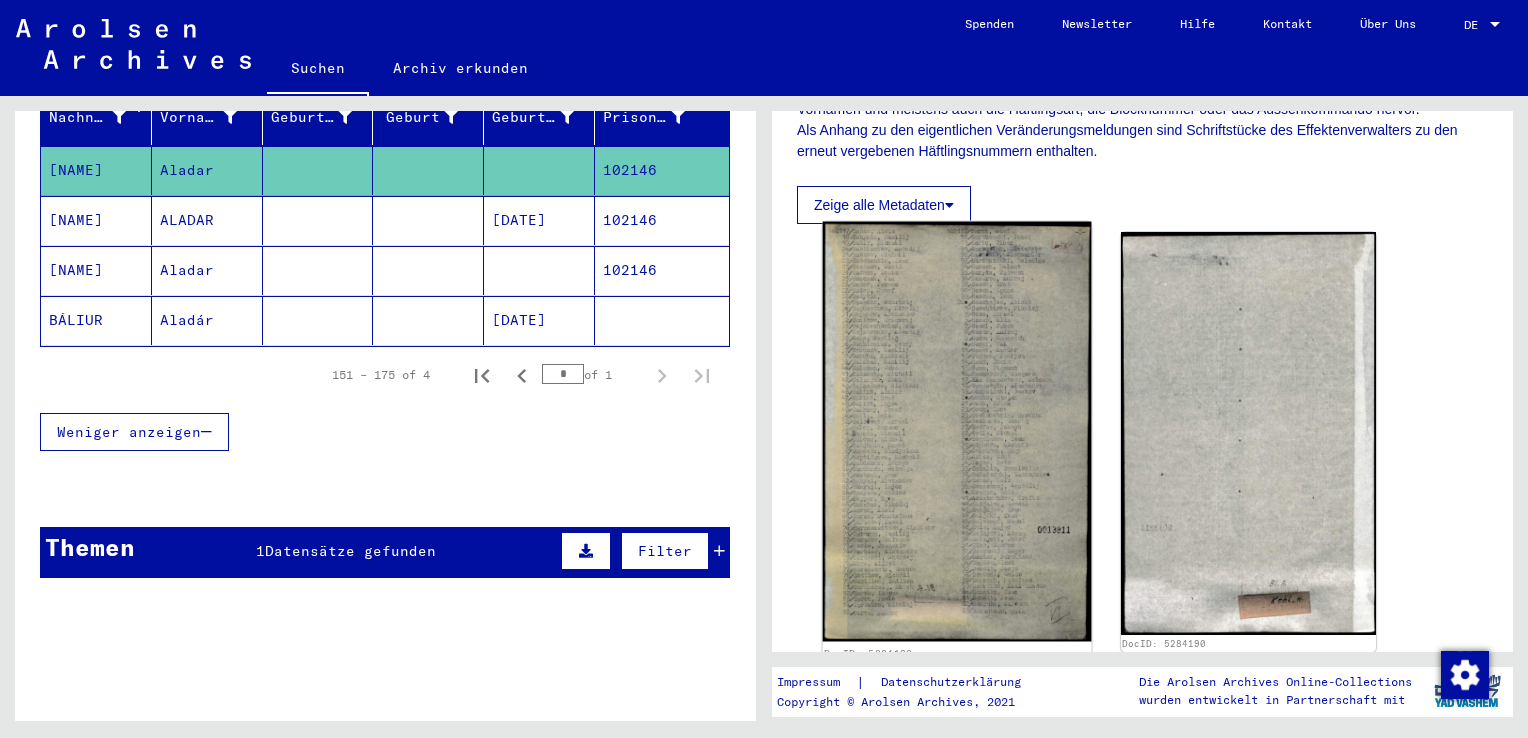 click 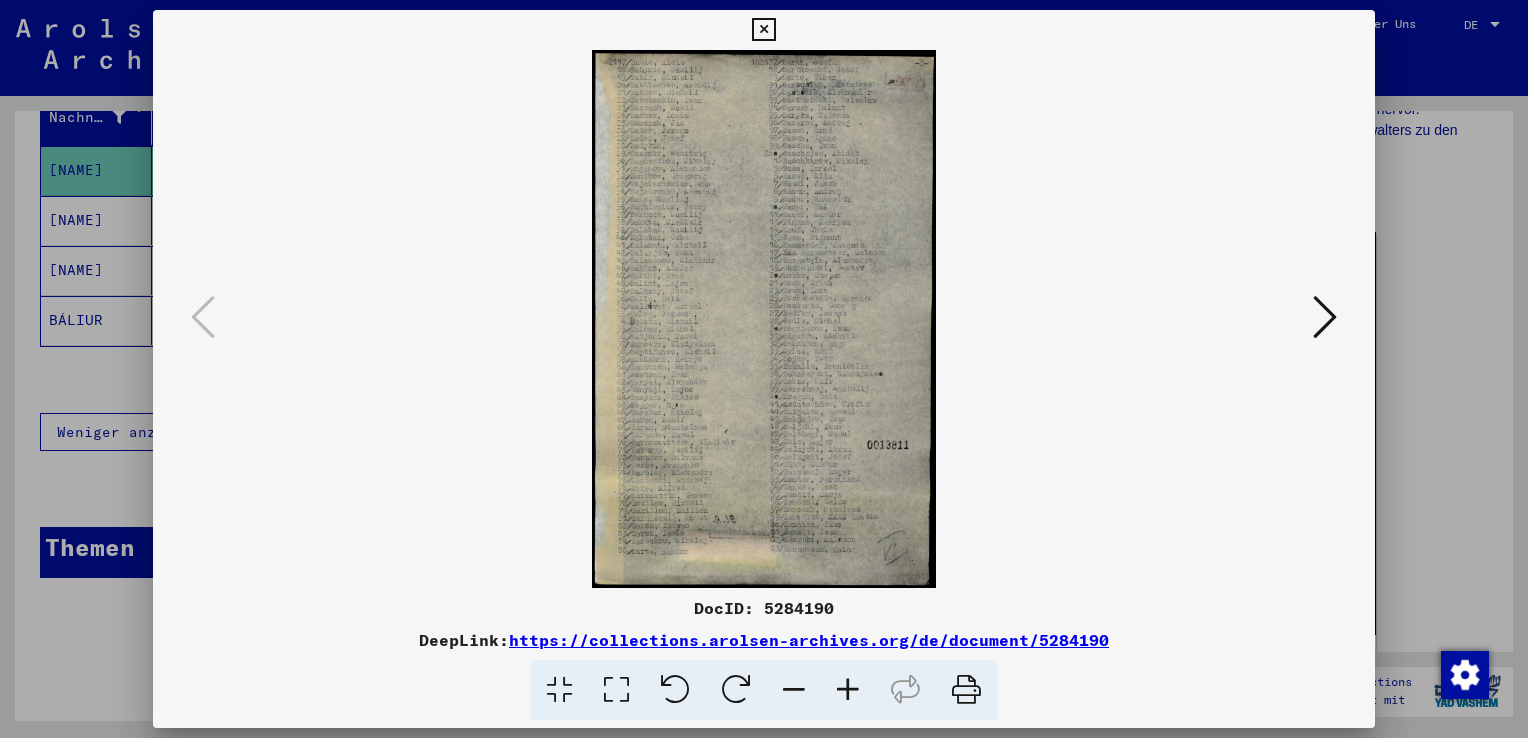 click at bounding box center [848, 690] 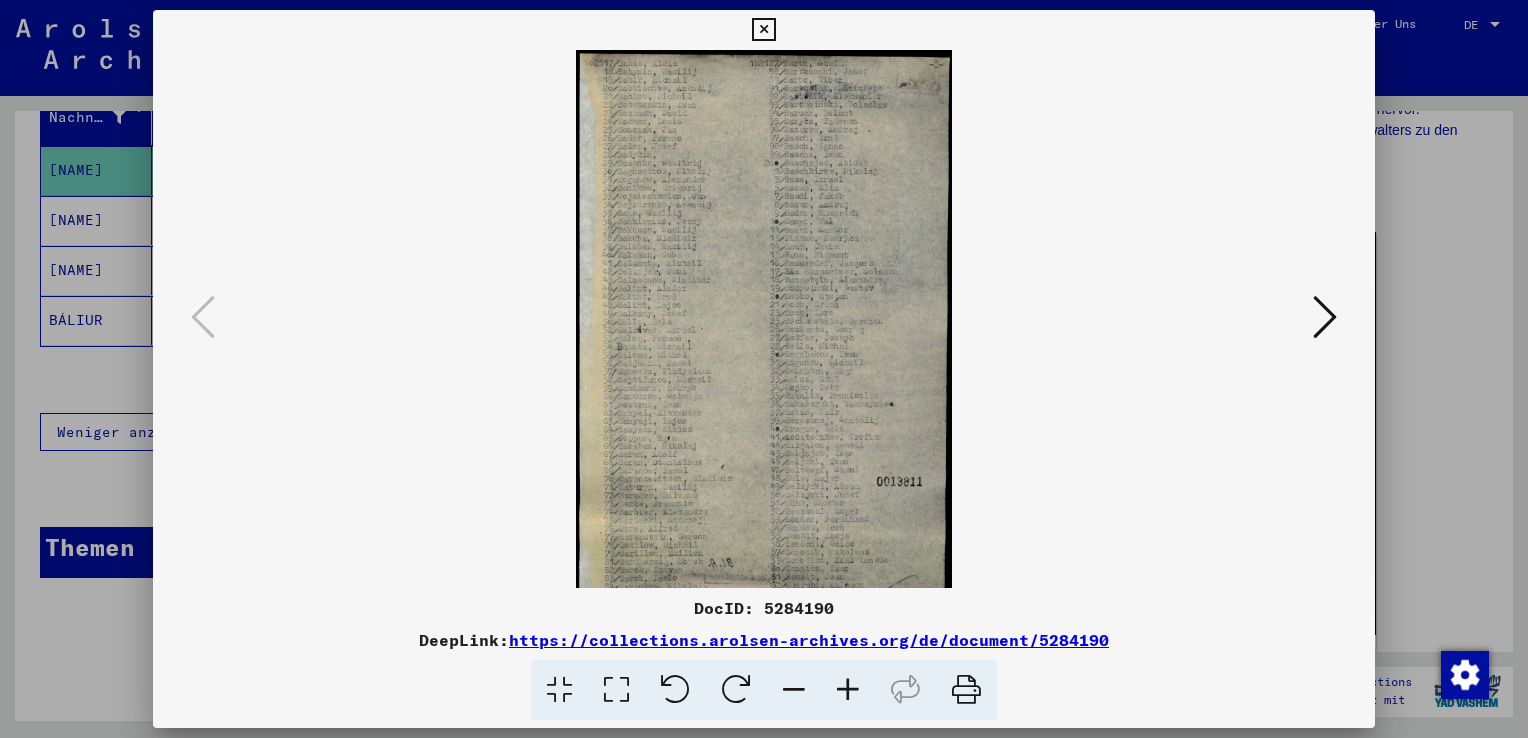 click at bounding box center [848, 690] 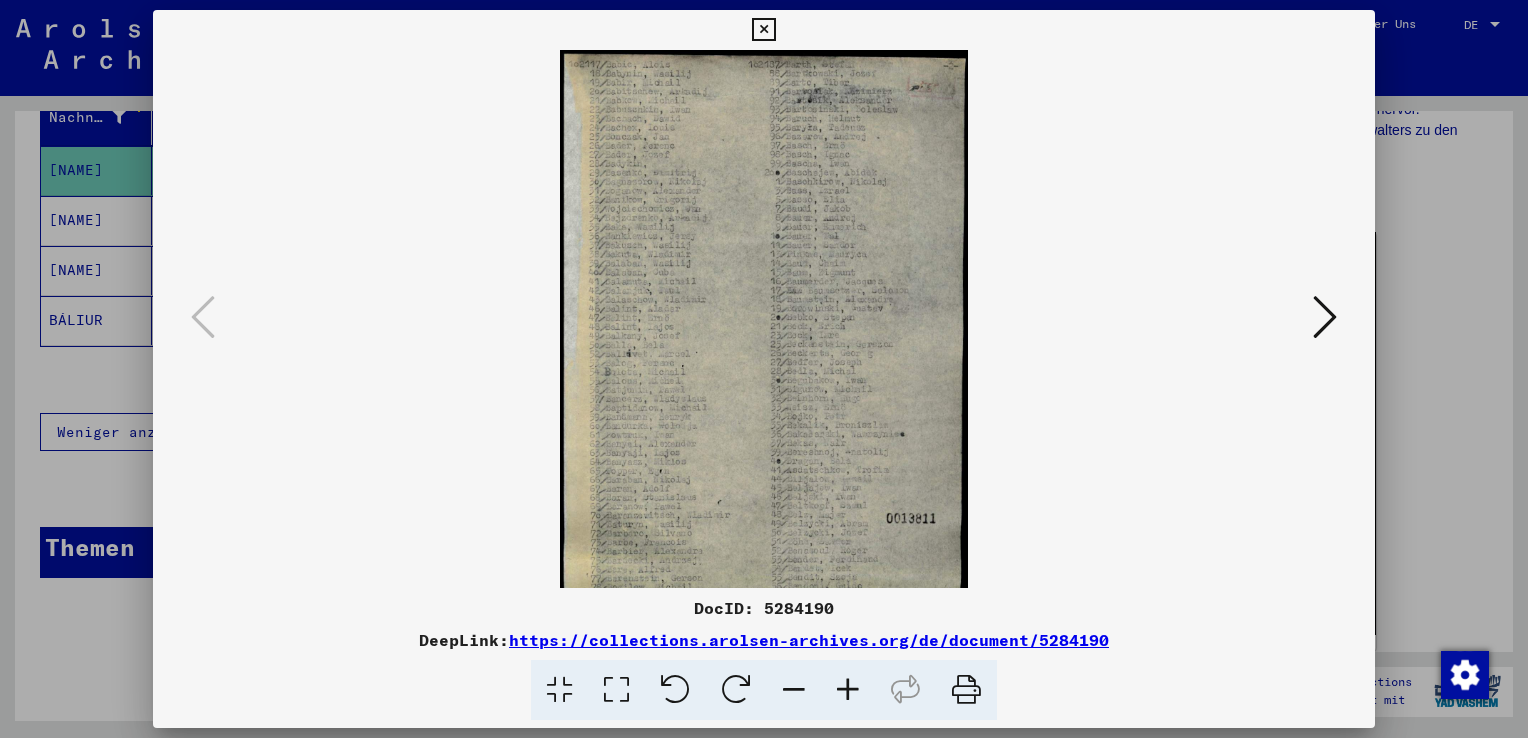 click at bounding box center (848, 690) 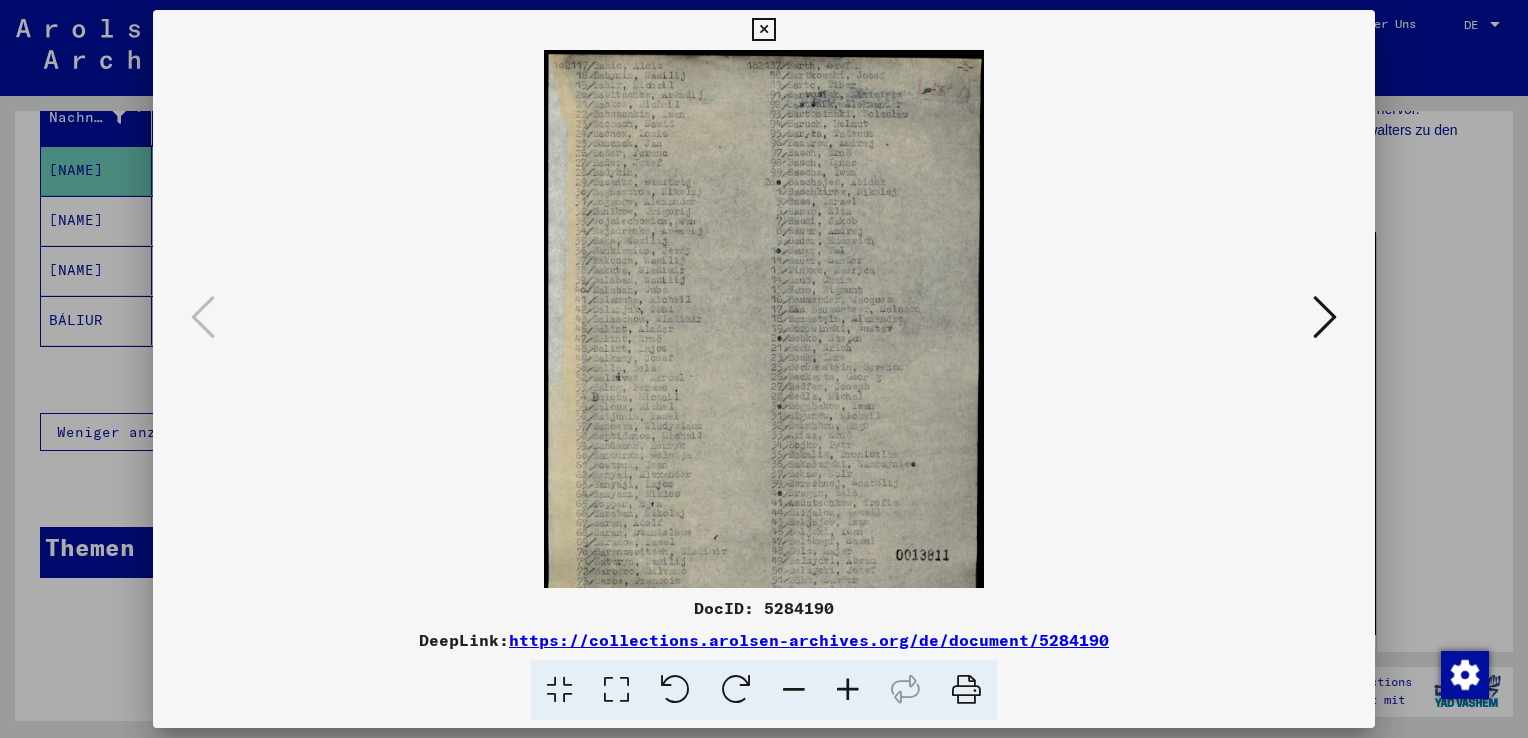 click at bounding box center [848, 690] 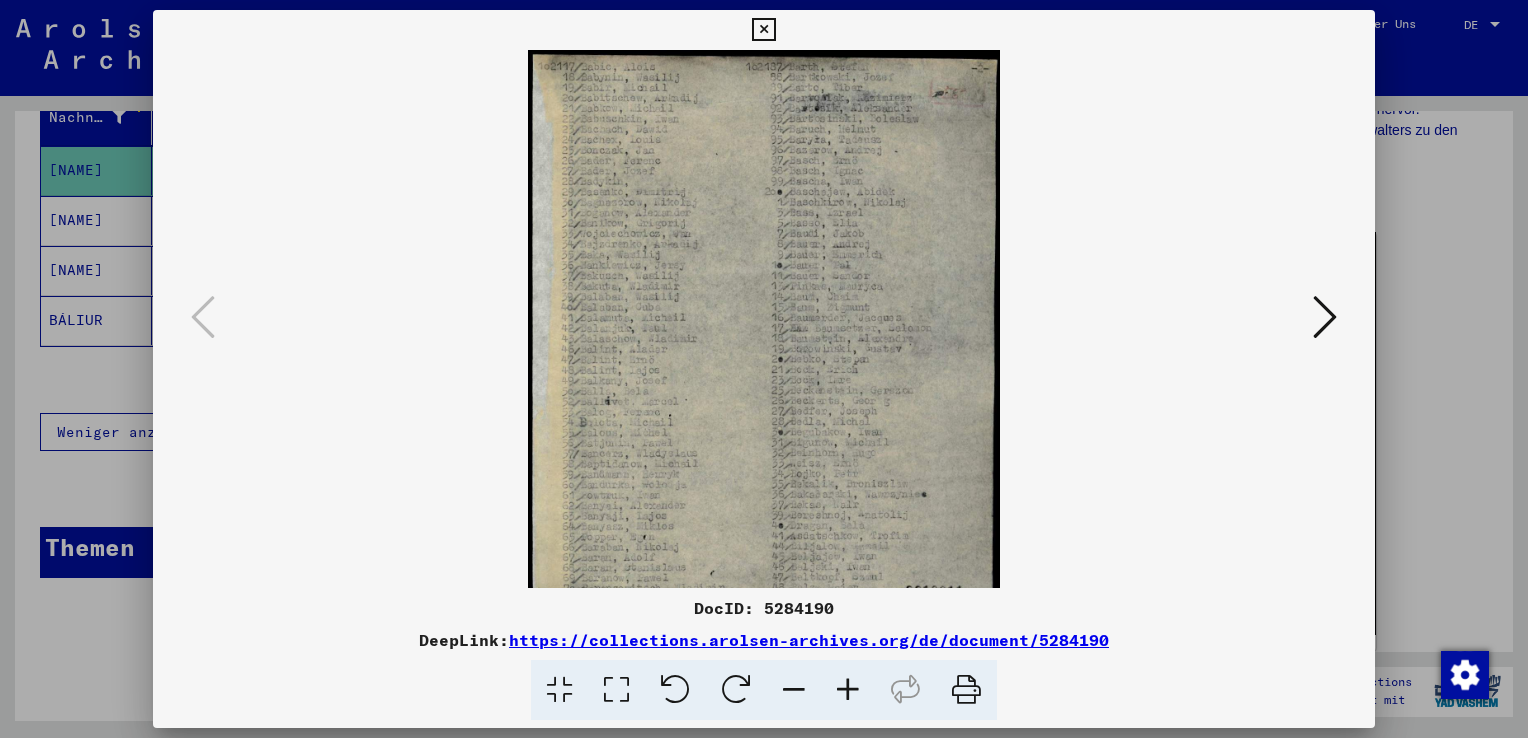 click at bounding box center [848, 690] 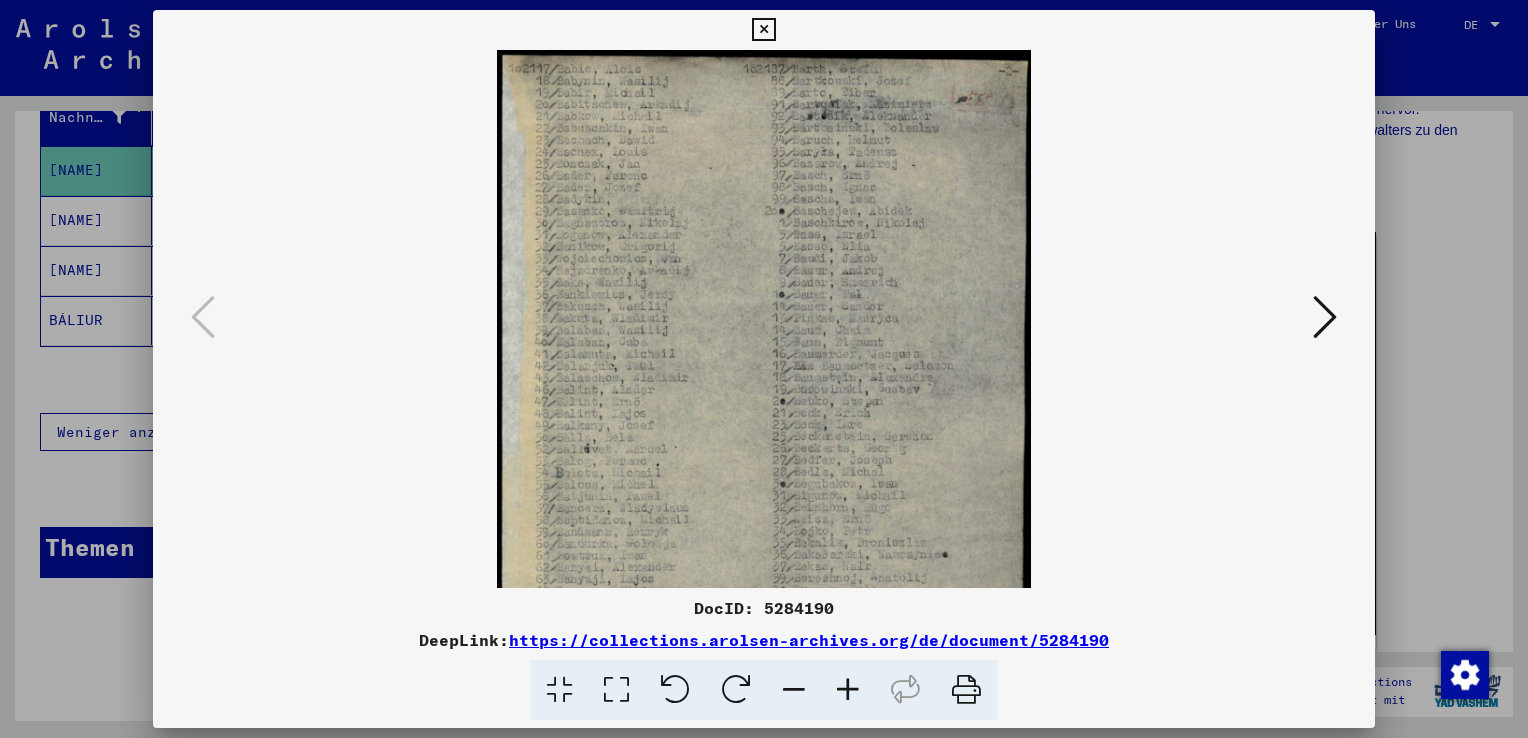 click at bounding box center (763, 30) 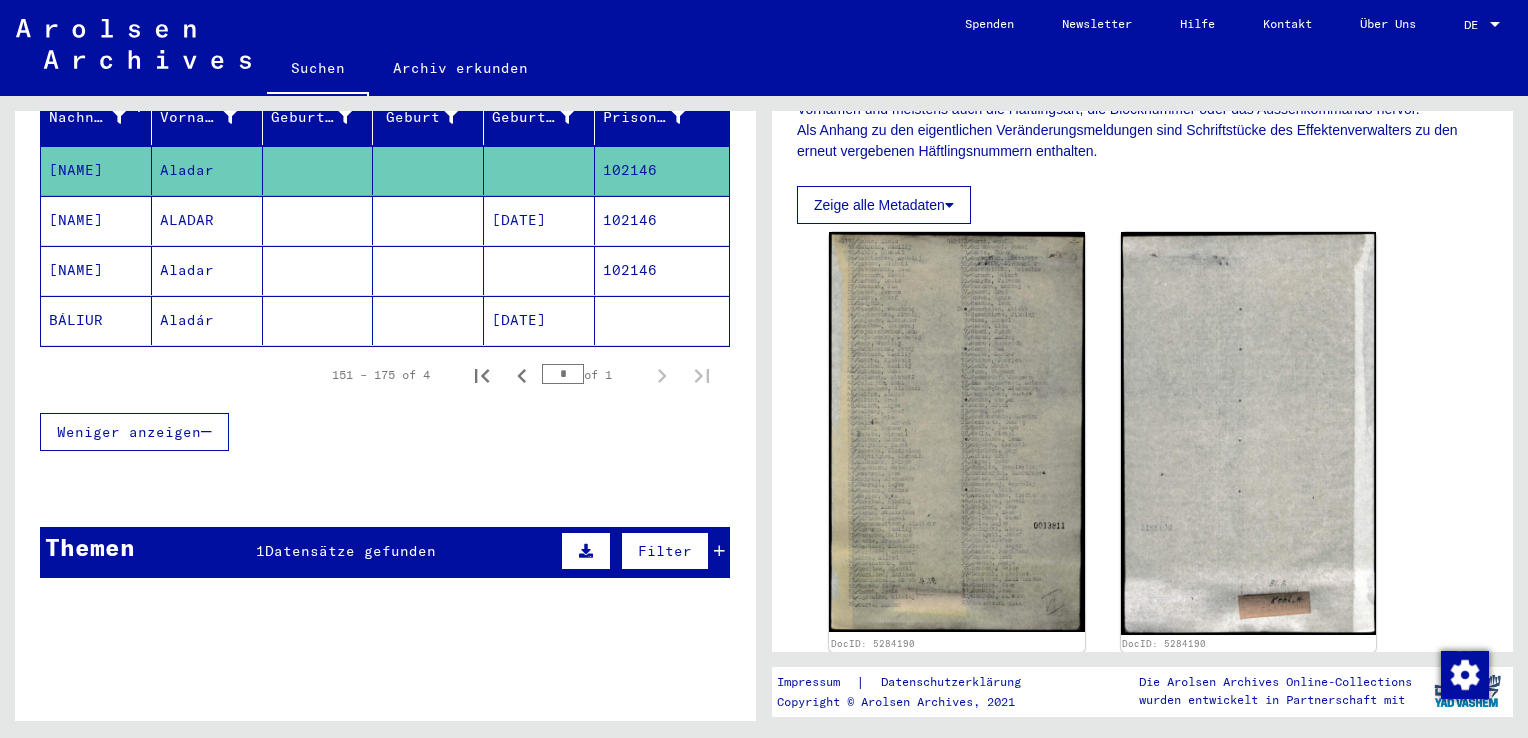 click at bounding box center (539, 320) 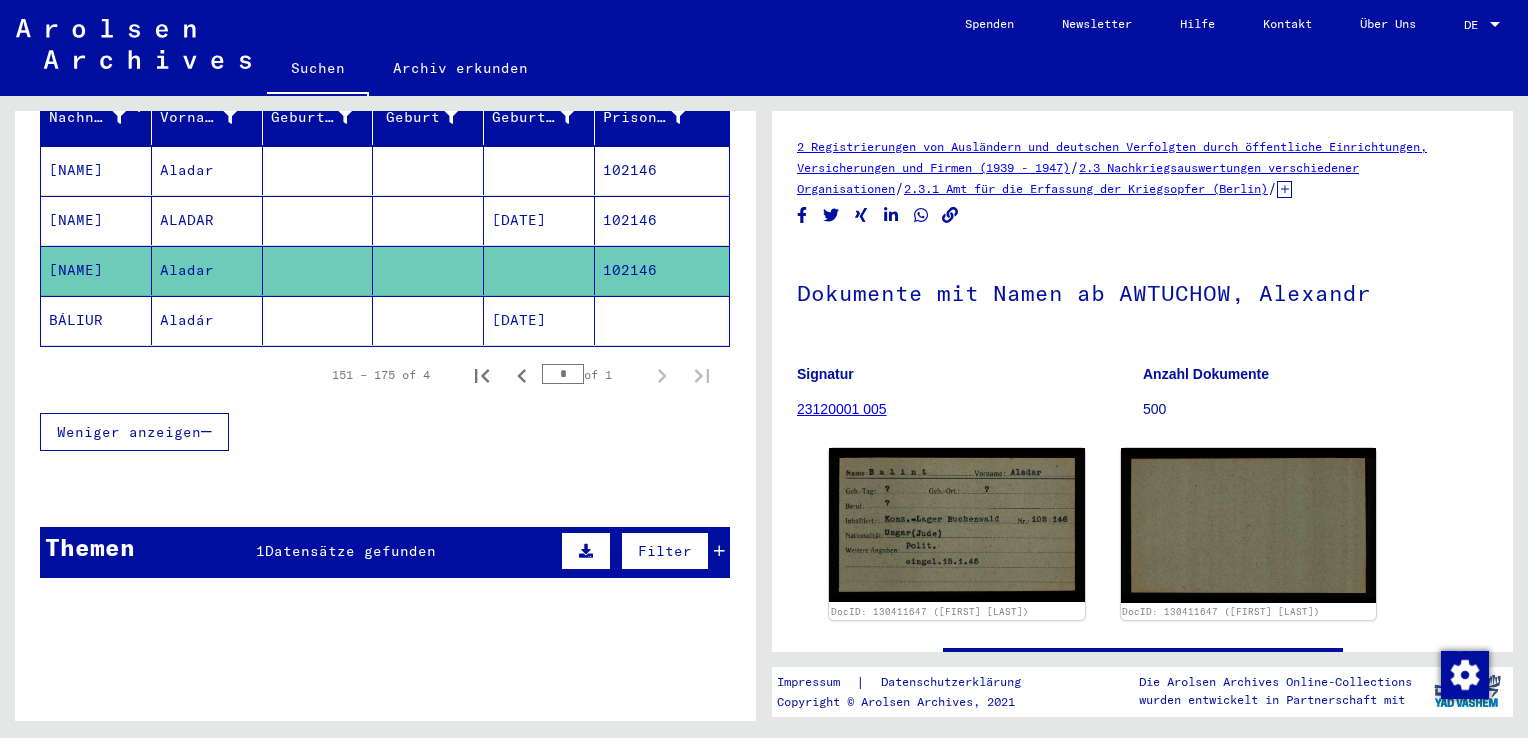 scroll, scrollTop: 0, scrollLeft: 0, axis: both 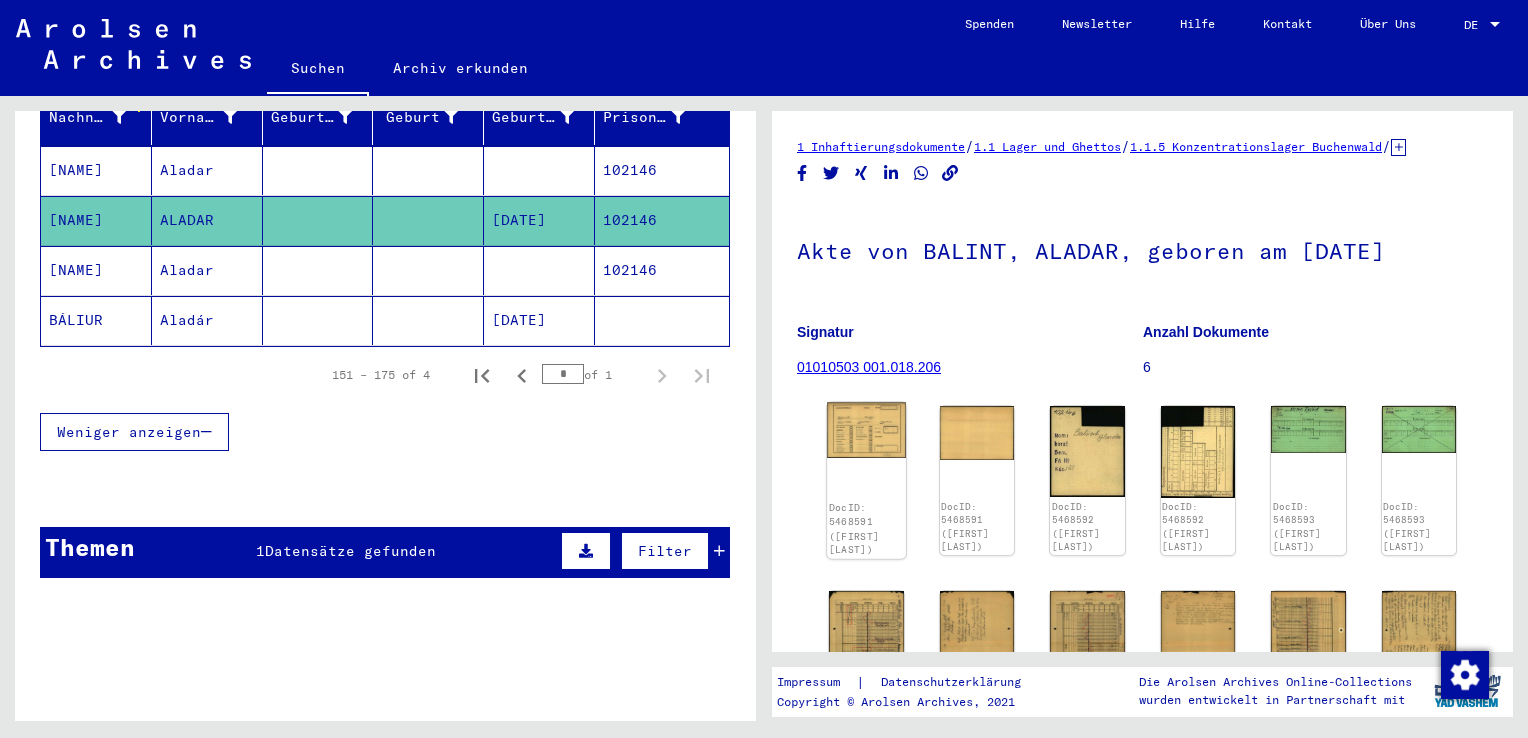 click 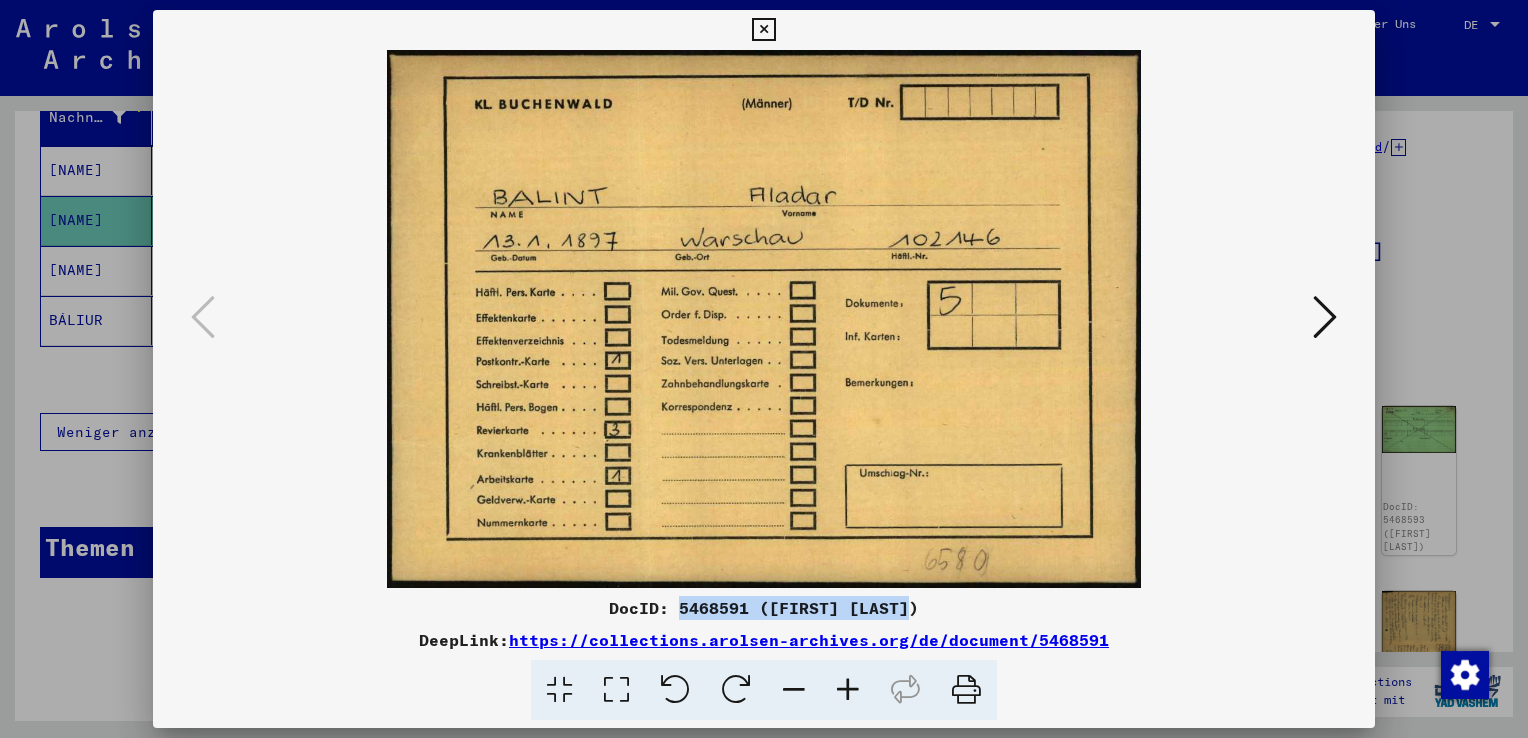 drag, startPoint x: 686, startPoint y: 611, endPoint x: 946, endPoint y: 605, distance: 260.0692 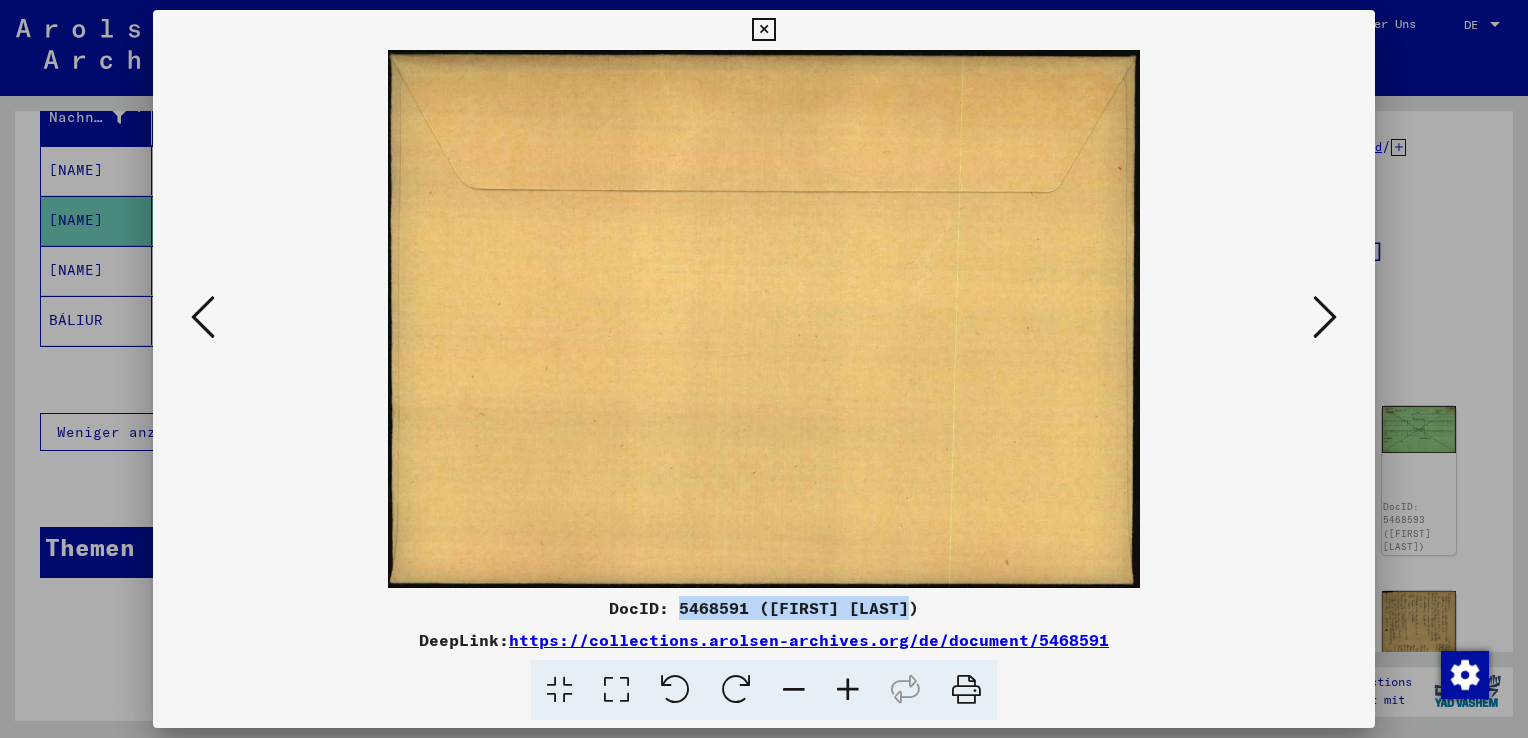 click at bounding box center (1325, 317) 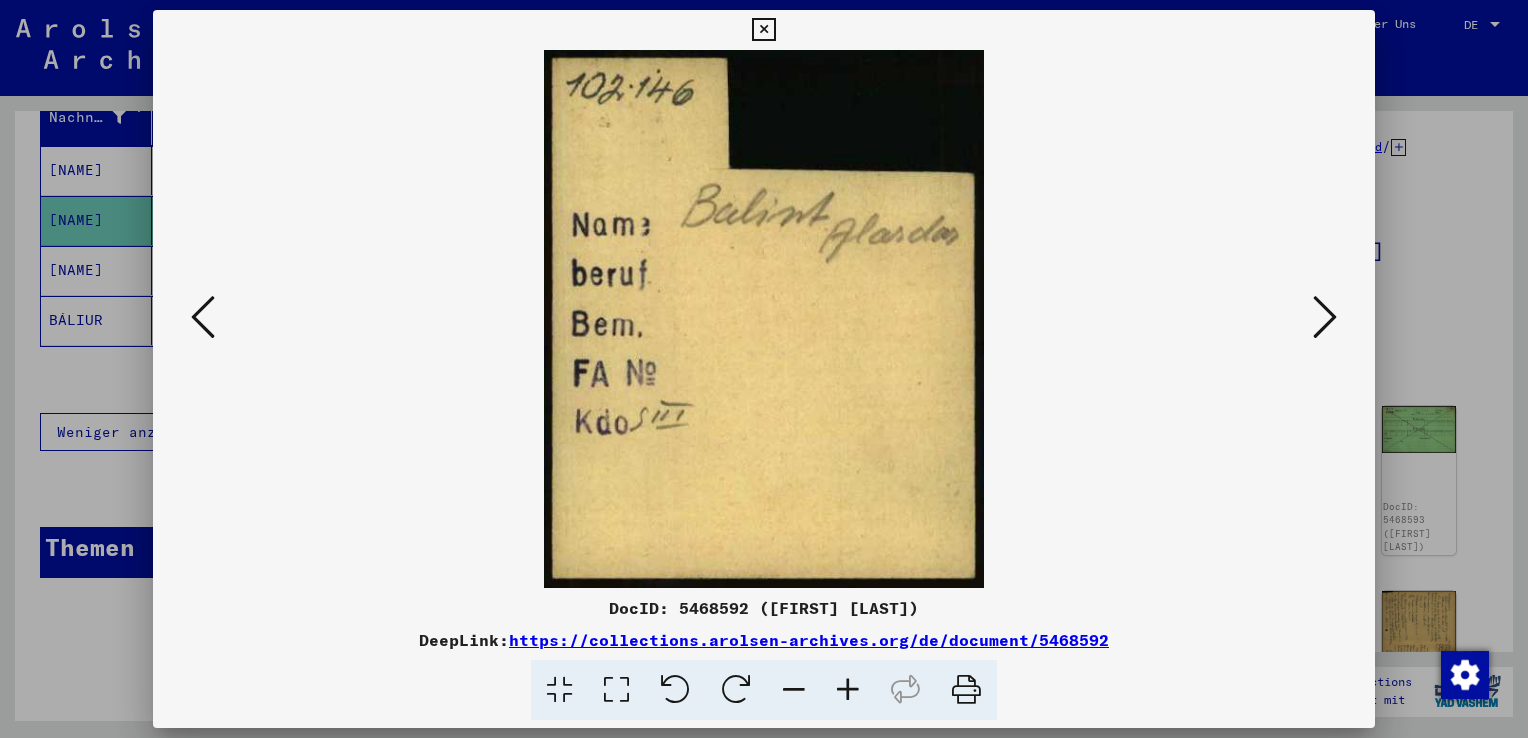 click at bounding box center [1325, 317] 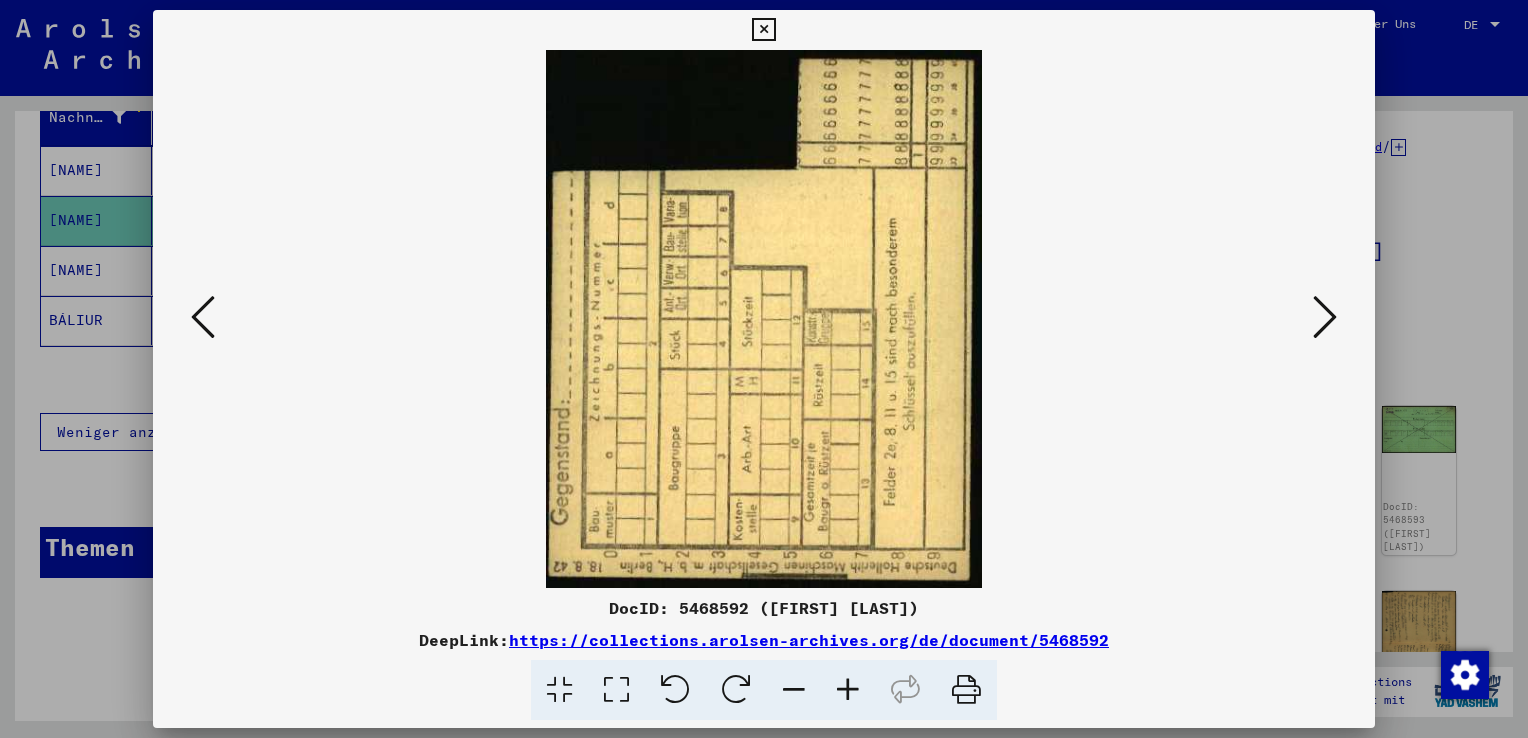 click at bounding box center (1325, 317) 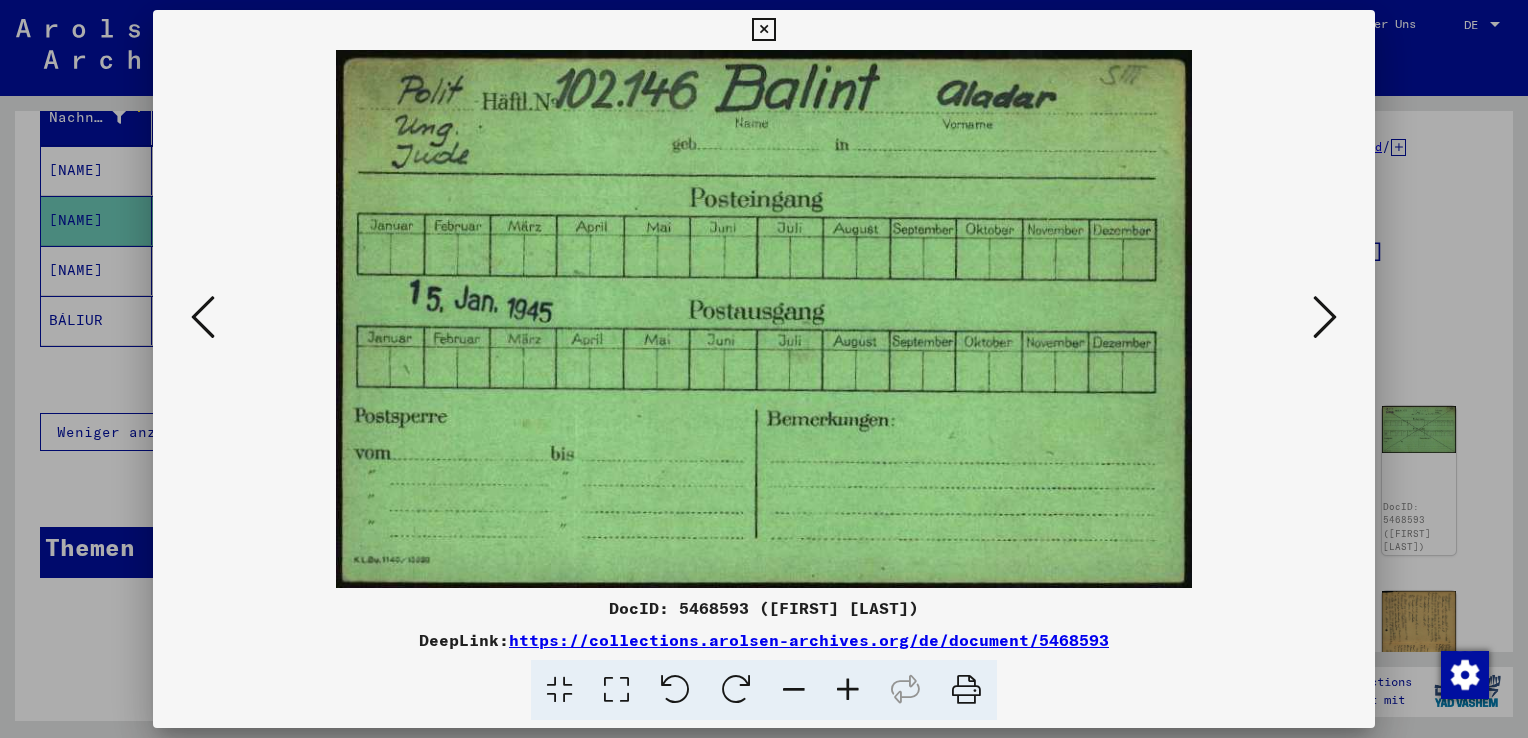 click at bounding box center [764, 319] 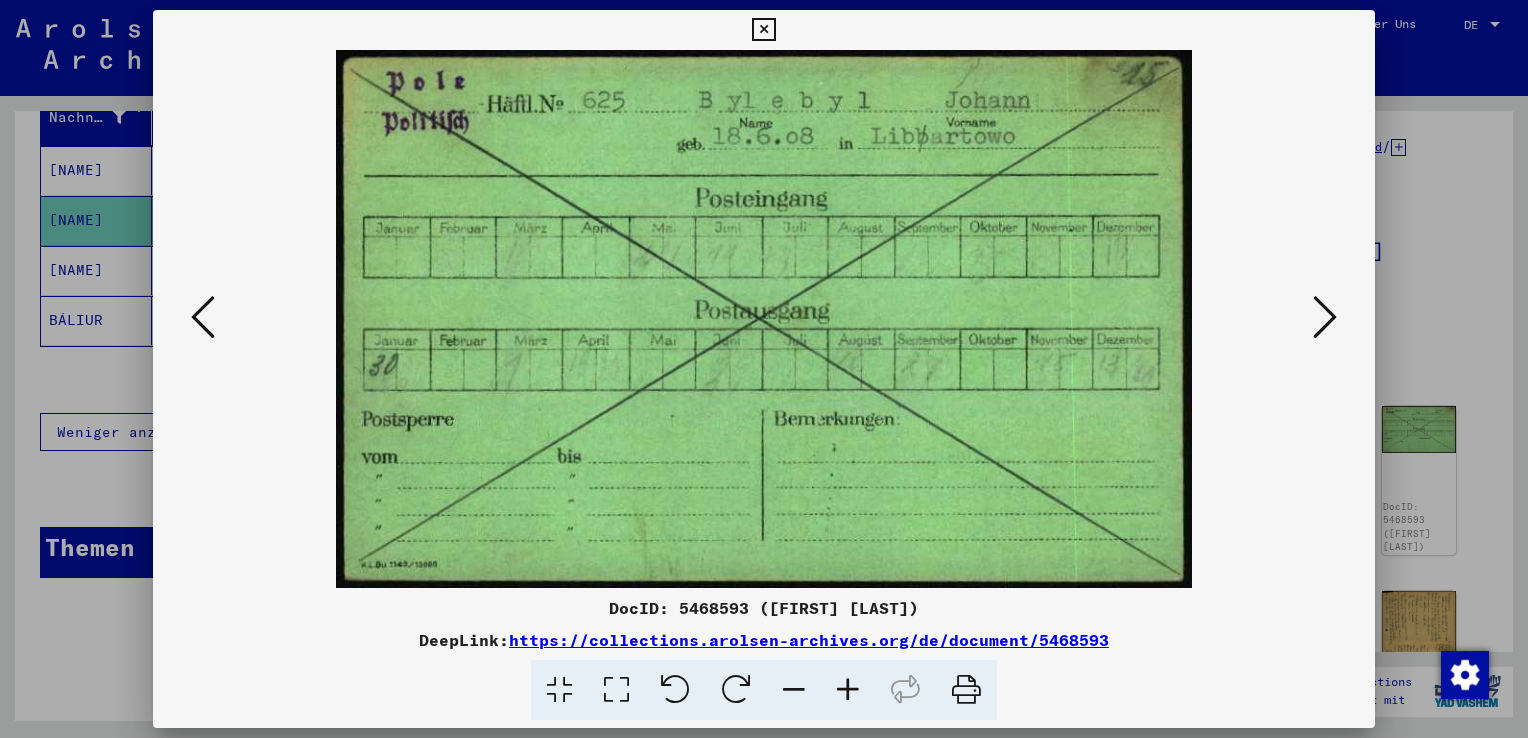 click at bounding box center [1325, 317] 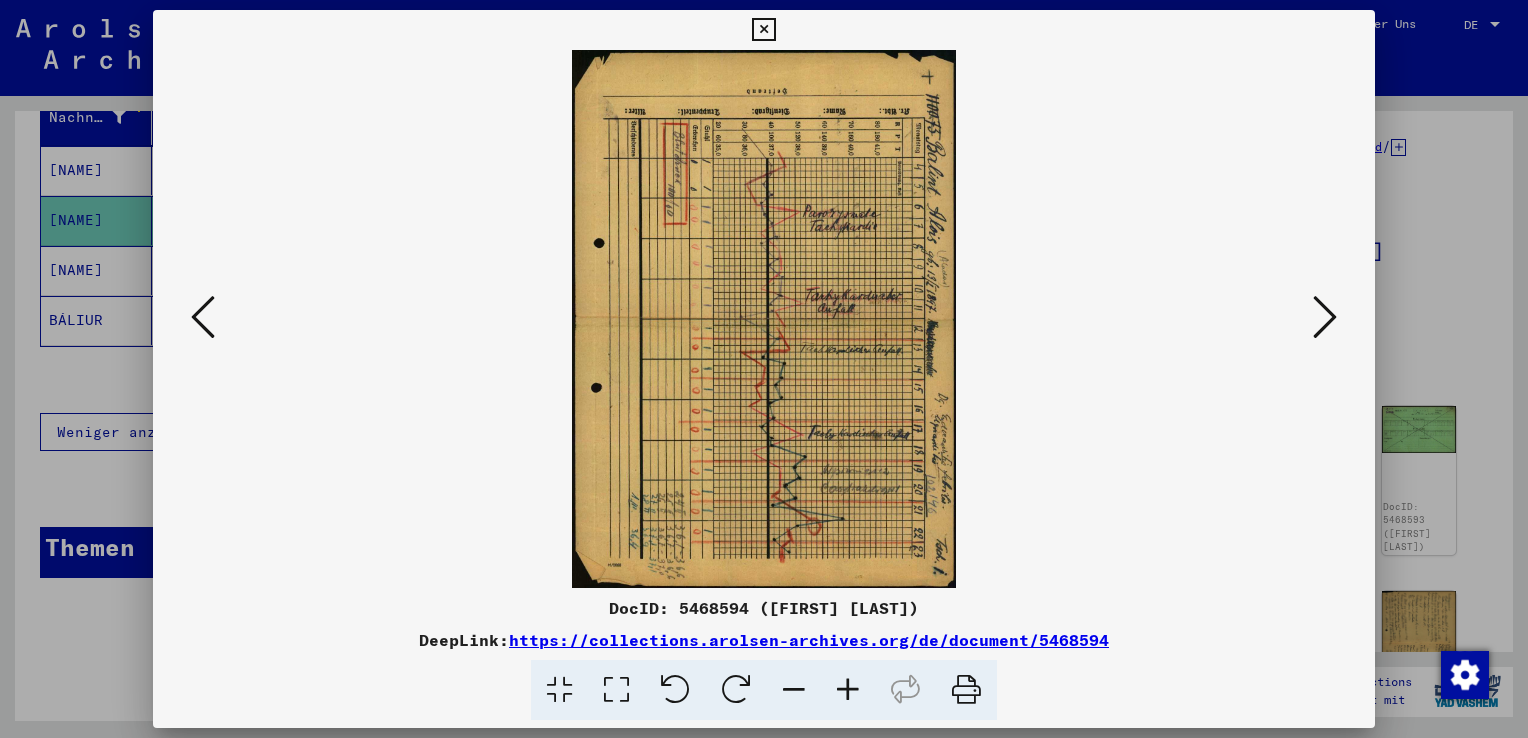 click at bounding box center (1325, 317) 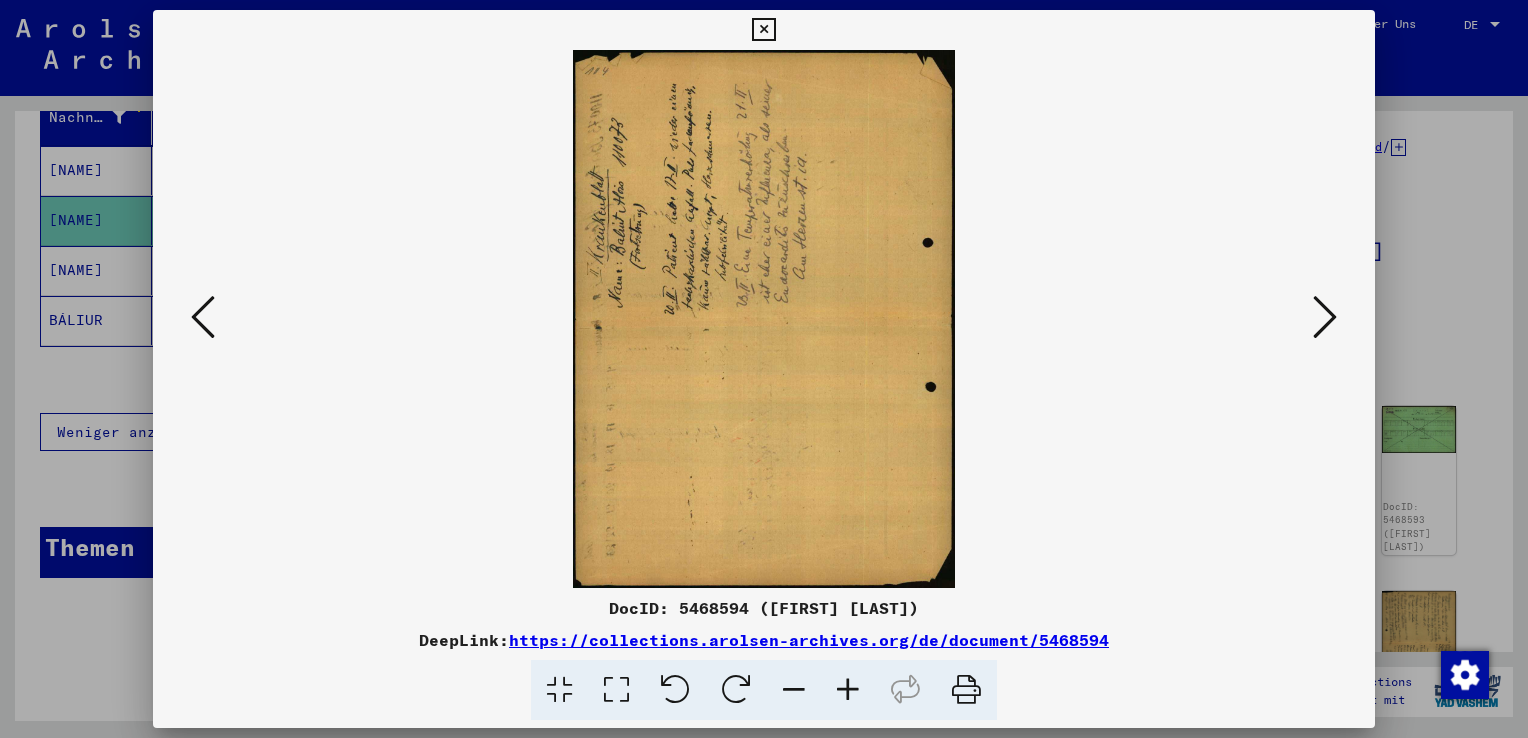 click at bounding box center [1325, 317] 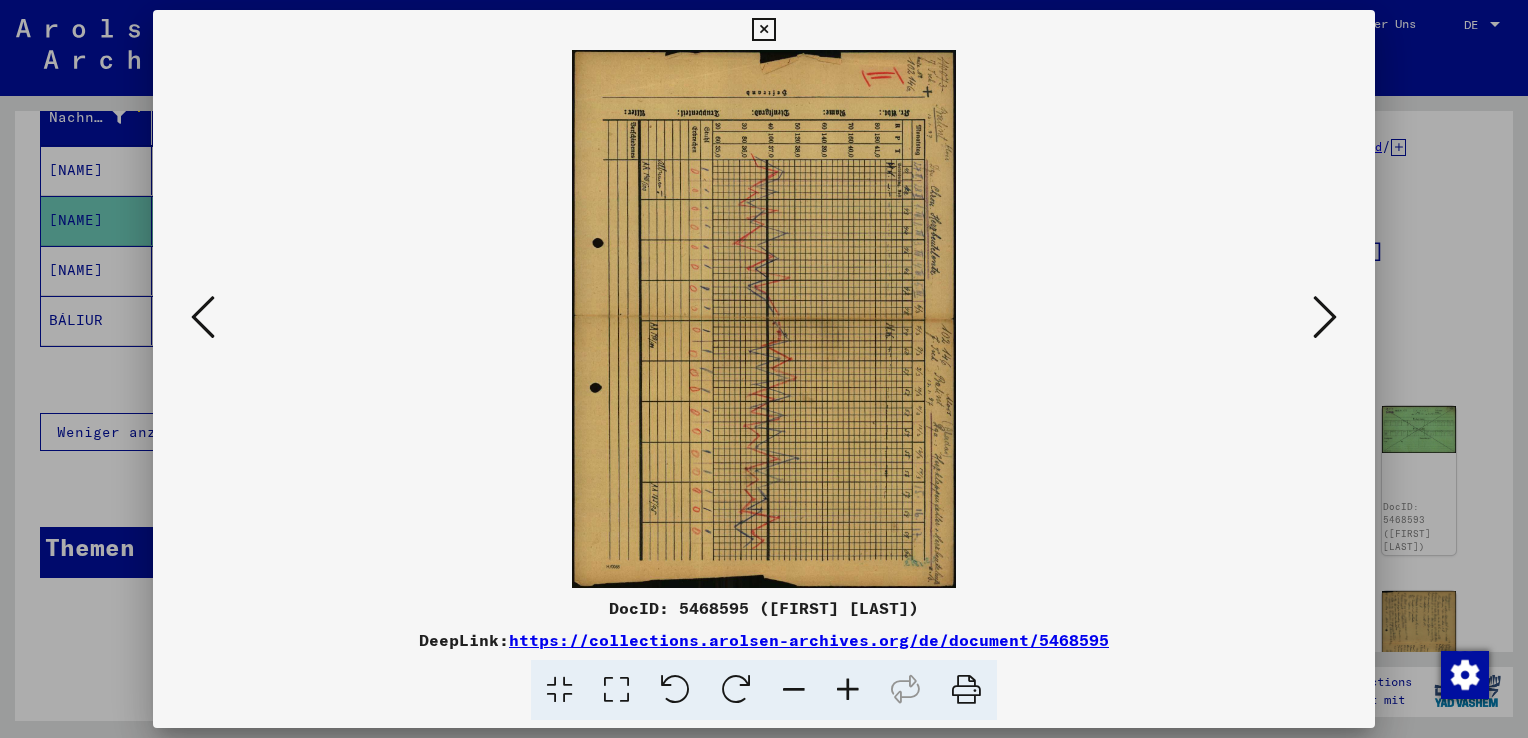 click at bounding box center [1325, 317] 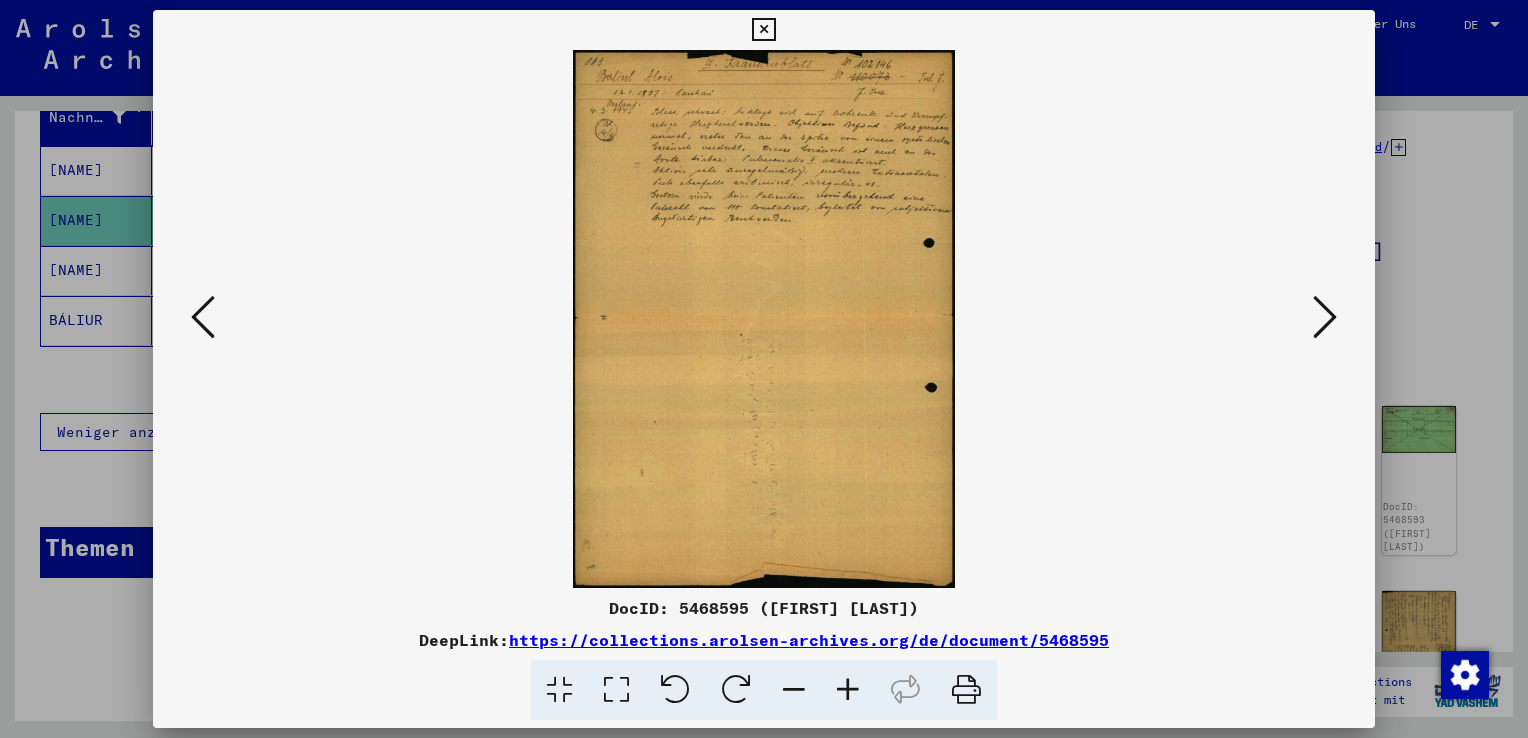 click at bounding box center [1325, 317] 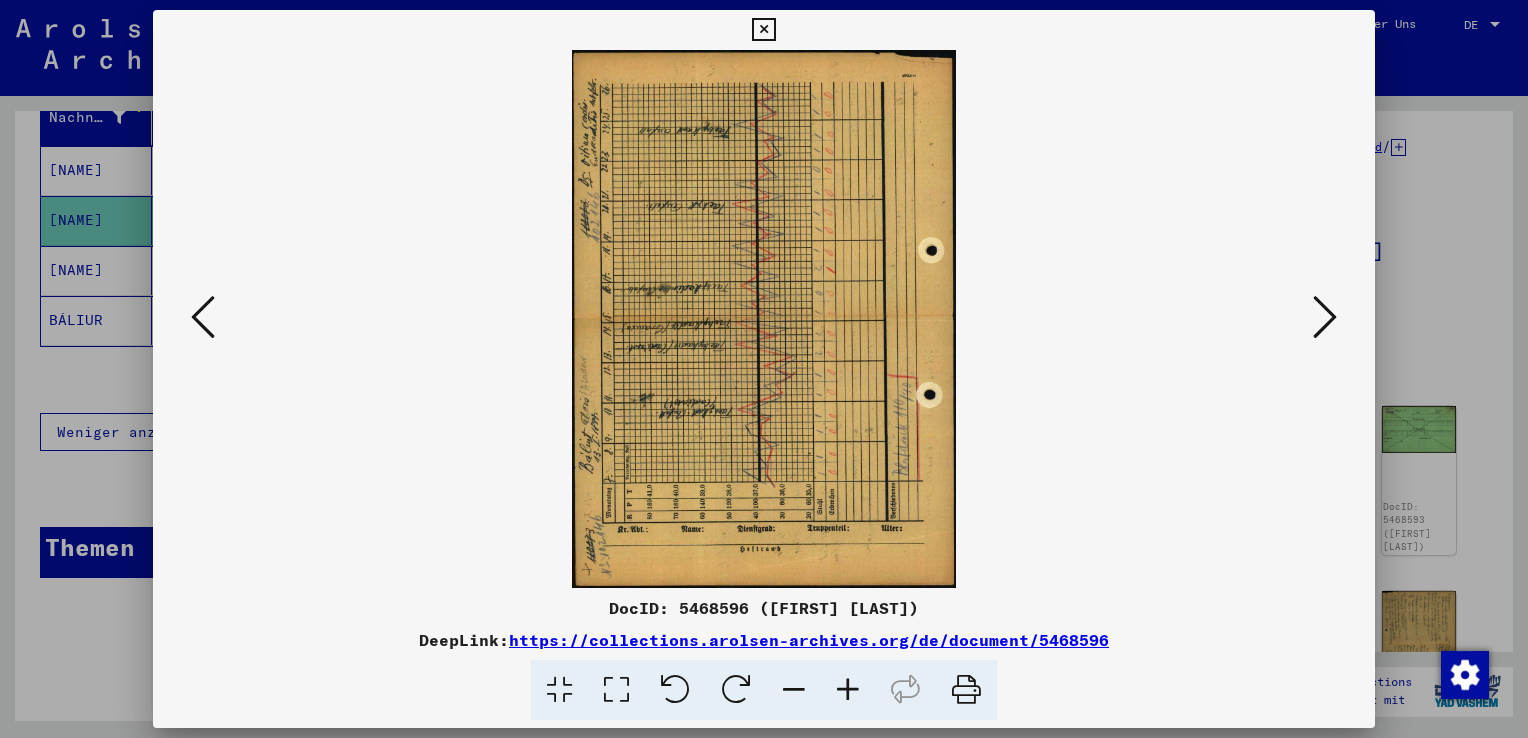 click at bounding box center (1325, 317) 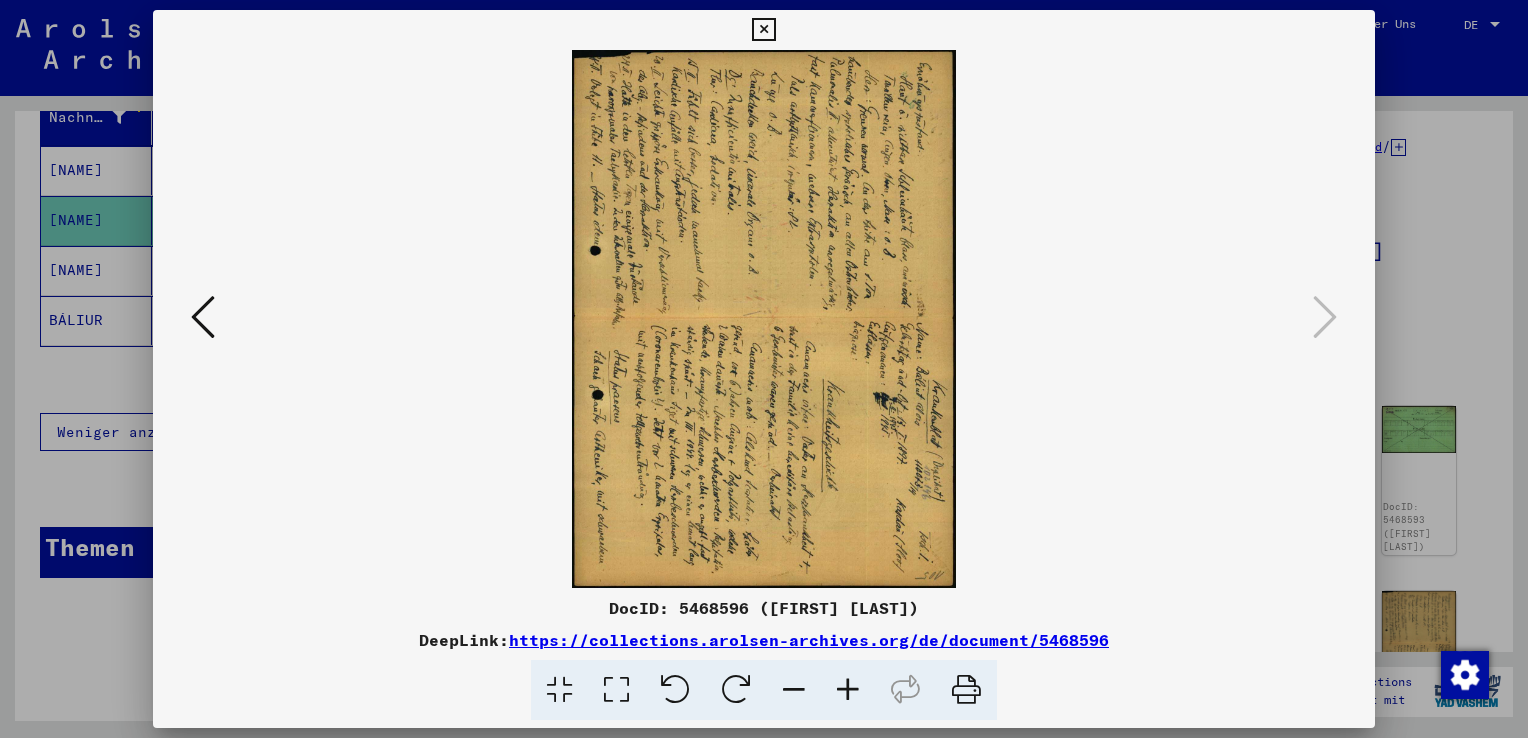 click at bounding box center [763, 30] 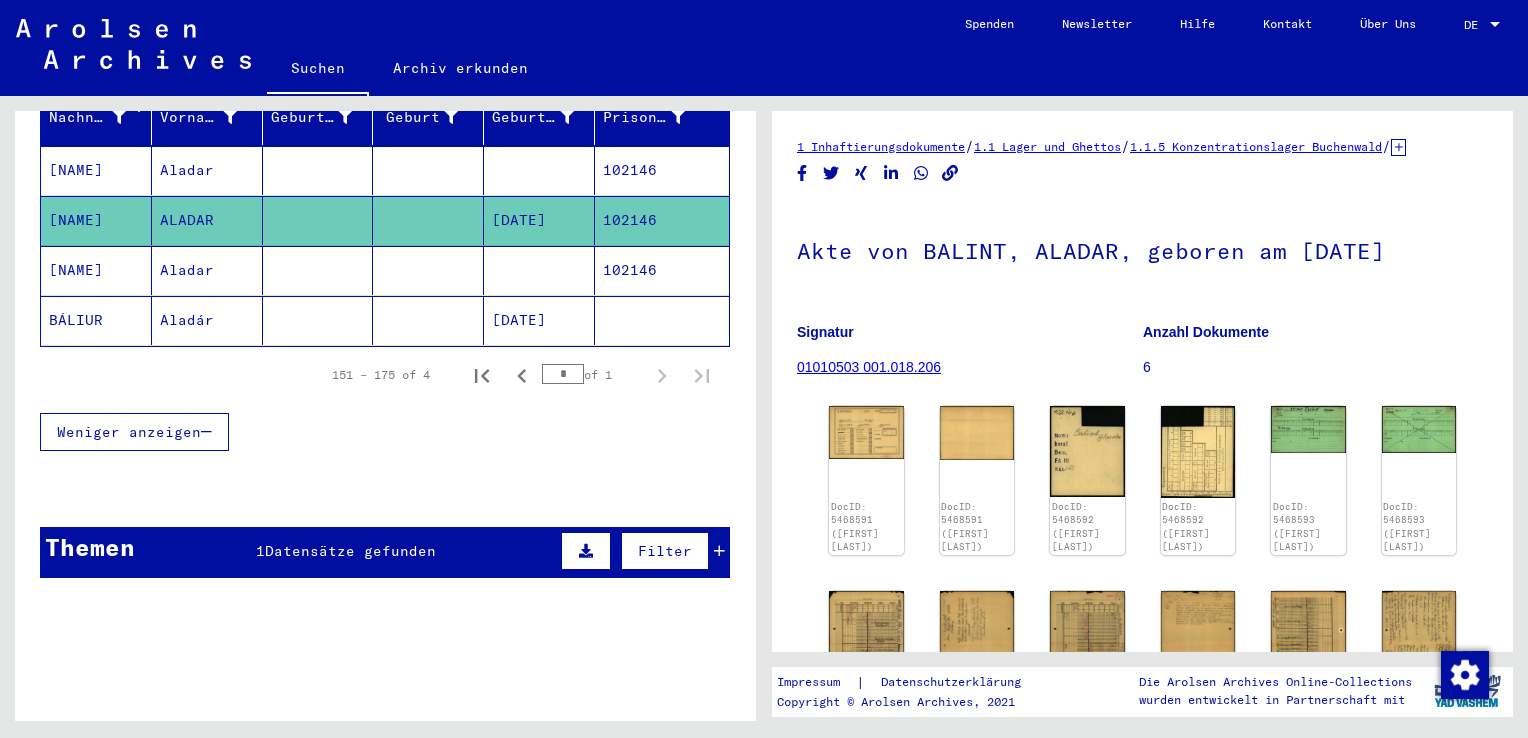 click 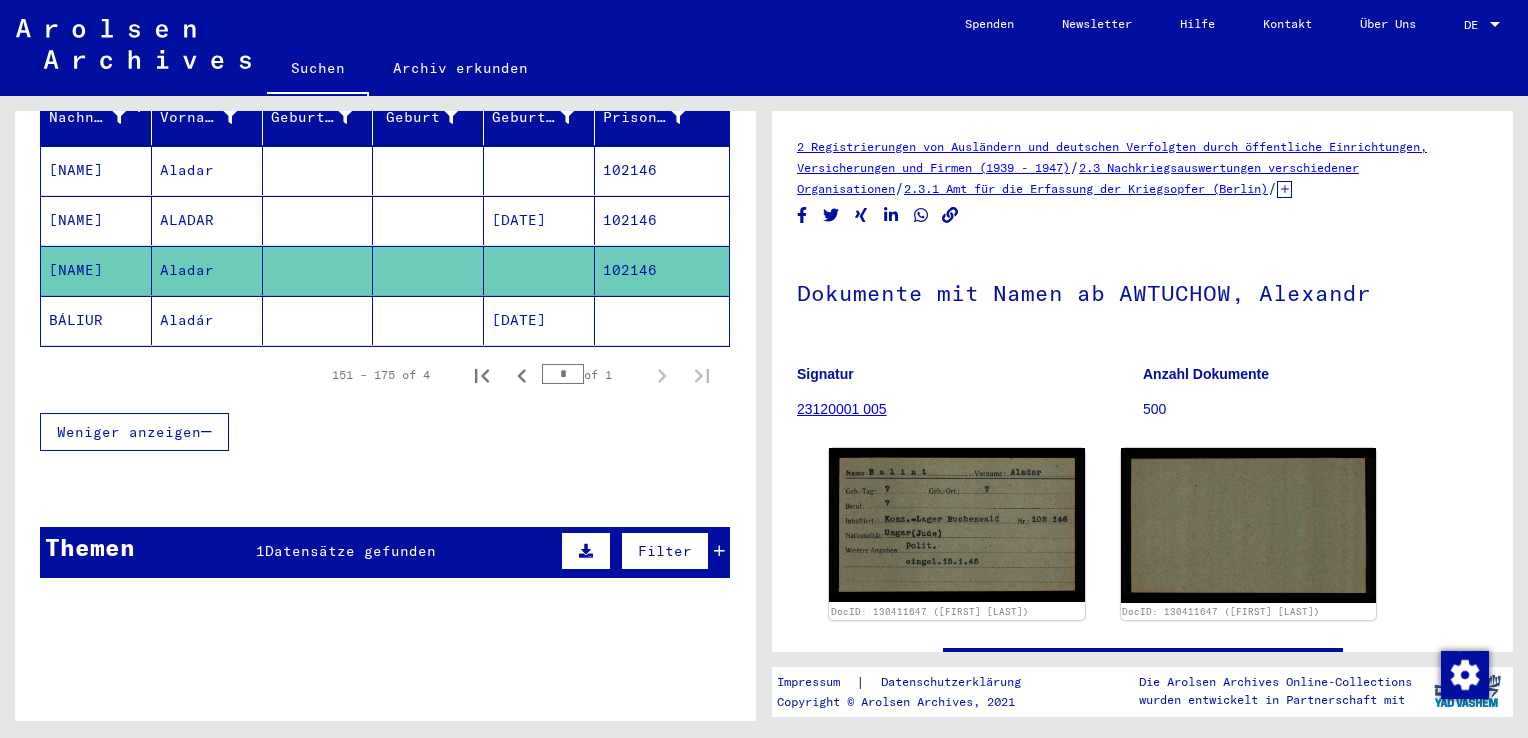 scroll, scrollTop: 0, scrollLeft: 0, axis: both 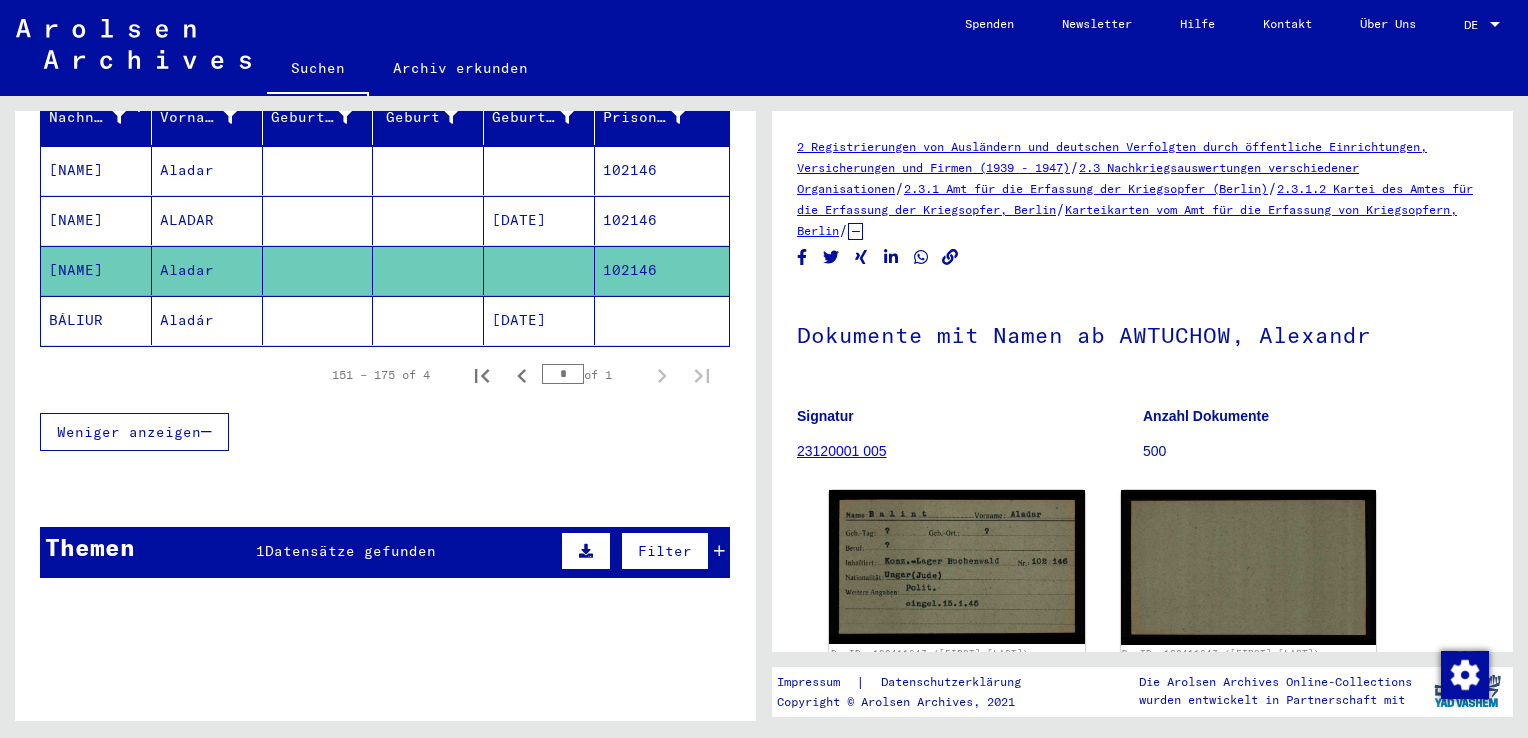 click on "[DATE]" at bounding box center [539, 270] 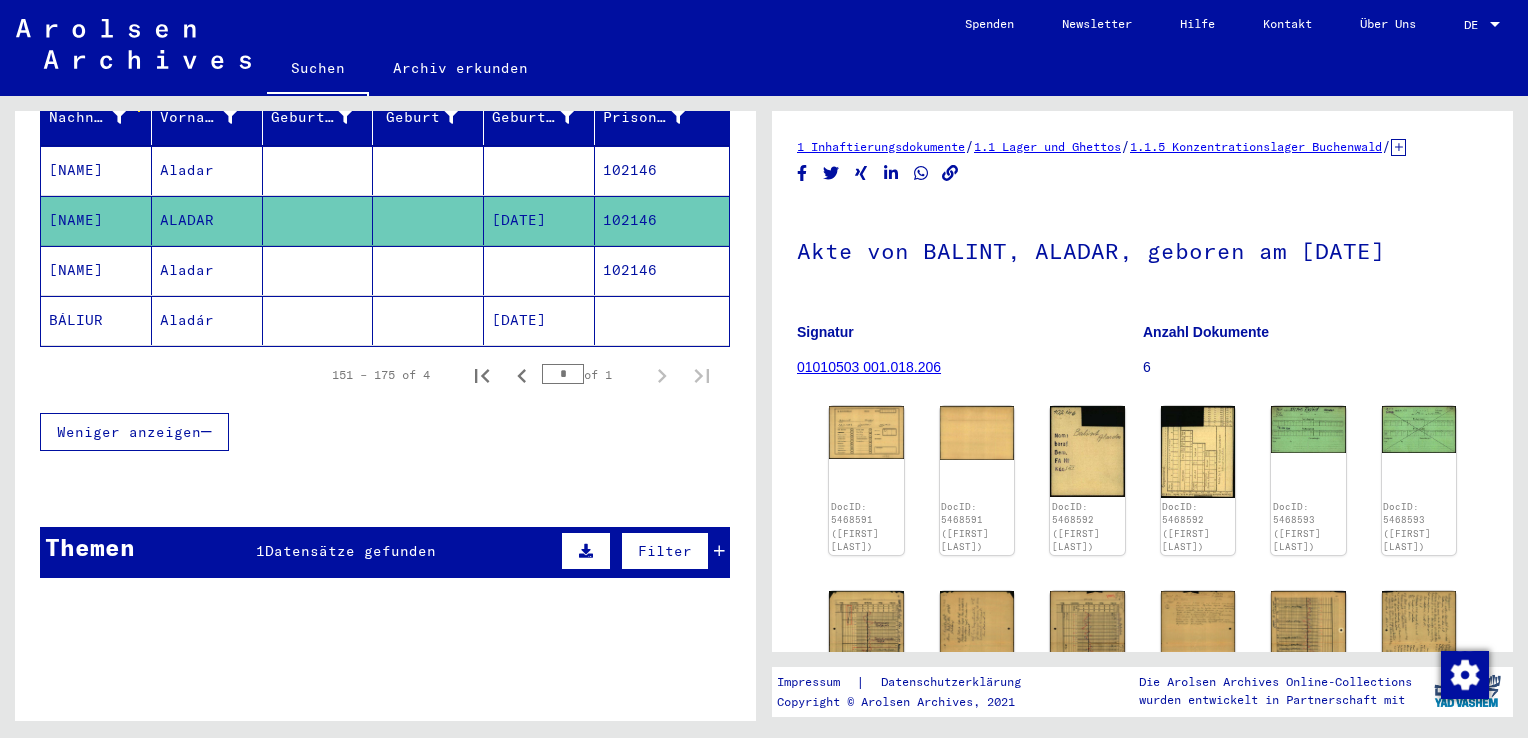 scroll, scrollTop: 0, scrollLeft: 0, axis: both 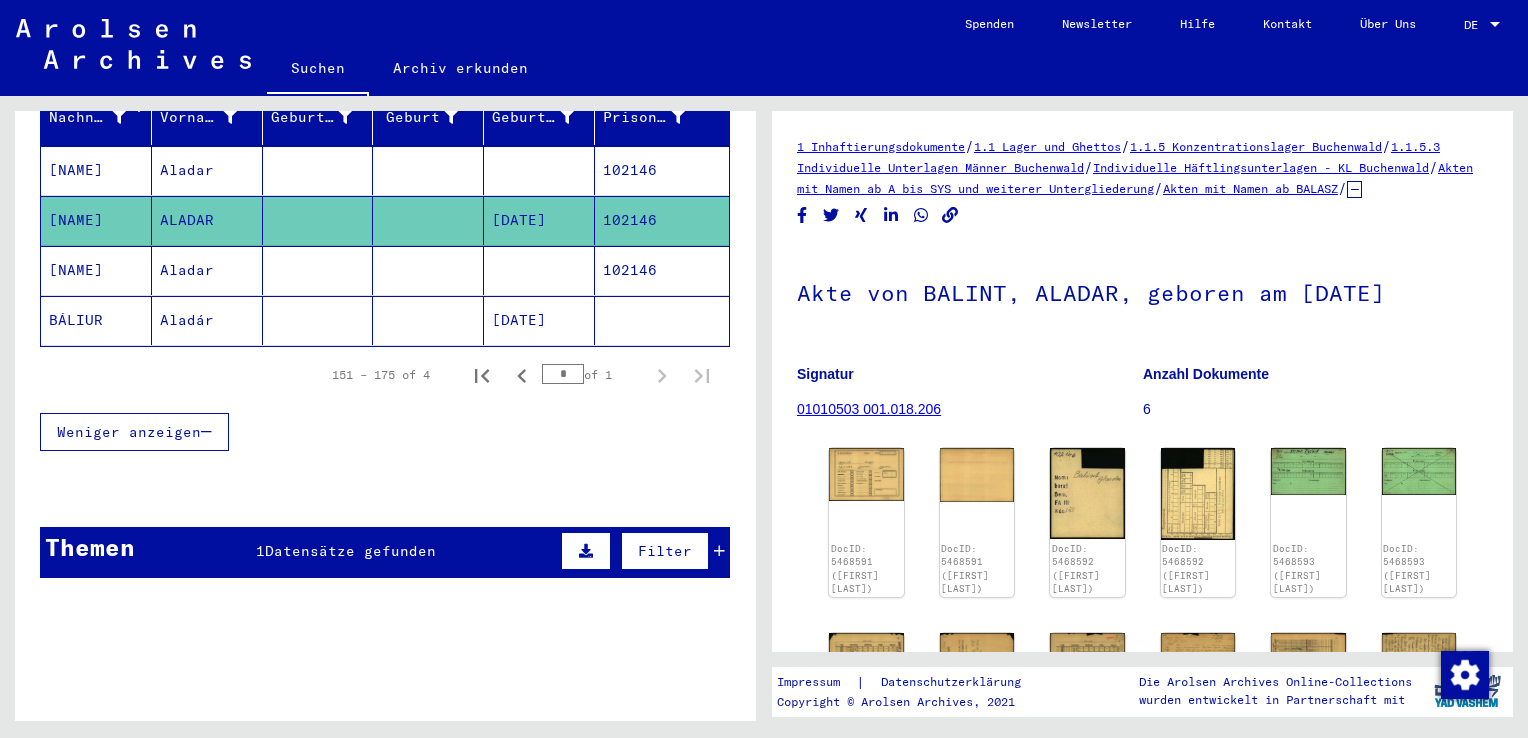 drag, startPoint x: 796, startPoint y: 137, endPoint x: 880, endPoint y: 210, distance: 111.28792 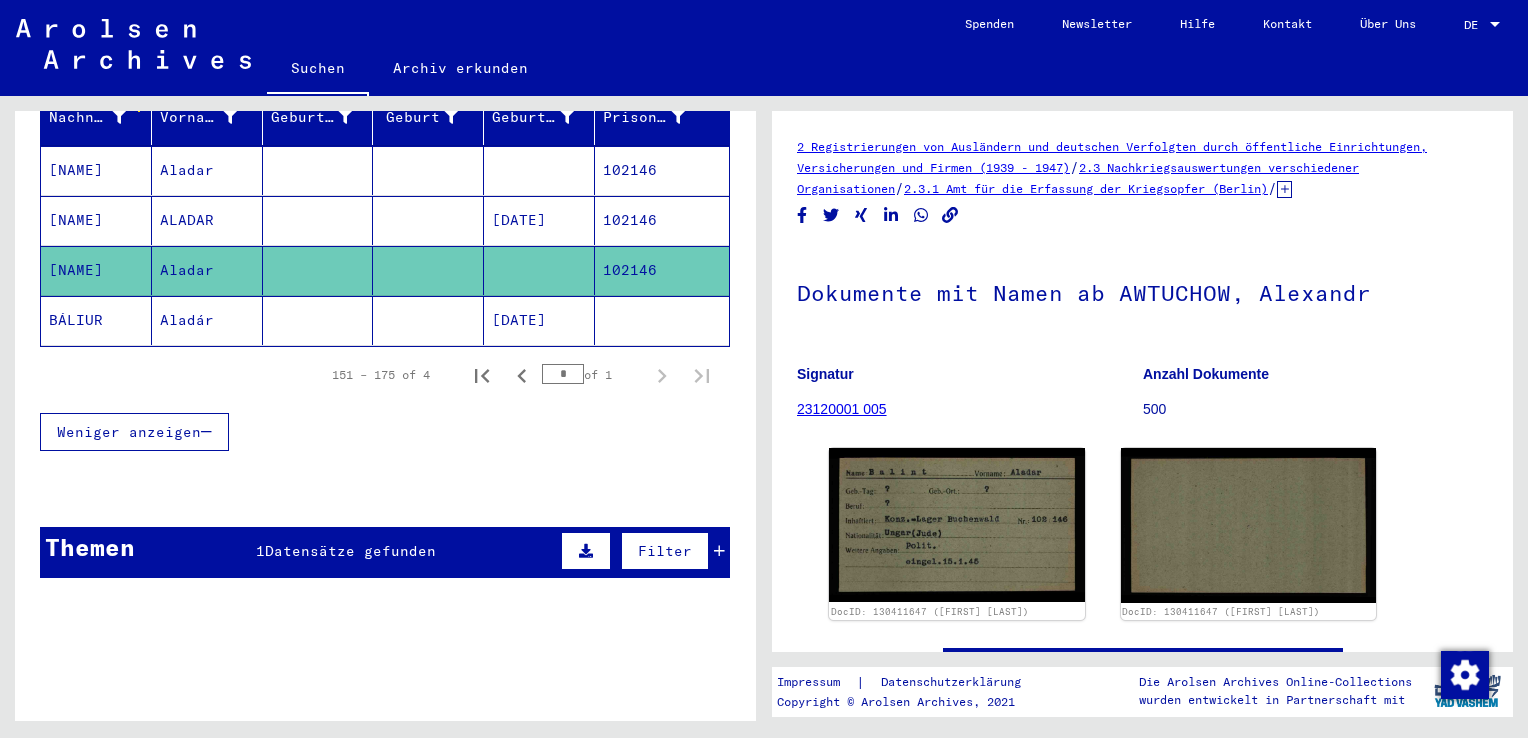 scroll, scrollTop: 0, scrollLeft: 0, axis: both 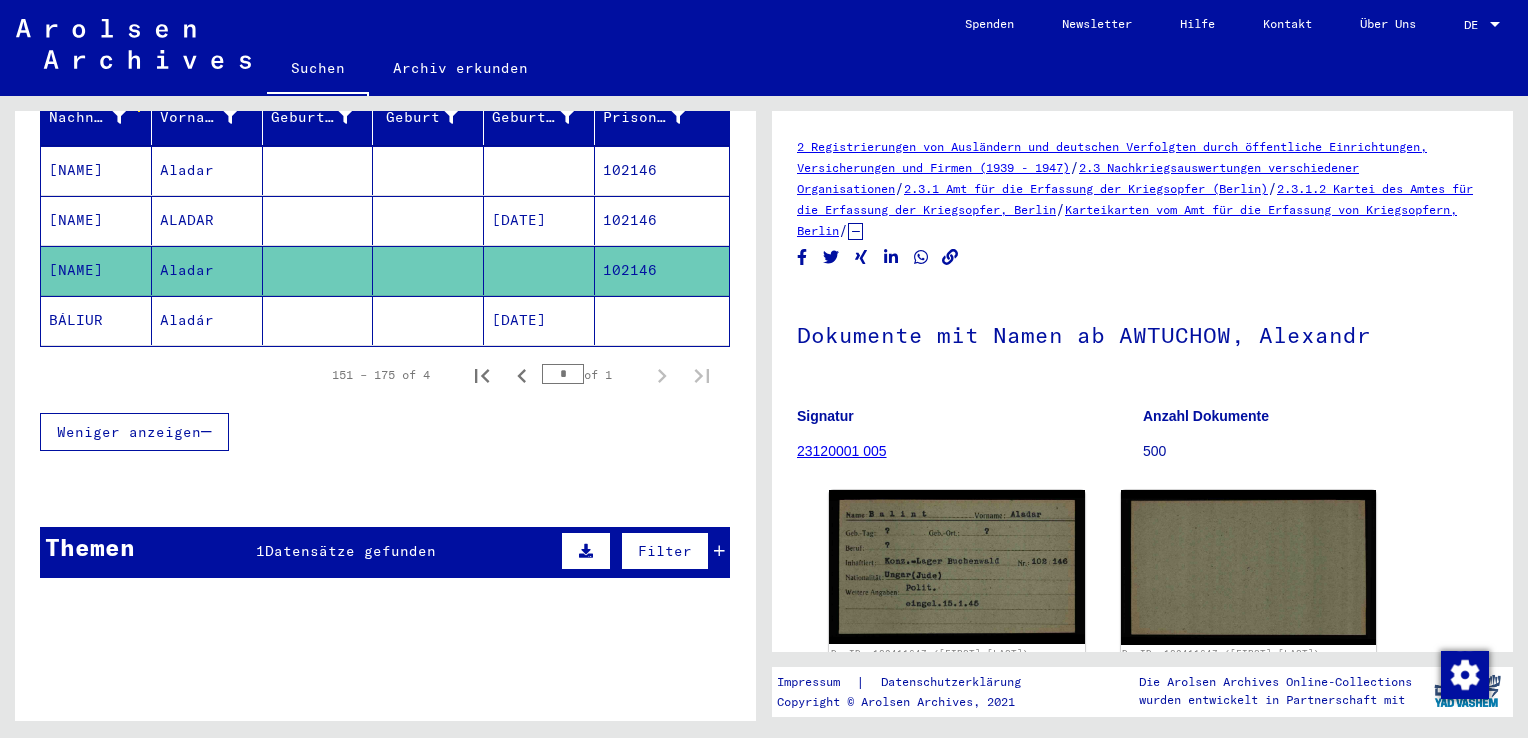 drag, startPoint x: 795, startPoint y: 142, endPoint x: 988, endPoint y: 241, distance: 216.91013 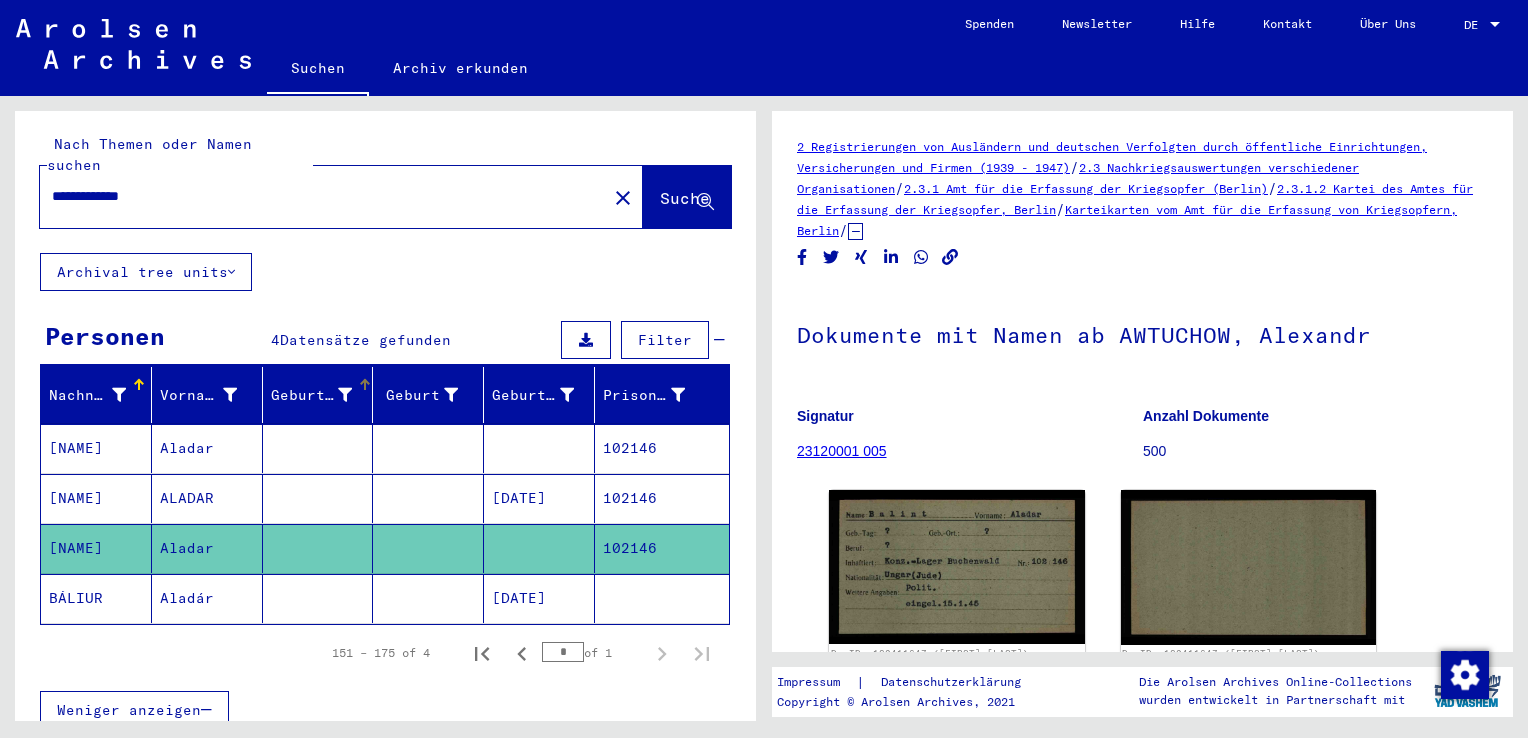 scroll, scrollTop: 0, scrollLeft: 0, axis: both 